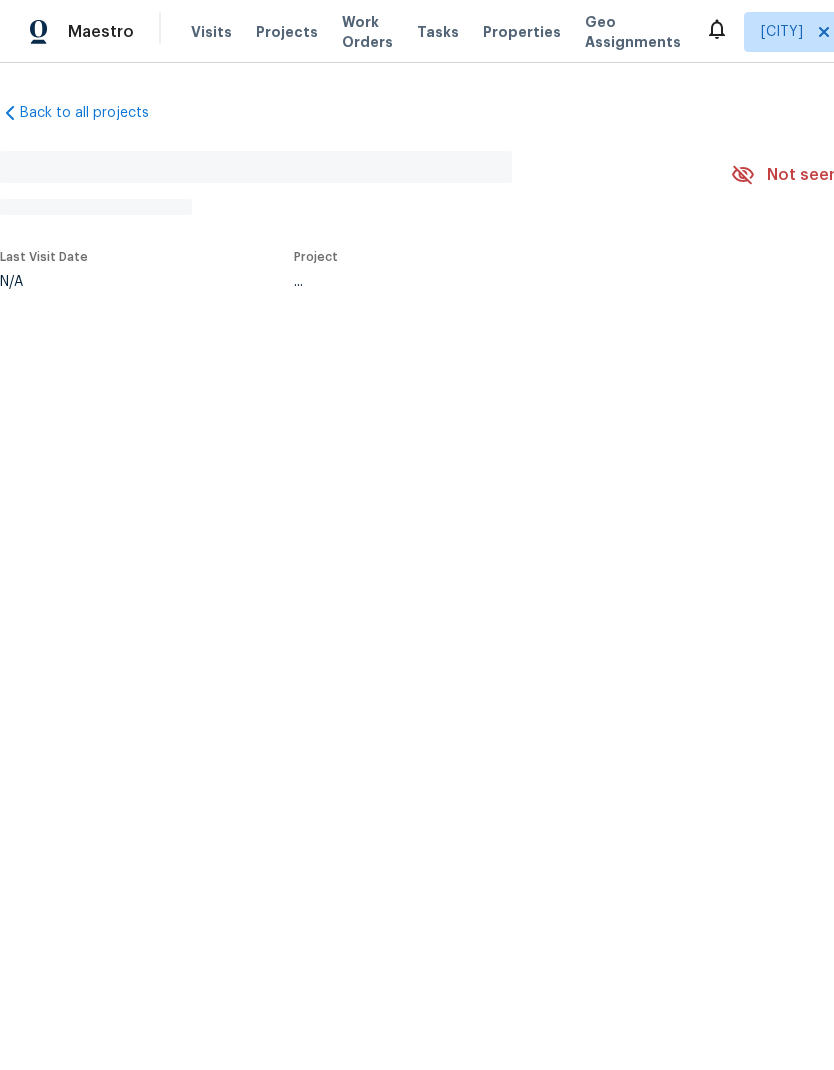 scroll, scrollTop: 0, scrollLeft: 0, axis: both 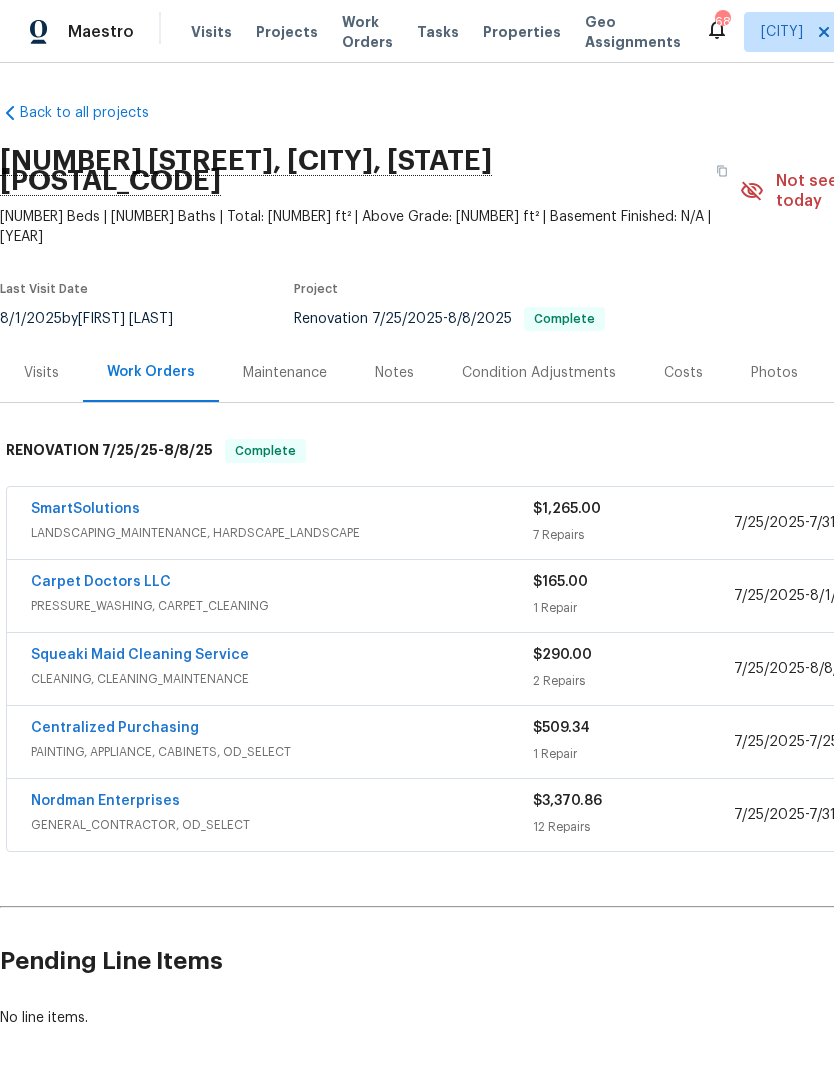 click on "SmartSolutions" at bounding box center (85, 509) 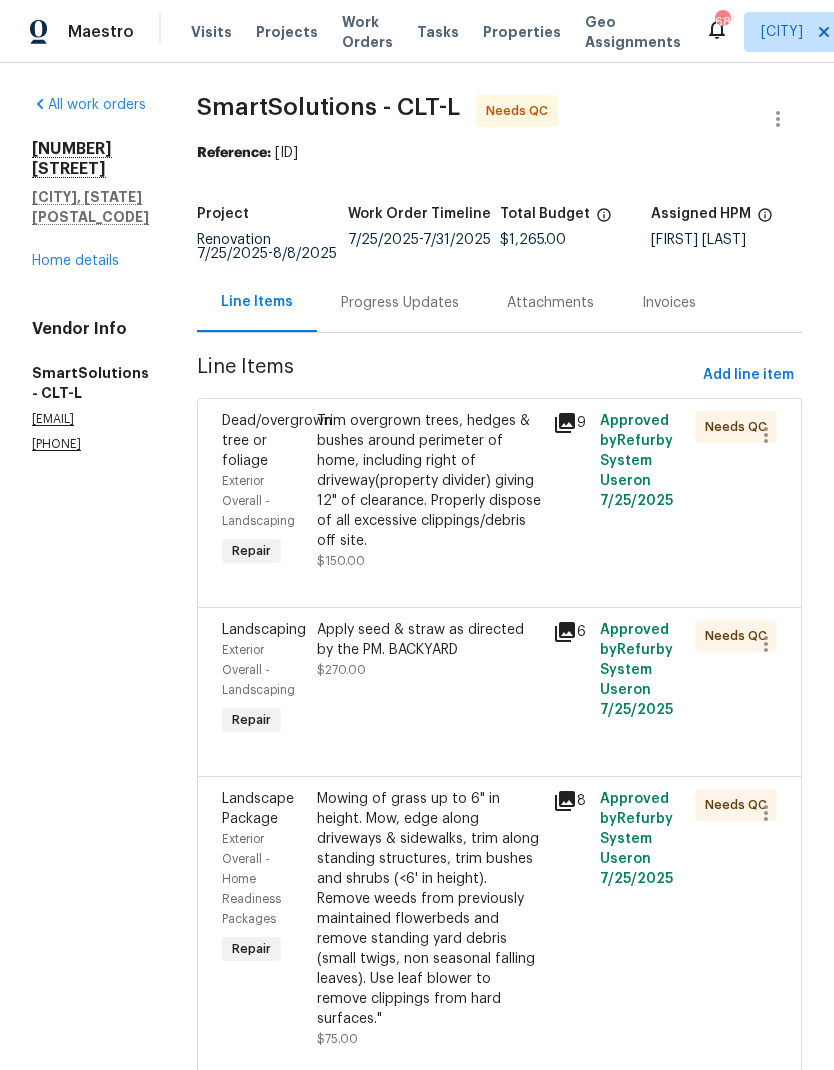 click on "Exterior Overall - Landscaping" at bounding box center [263, 501] 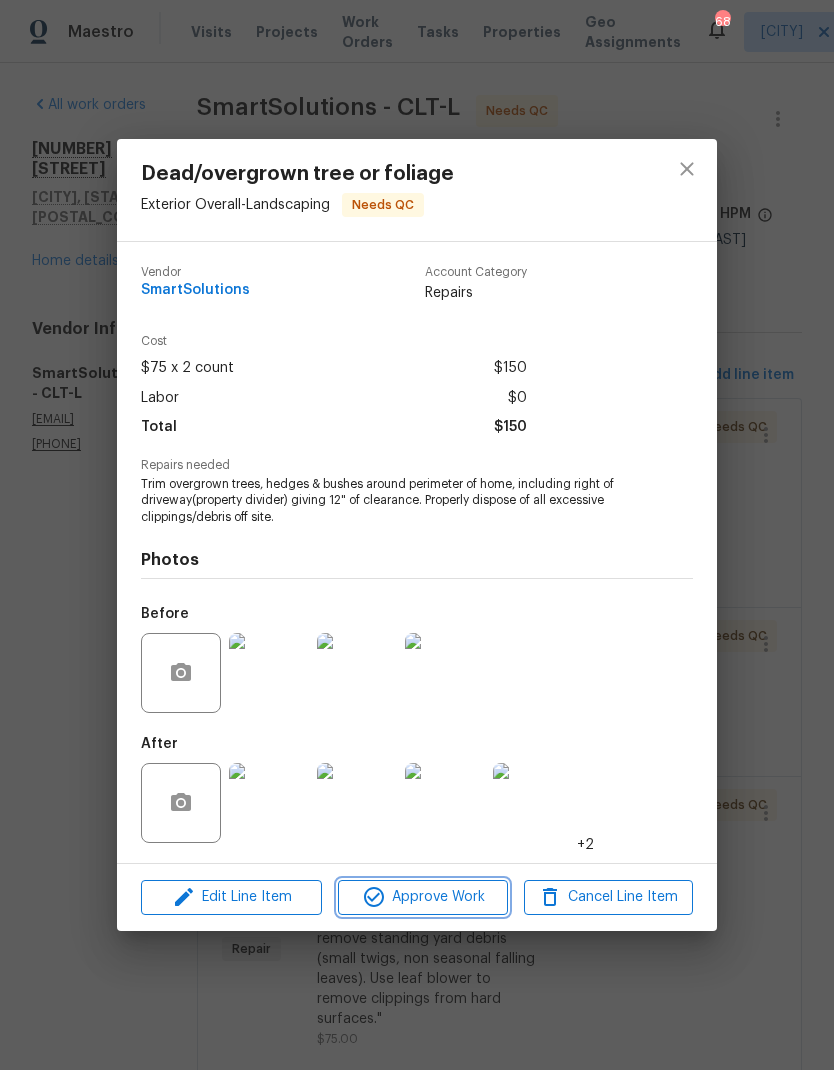 click on "Approve Work" at bounding box center [422, 897] 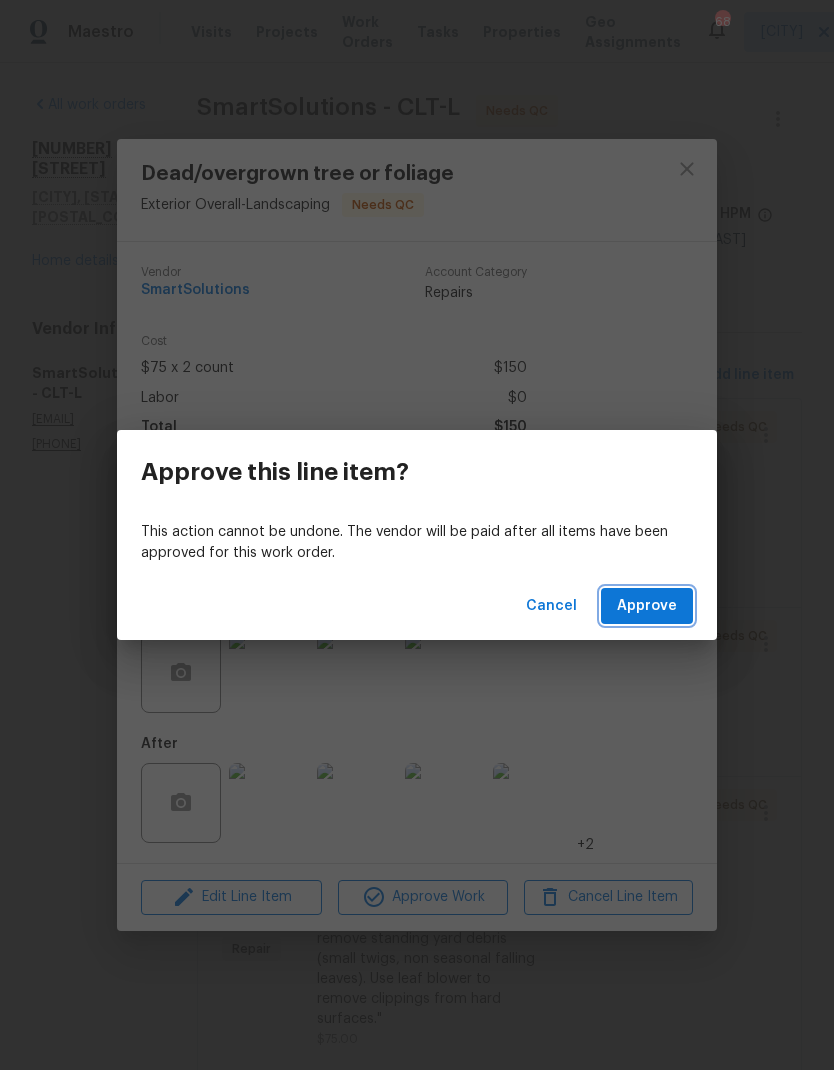 click on "Approve" at bounding box center (647, 606) 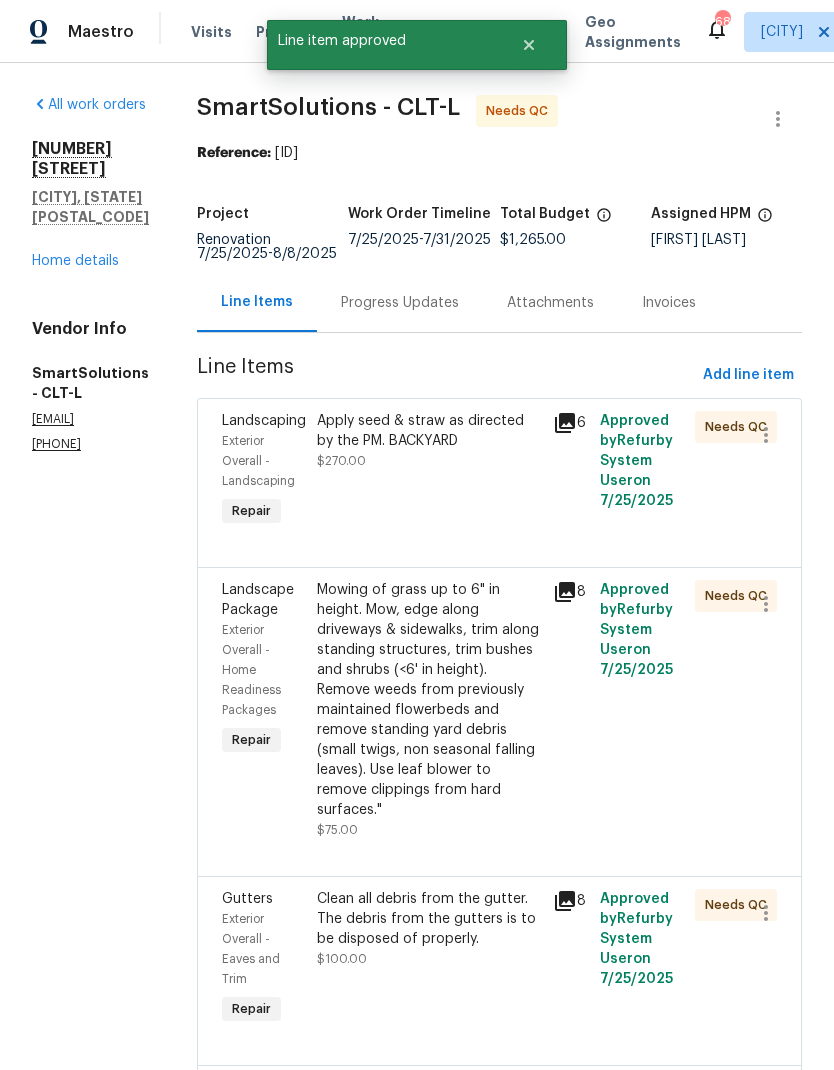 click on "Exterior Overall - Landscaping" at bounding box center (263, 461) 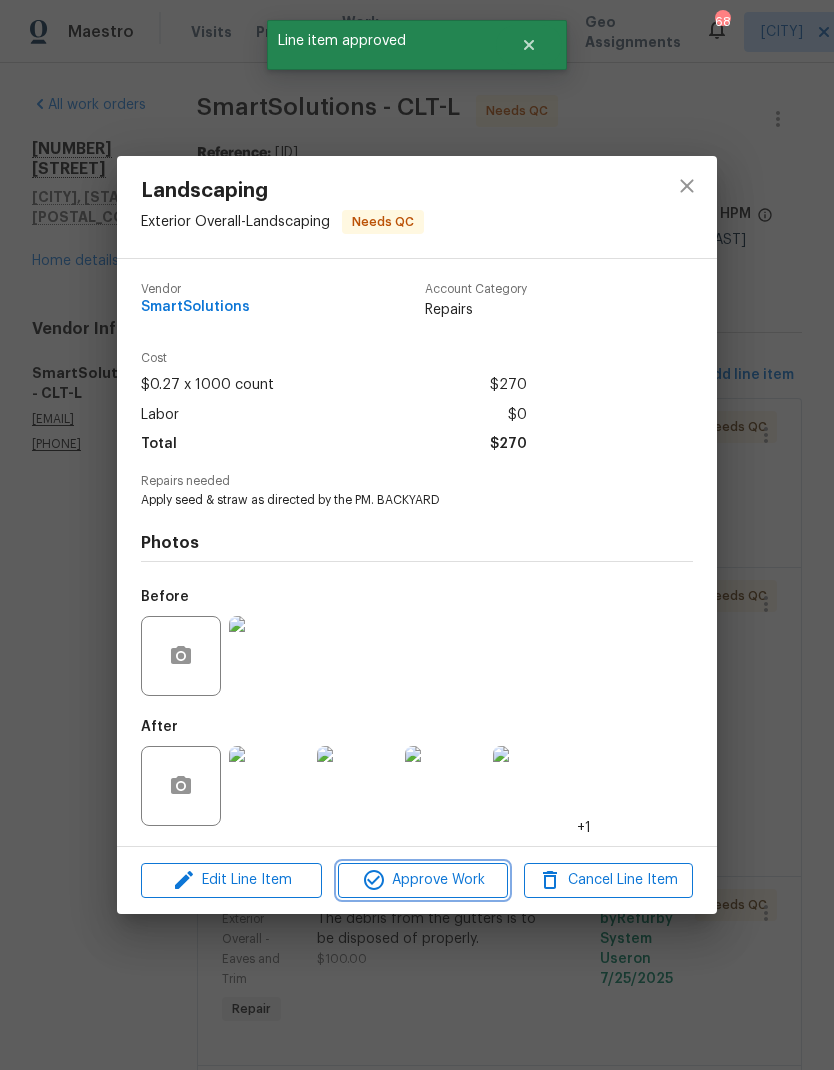 click on "Approve Work" at bounding box center (422, 880) 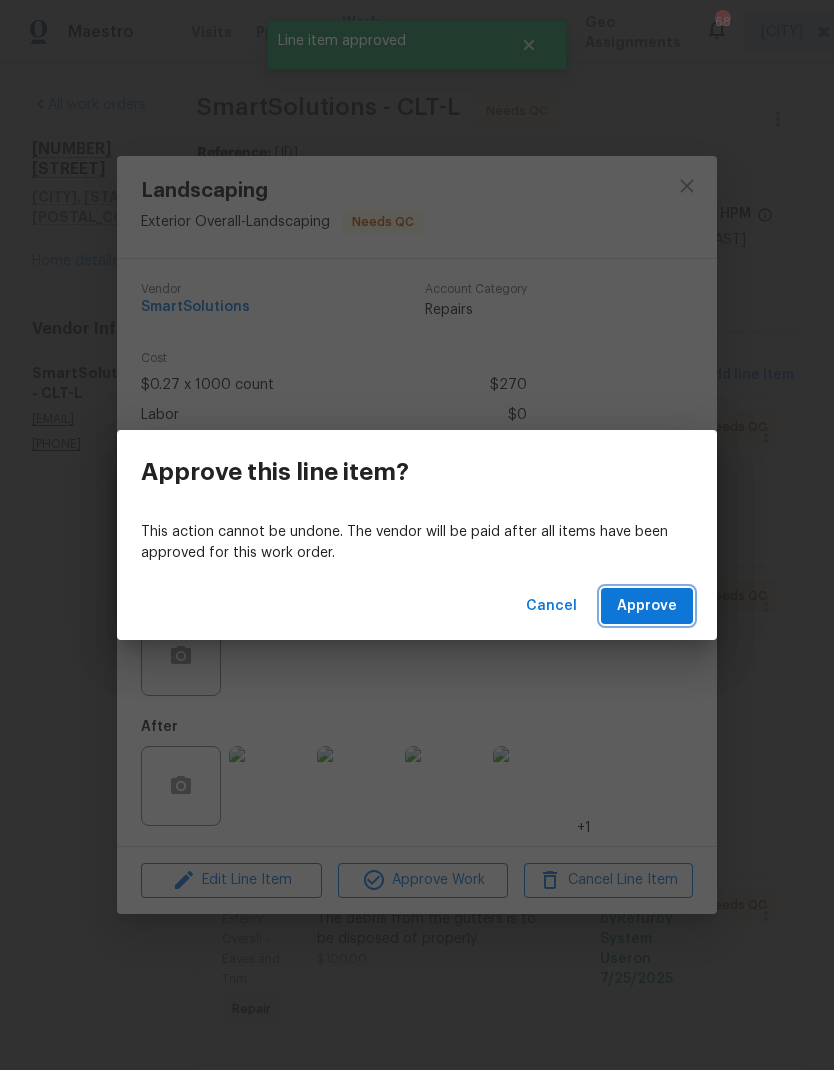 click on "Approve" at bounding box center (647, 606) 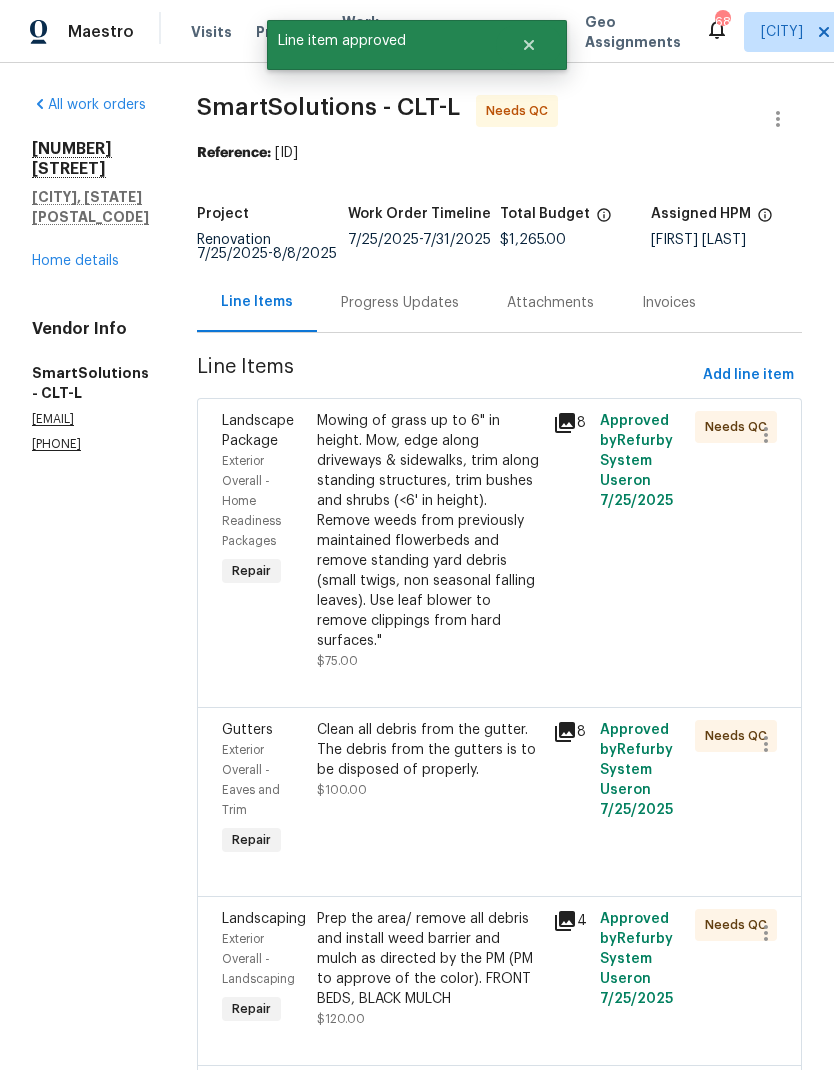 click on "Exterior Overall - Home Readiness Packages" at bounding box center (263, 501) 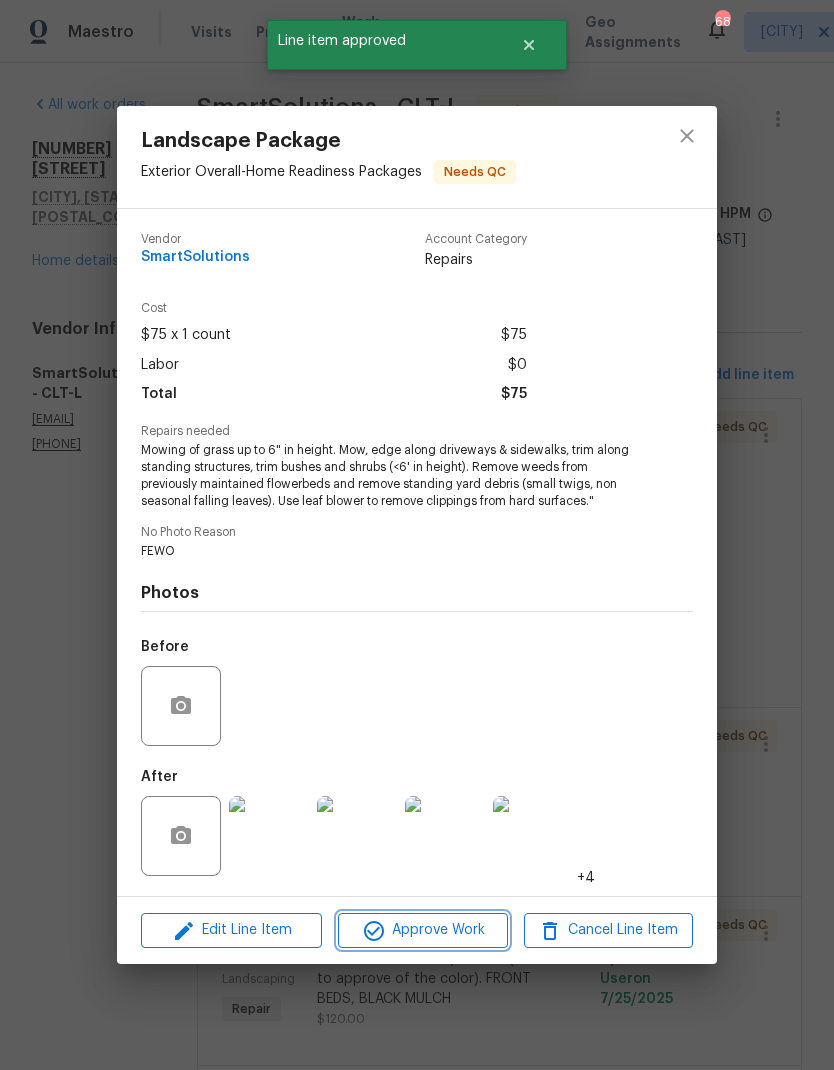 click on "Approve Work" at bounding box center [422, 930] 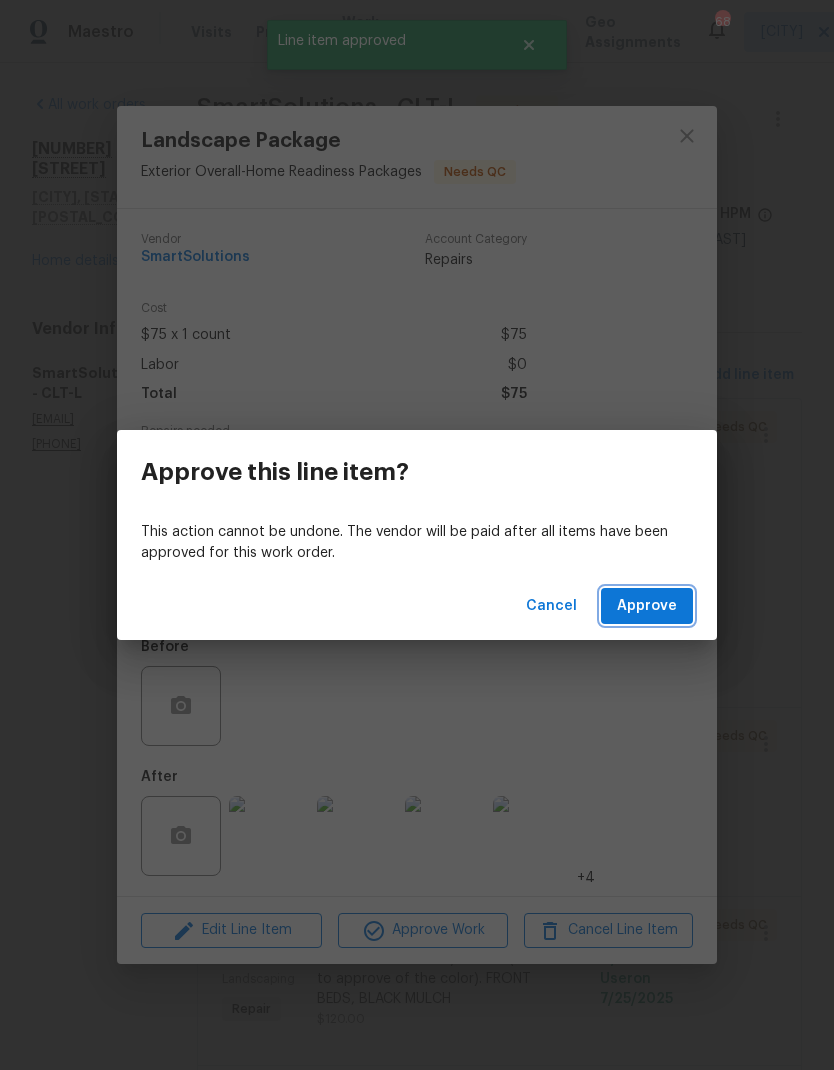 click on "Approve" at bounding box center [647, 606] 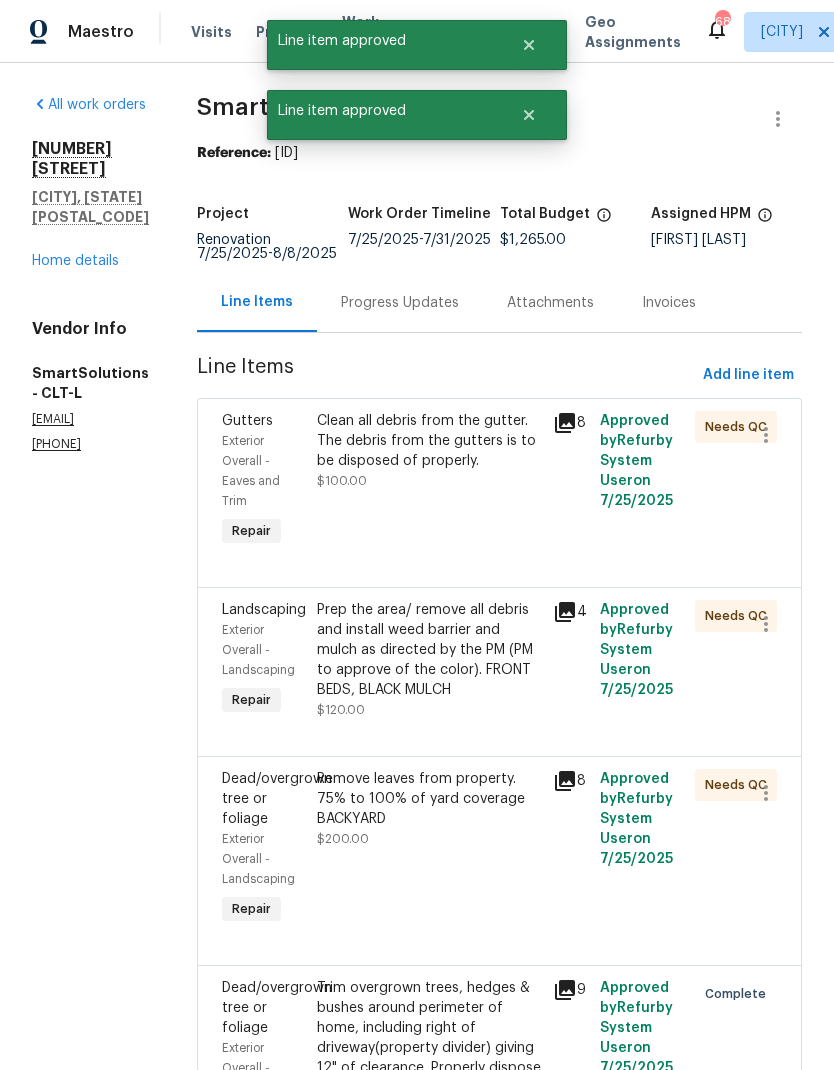 click on "Exterior Overall - Eaves and Trim" at bounding box center (251, 471) 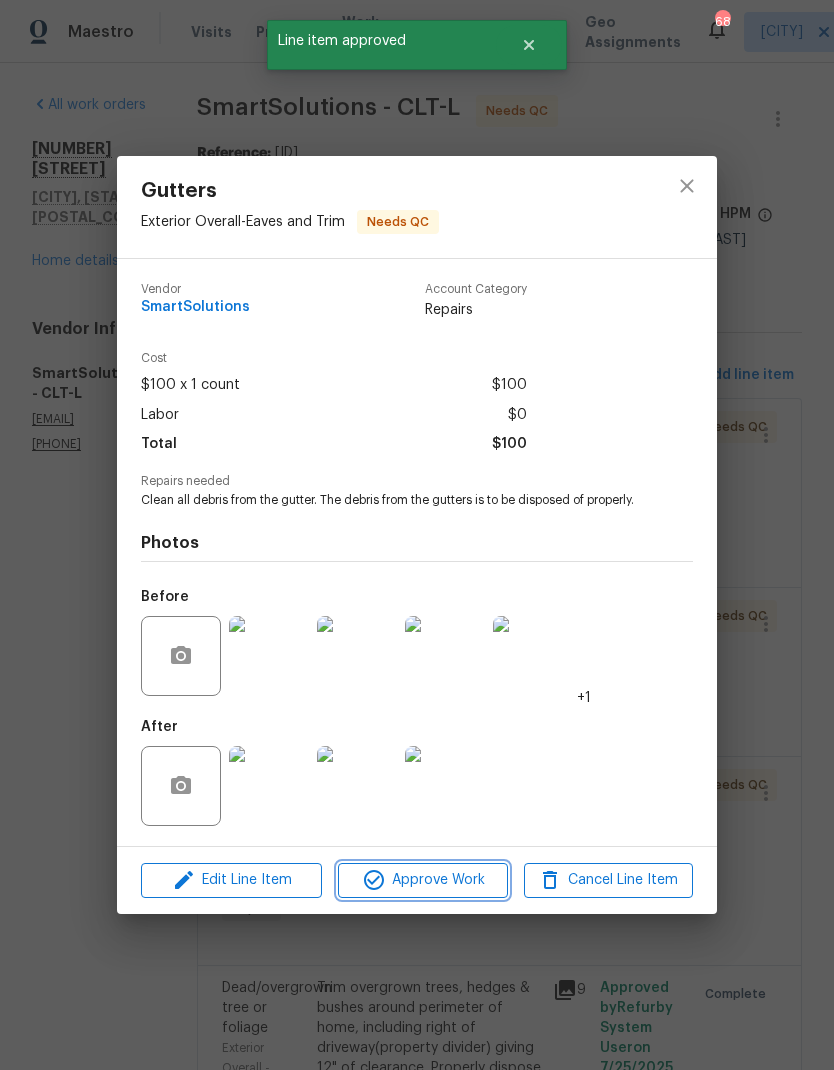 click on "Approve Work" at bounding box center [422, 880] 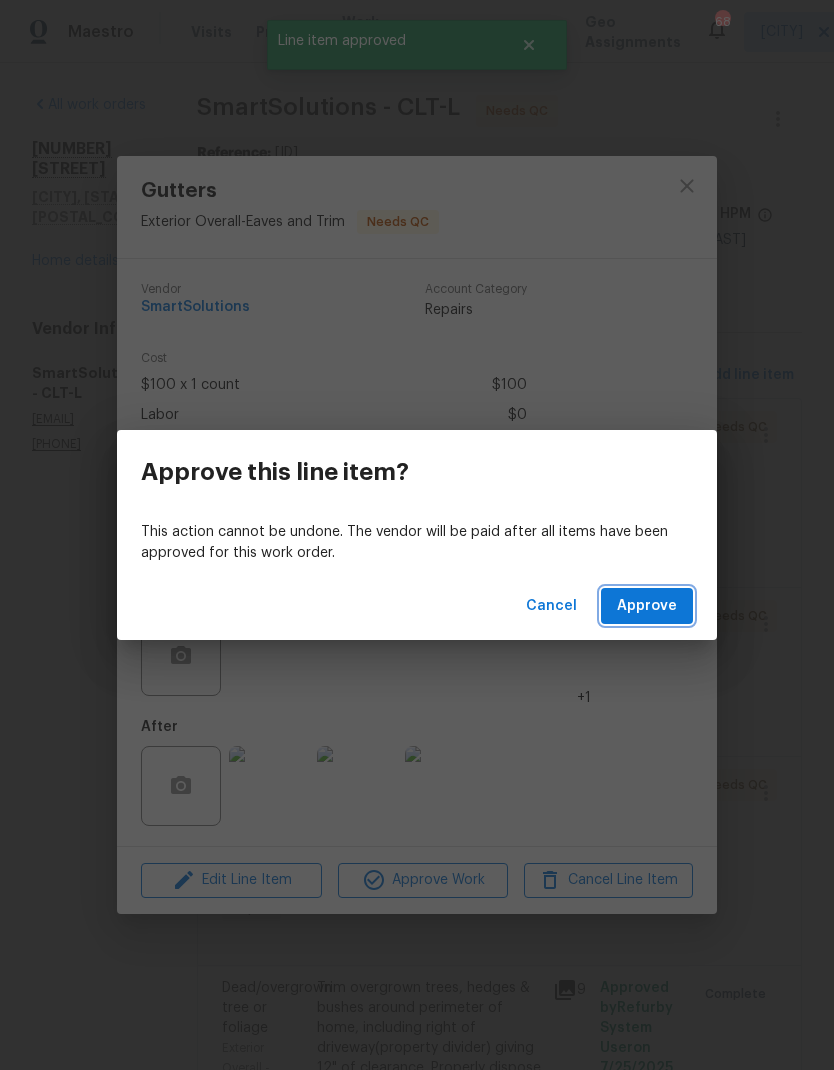 click on "Approve" at bounding box center (647, 606) 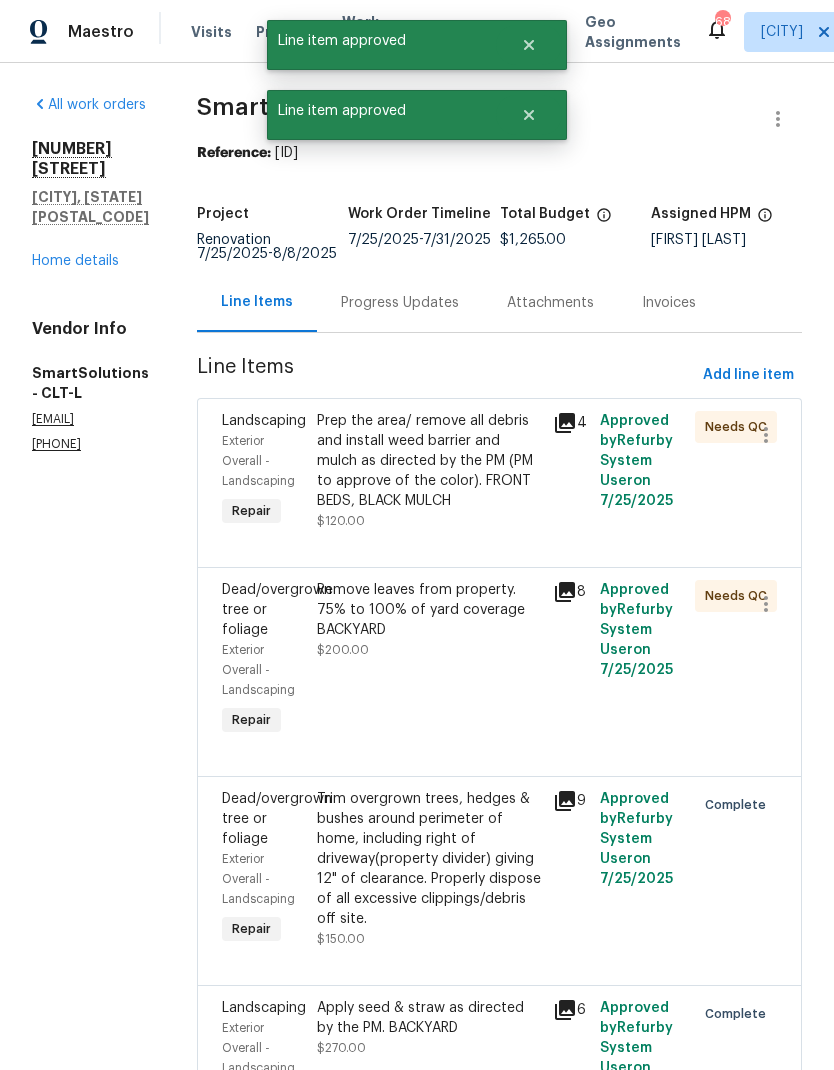 click on "Exterior Overall - Landscaping" at bounding box center (258, 461) 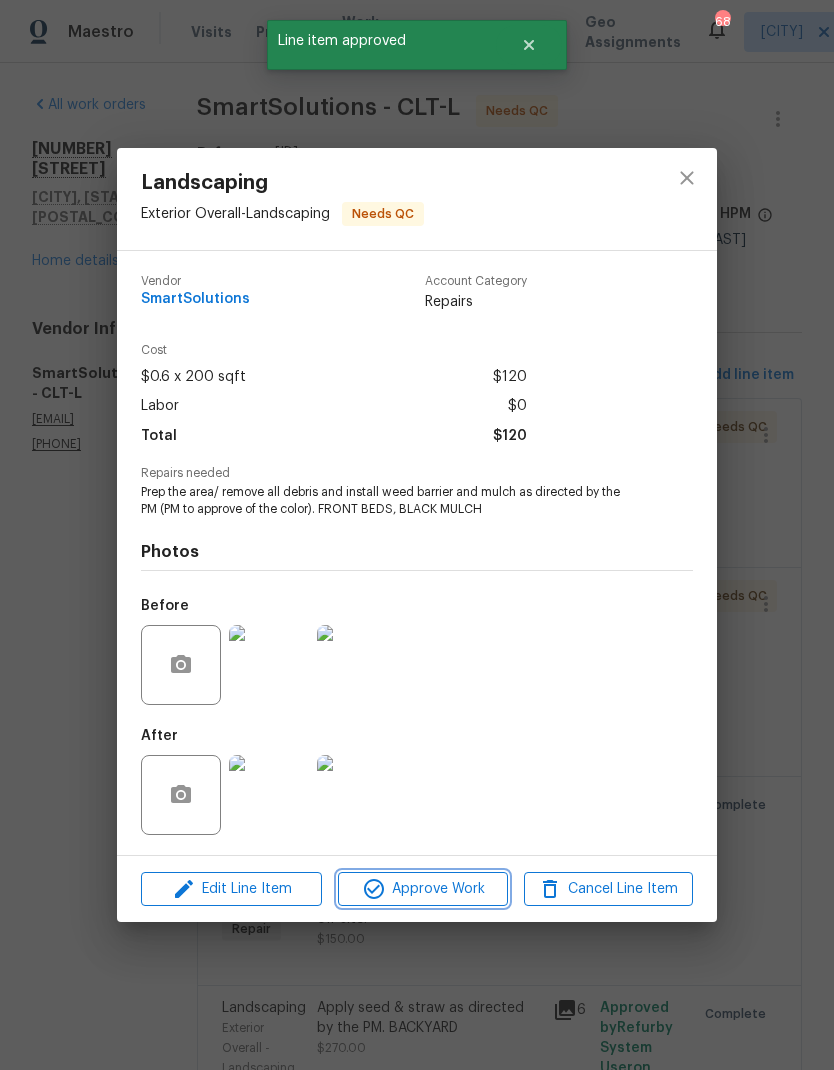 click on "Approve Work" at bounding box center (422, 889) 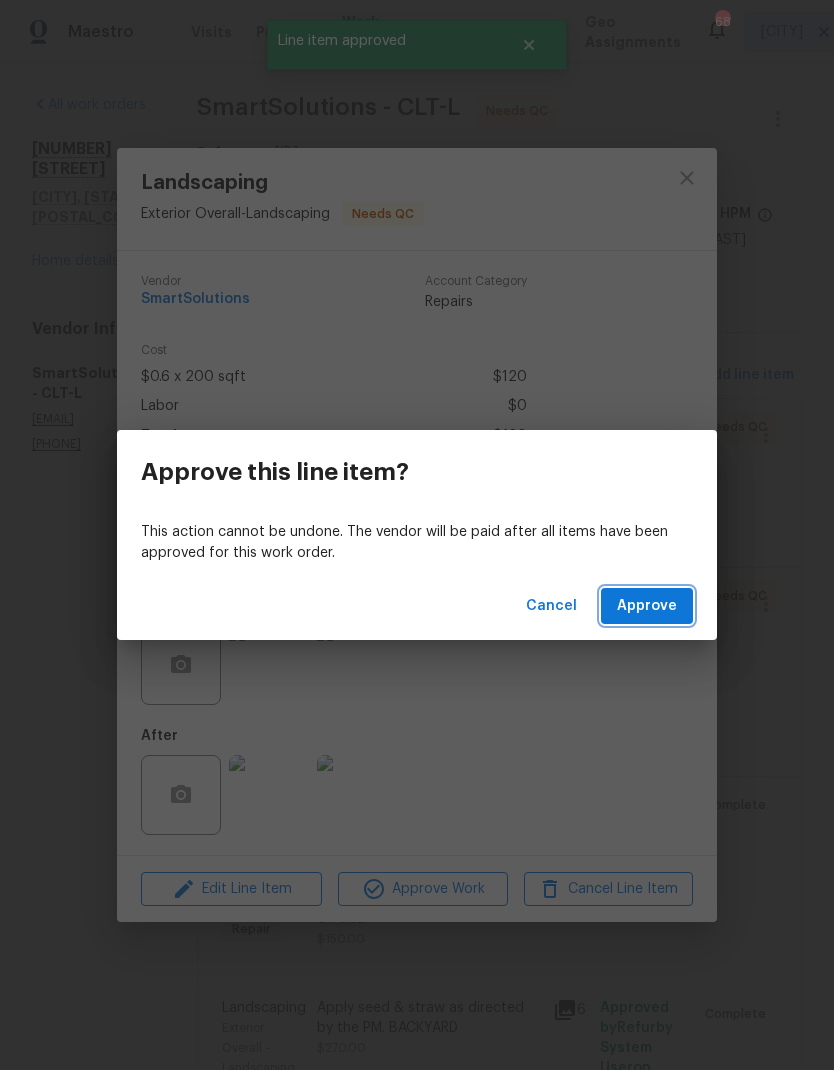 click on "Approve" at bounding box center (647, 606) 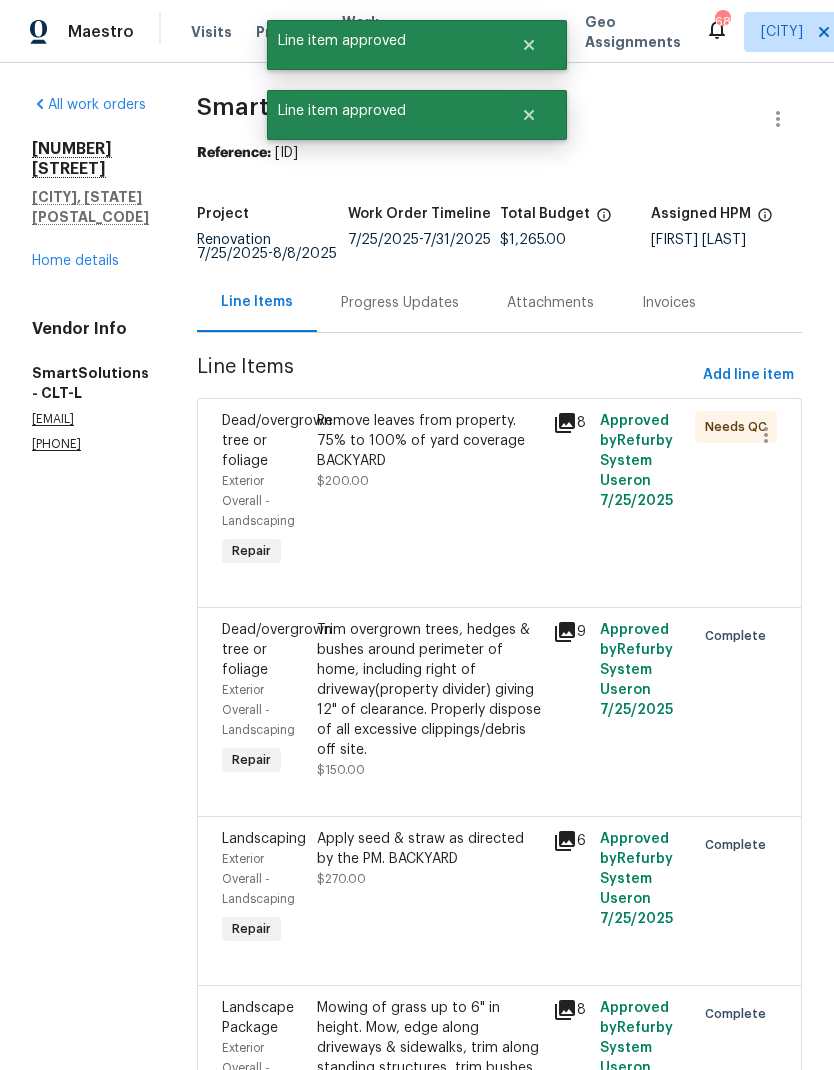 click on "Exterior Overall - Landscaping" at bounding box center (263, 501) 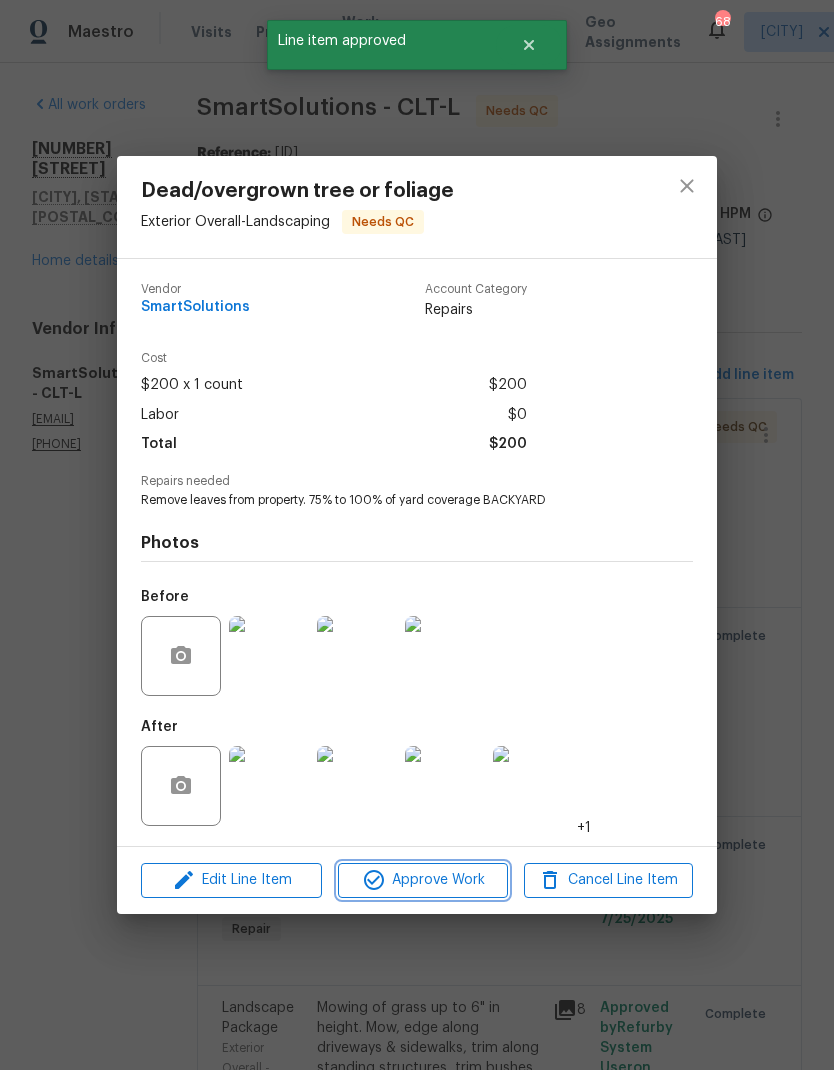 click on "Approve Work" at bounding box center (422, 880) 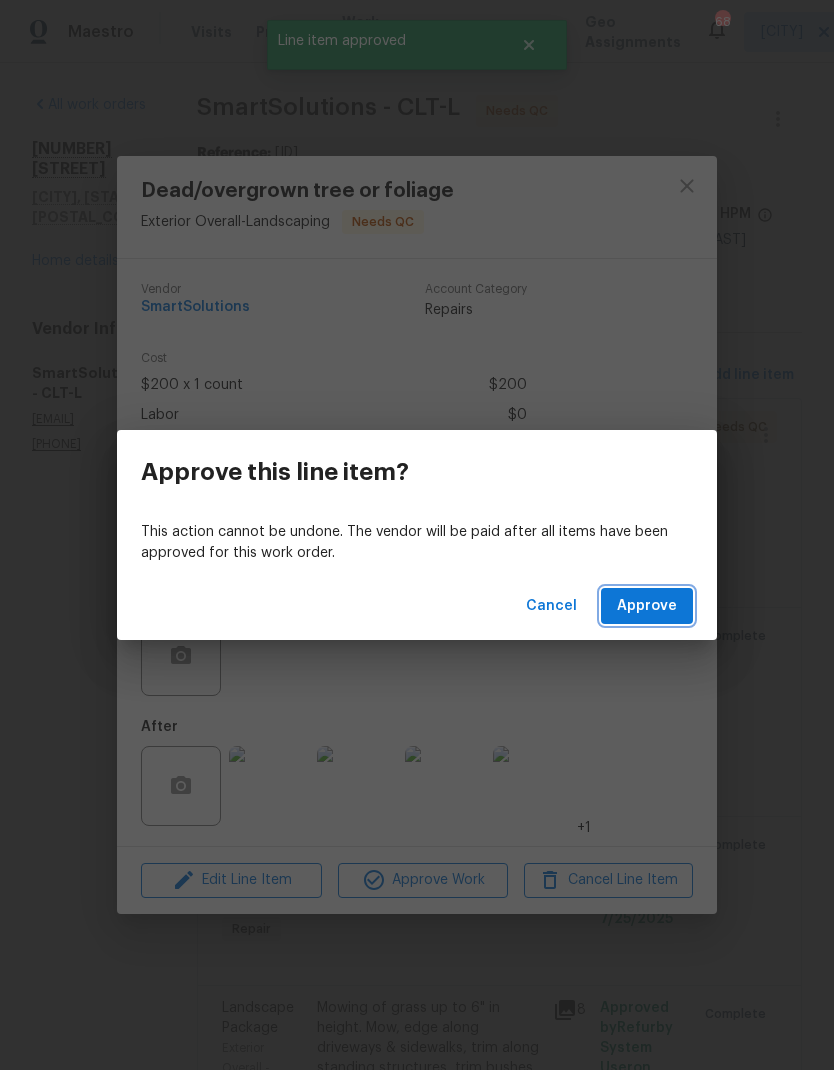 click on "Approve" at bounding box center (647, 606) 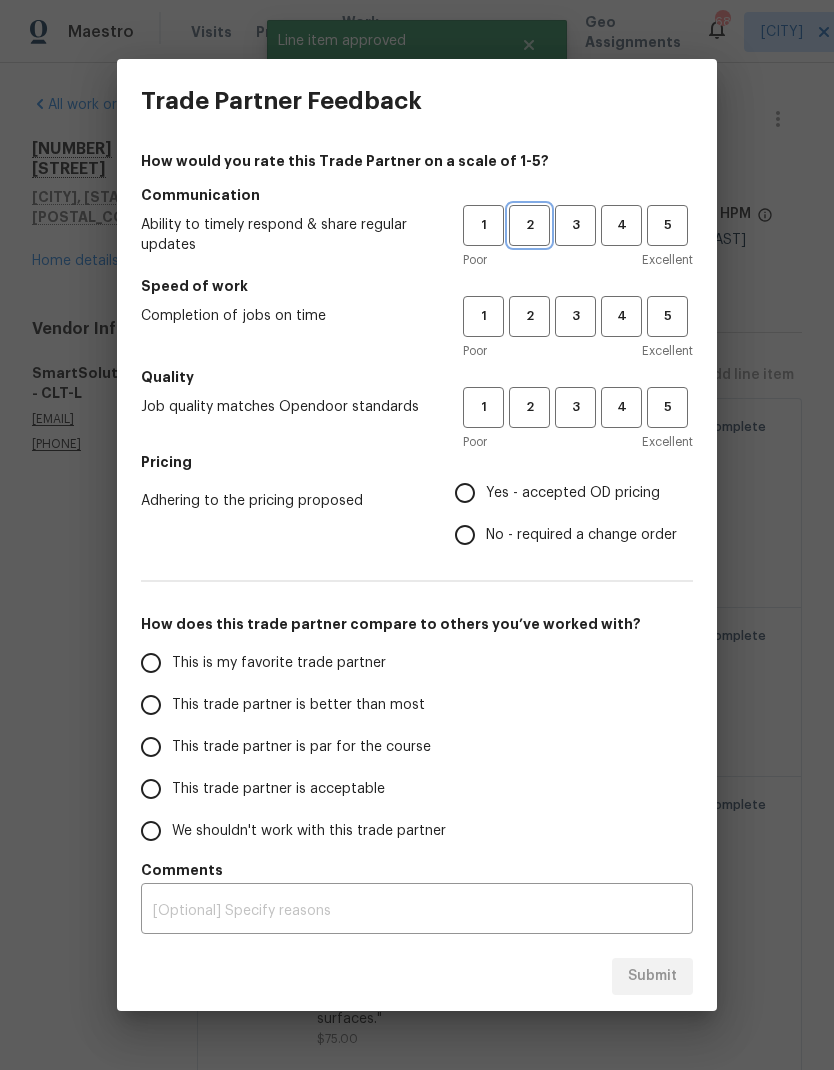 click on "2" at bounding box center (529, 225) 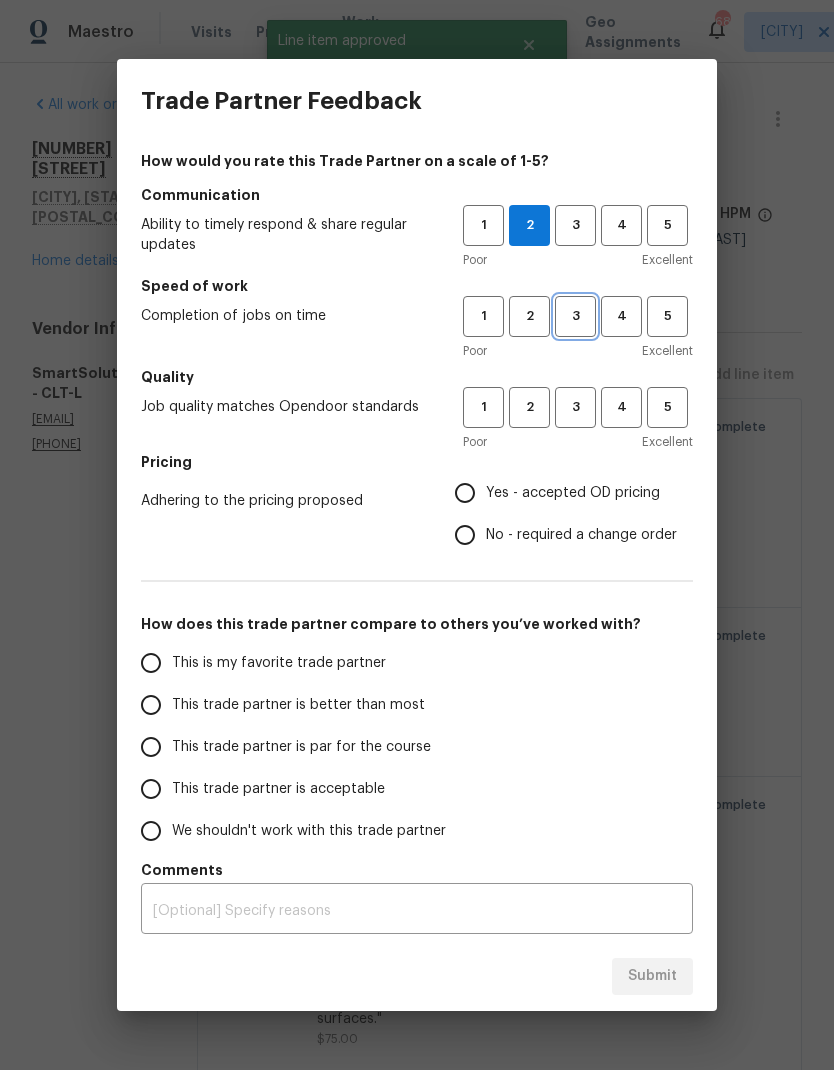 click on "3" at bounding box center (575, 316) 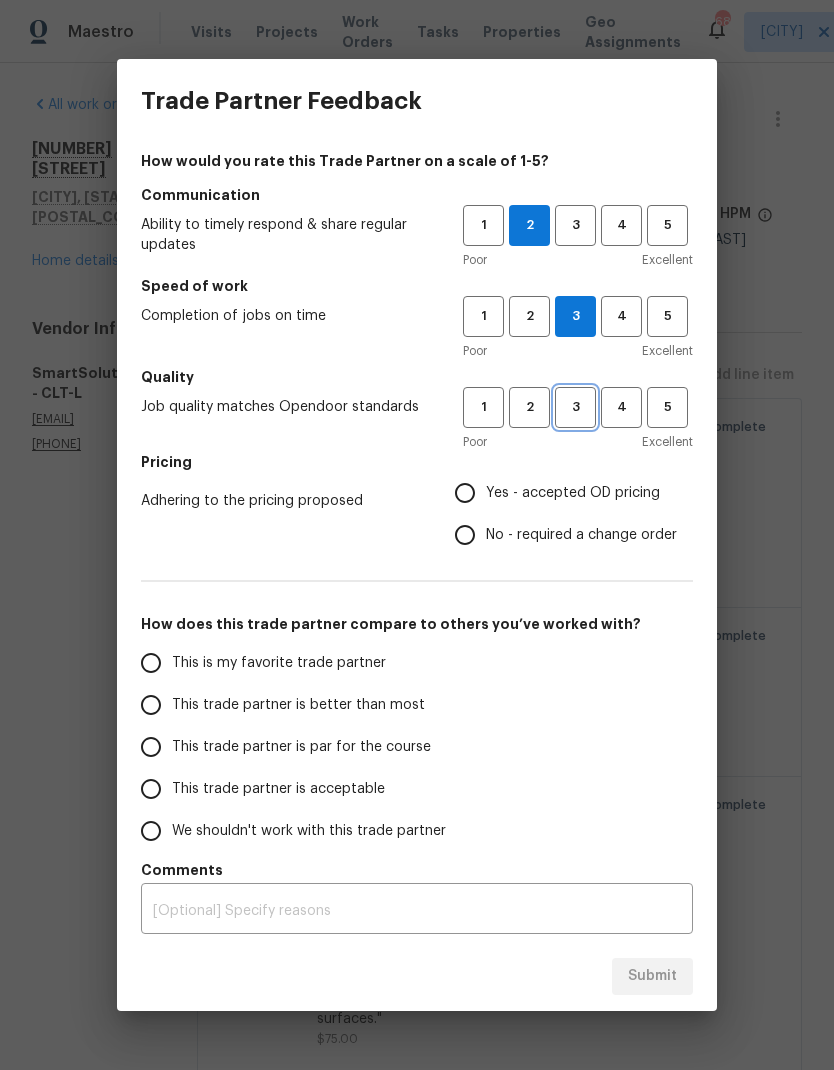 click on "3" at bounding box center [575, 407] 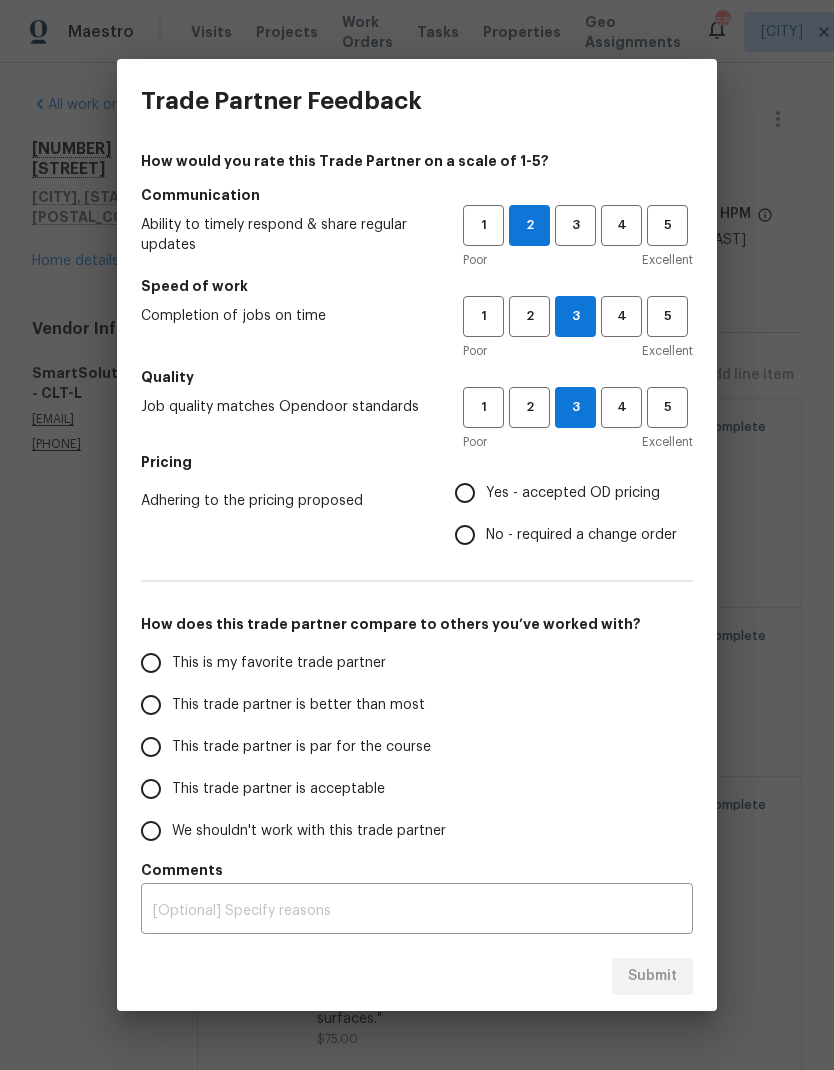 click on "Yes - accepted OD pricing" at bounding box center [465, 493] 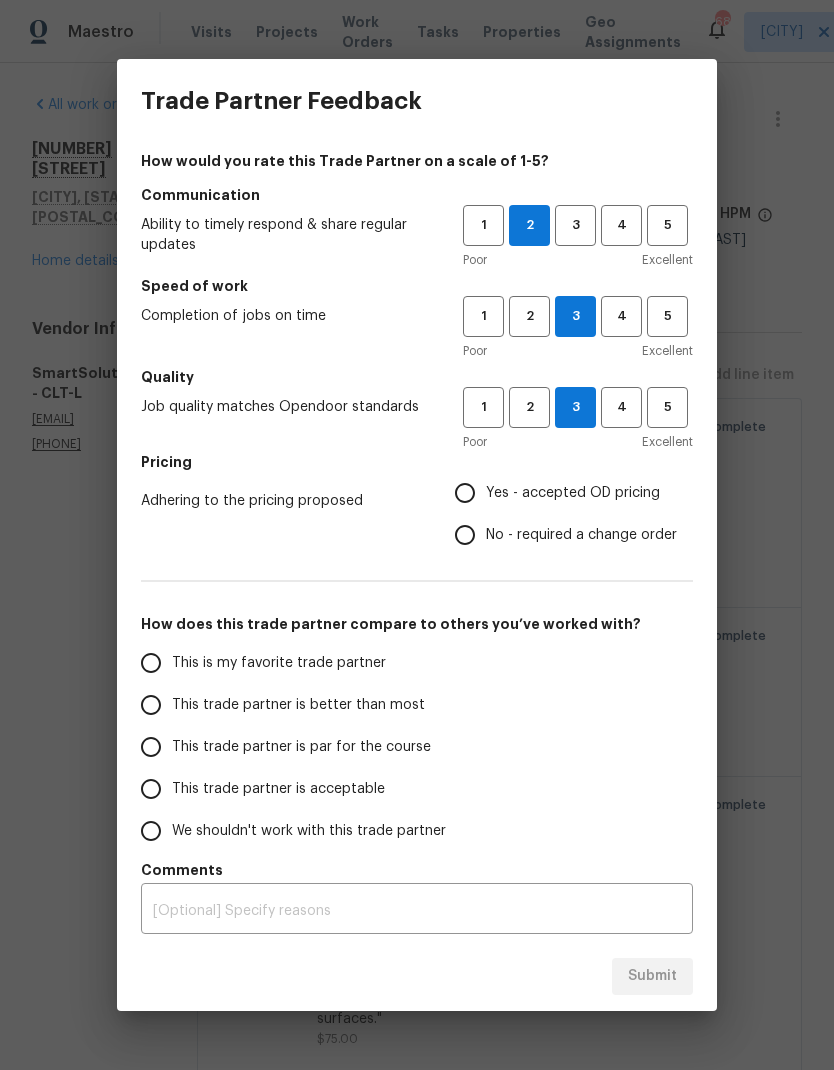 radio on "true" 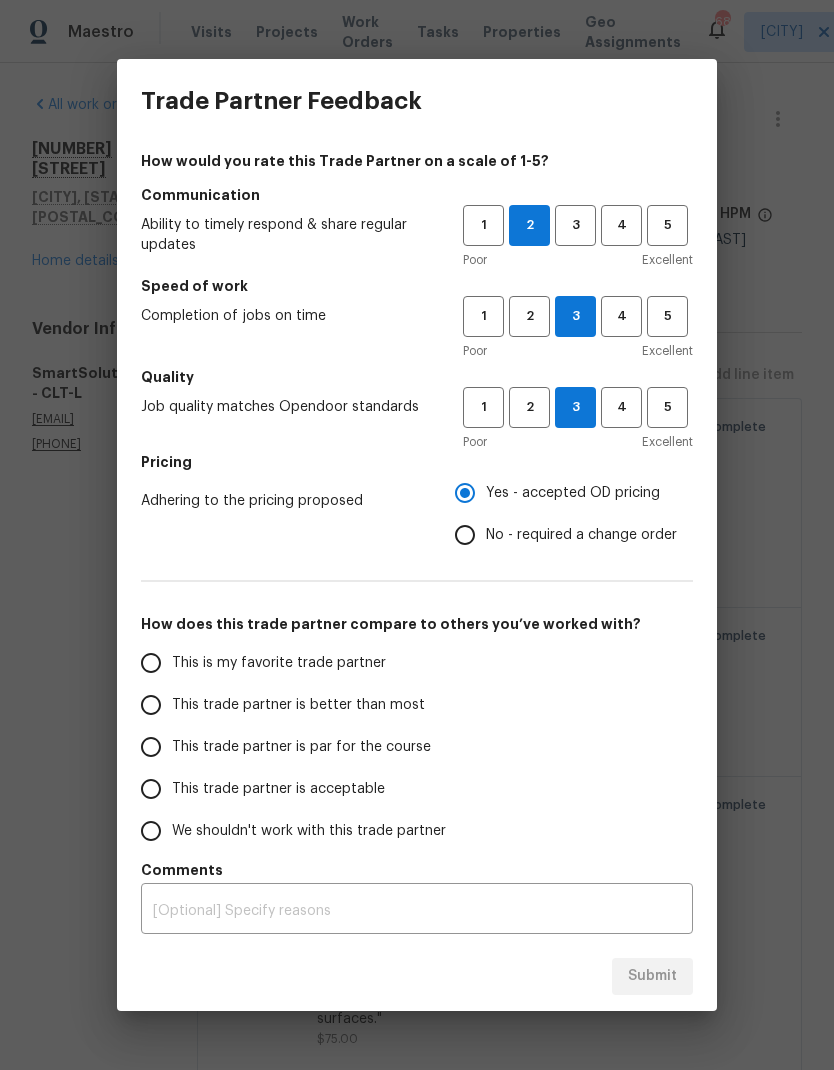 click on "This trade partner is par for the course" at bounding box center [151, 747] 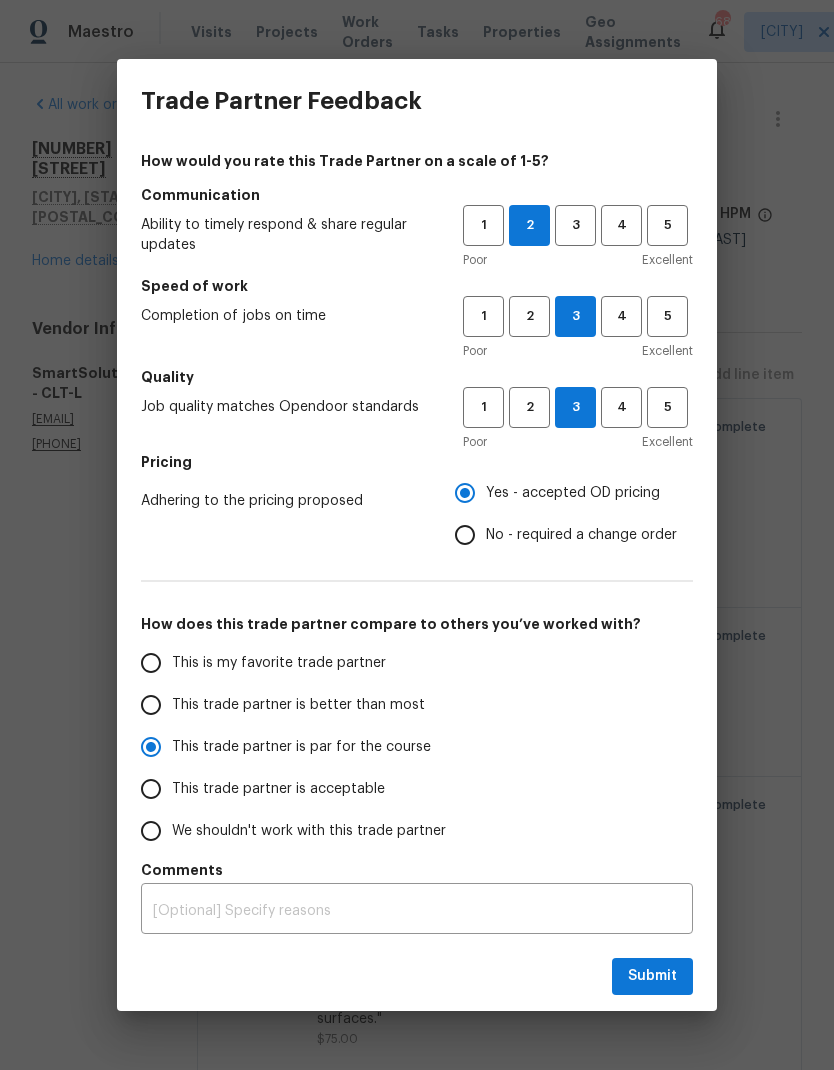 click at bounding box center (417, 911) 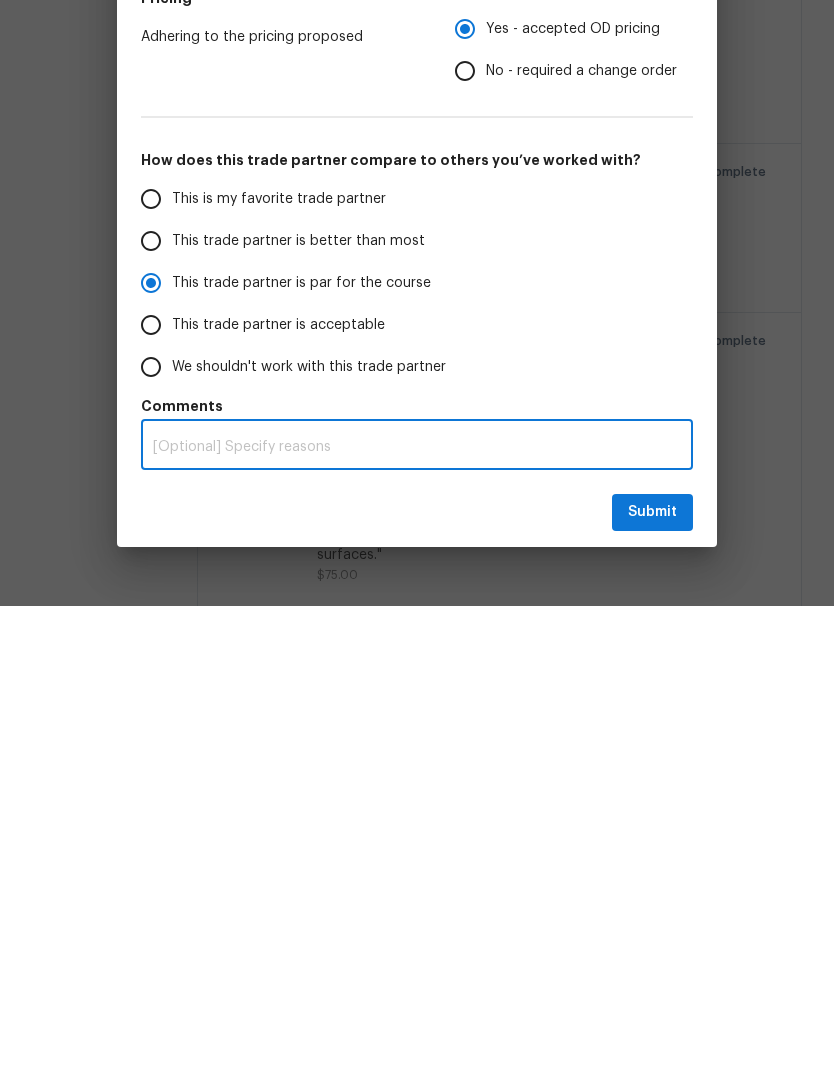radio on "true" 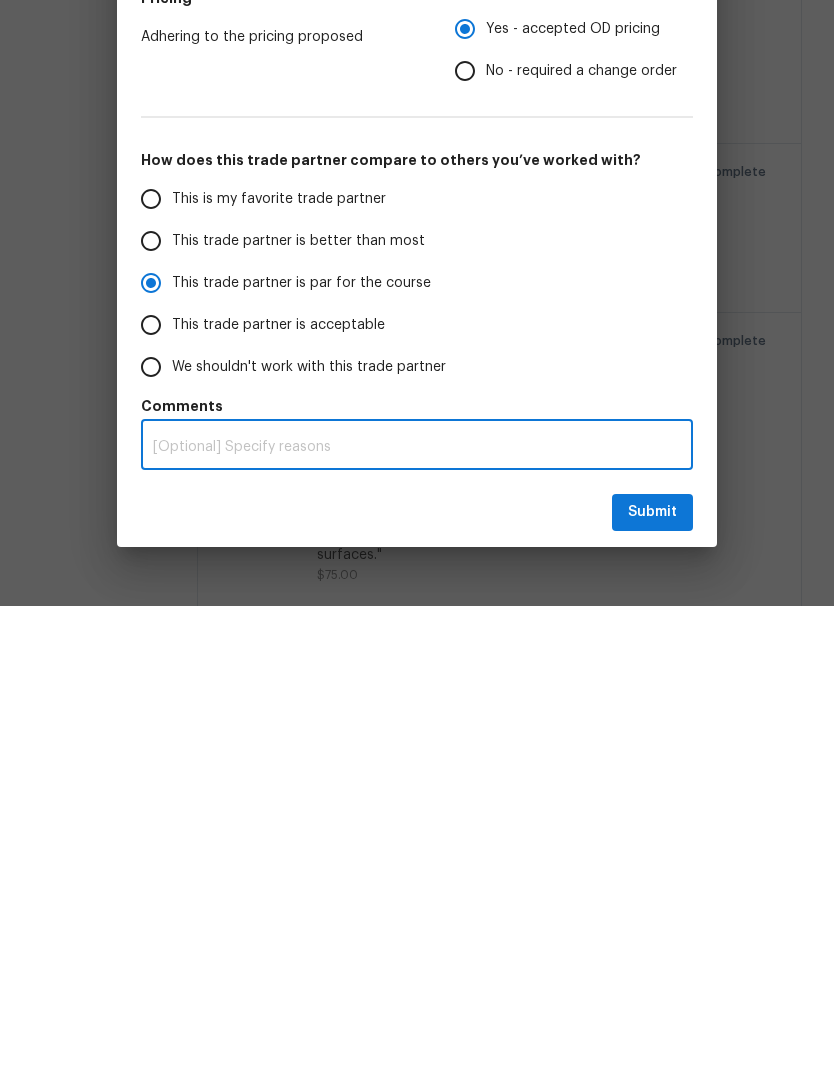 type on "P" 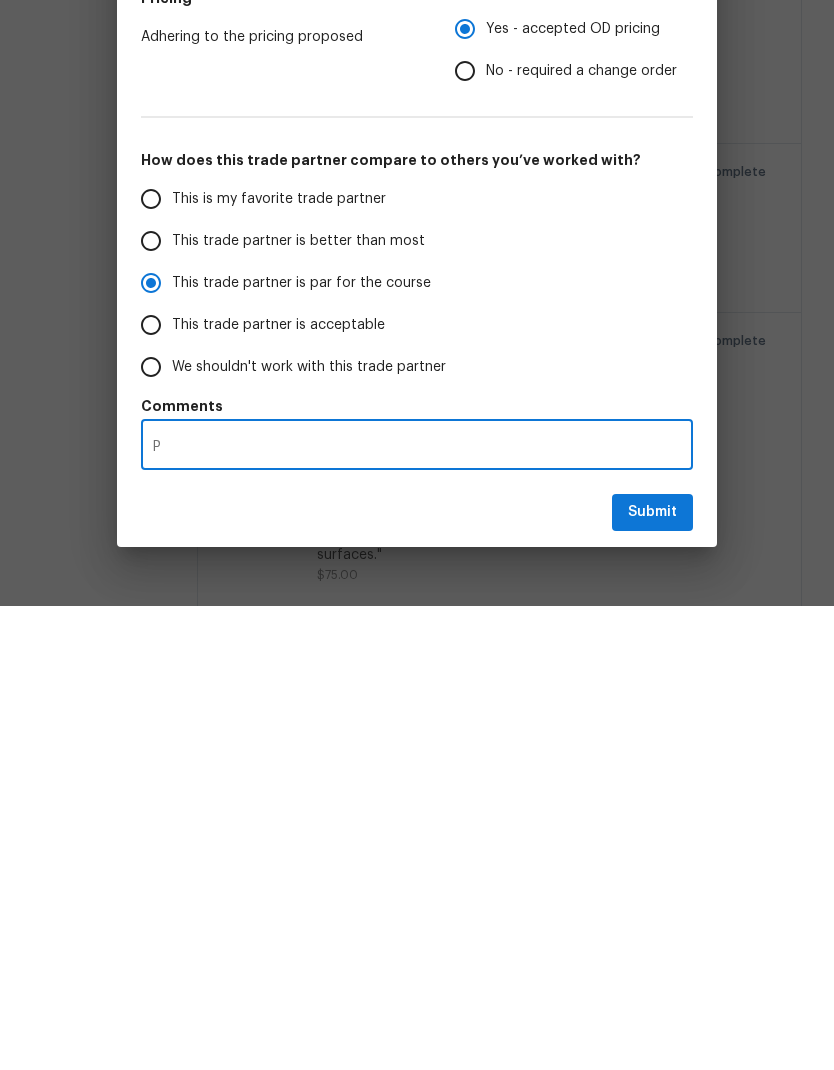 scroll, scrollTop: 80, scrollLeft: 0, axis: vertical 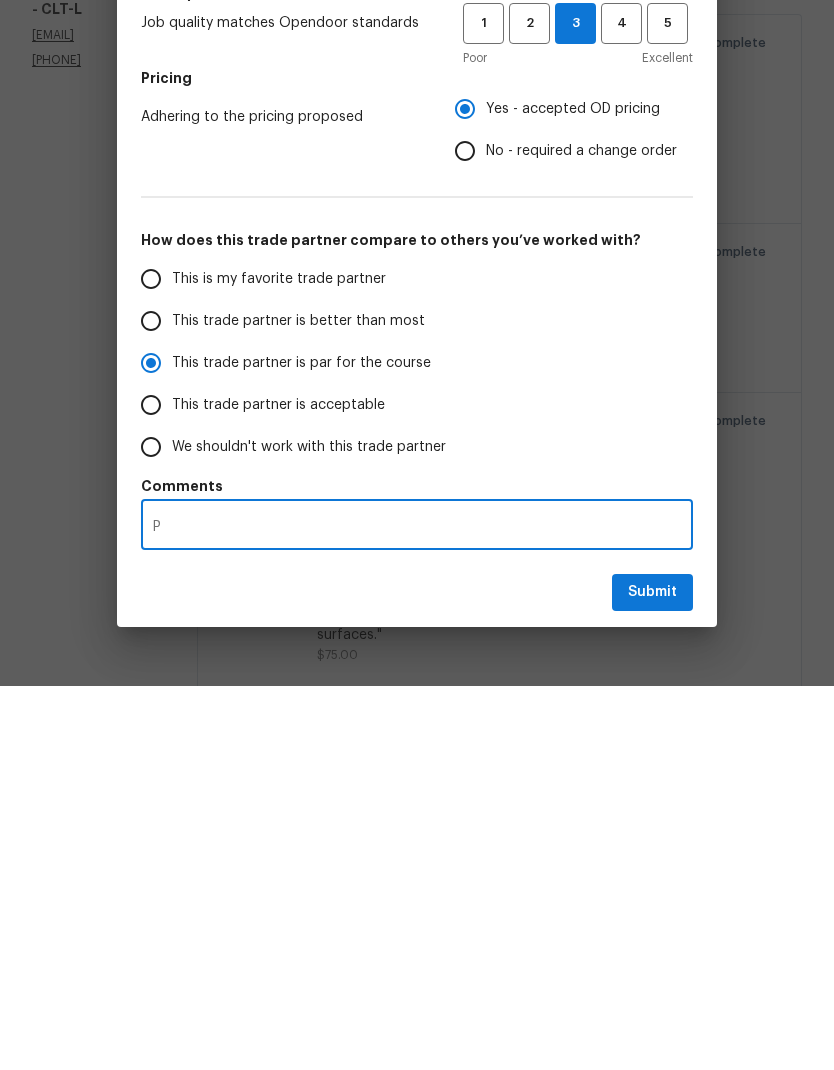 radio on "false" 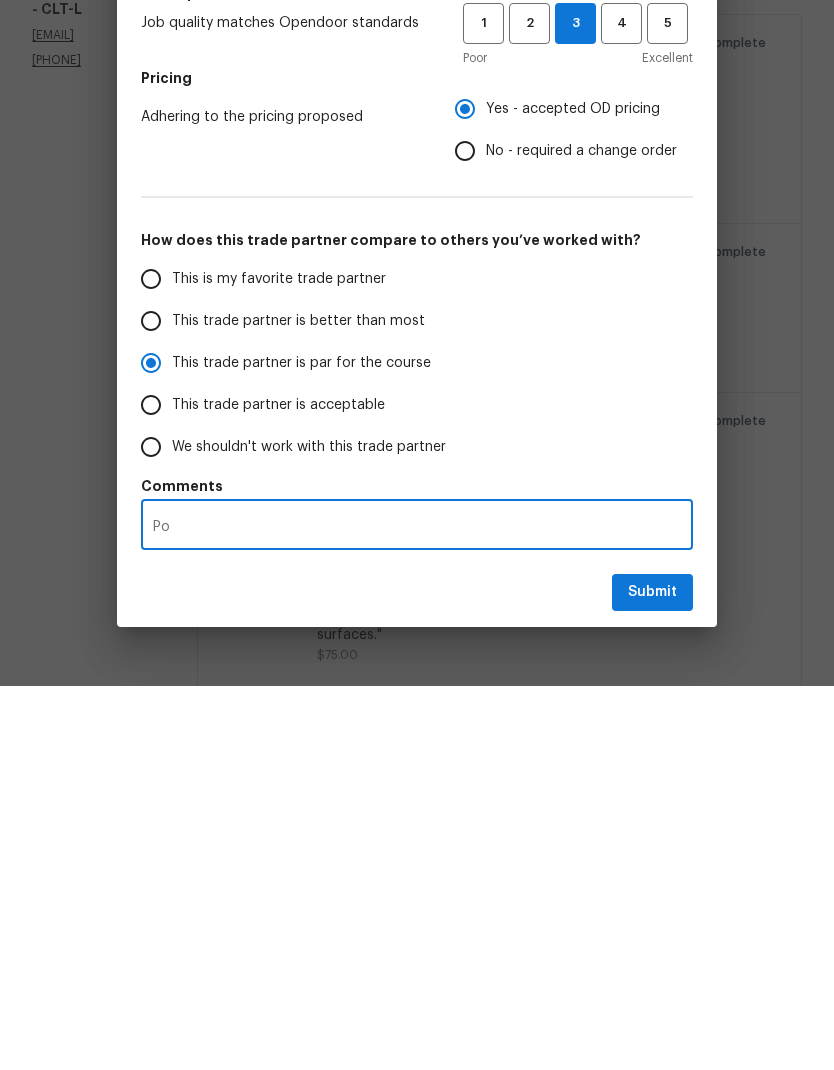 radio on "false" 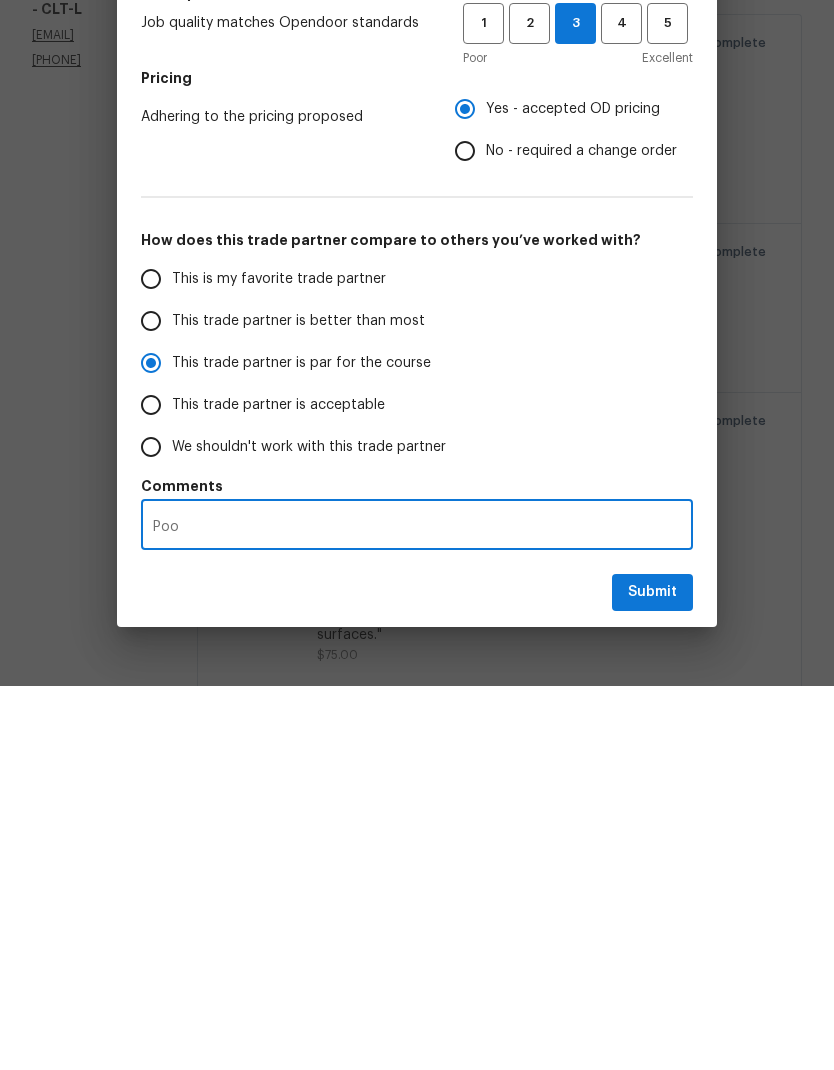 radio on "false" 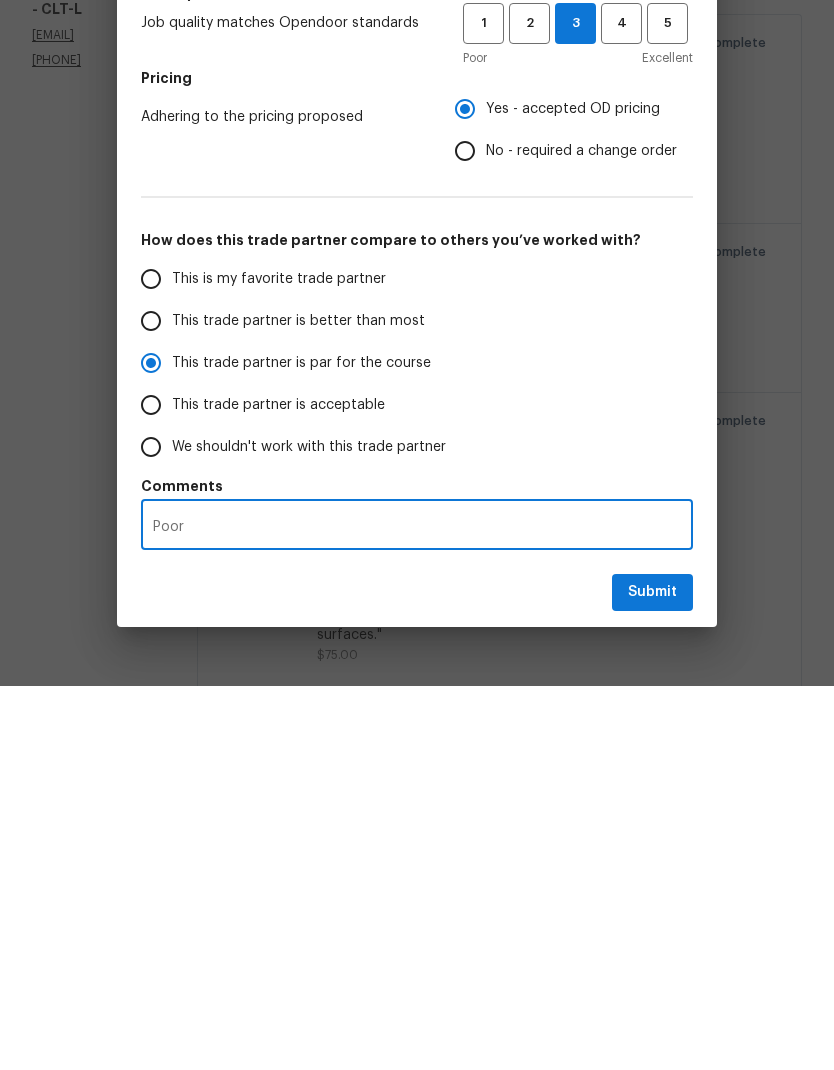 radio on "false" 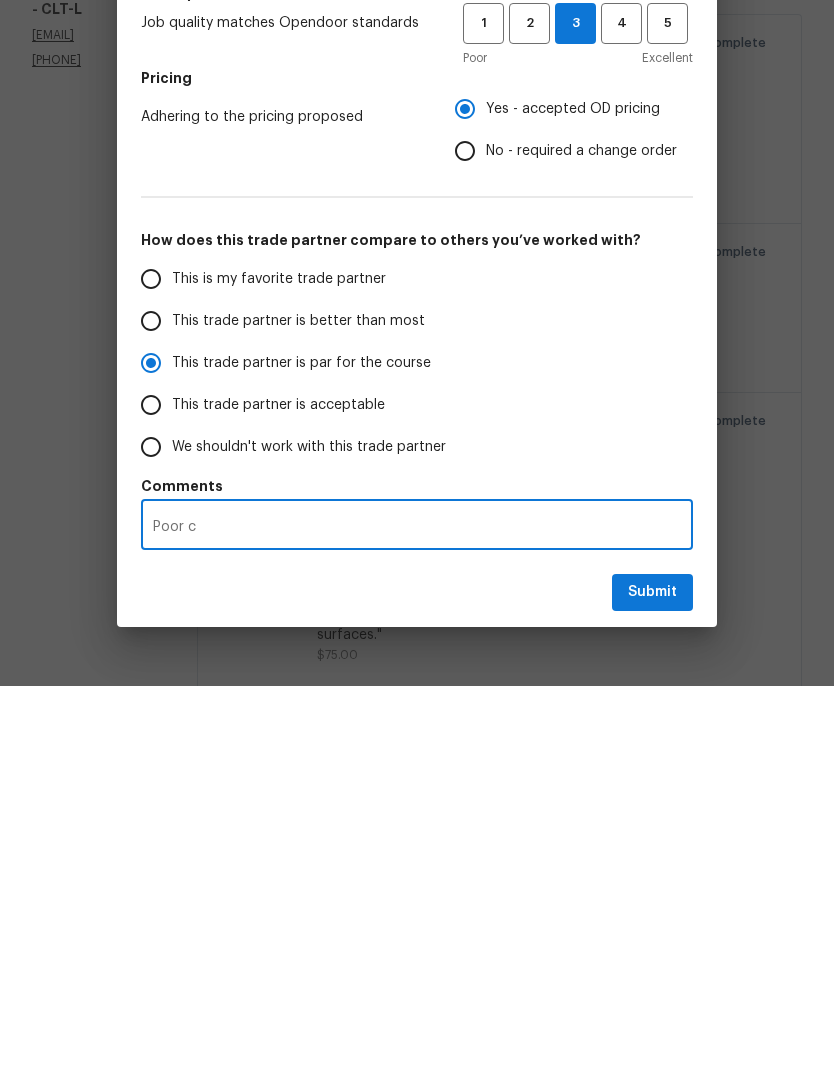radio on "false" 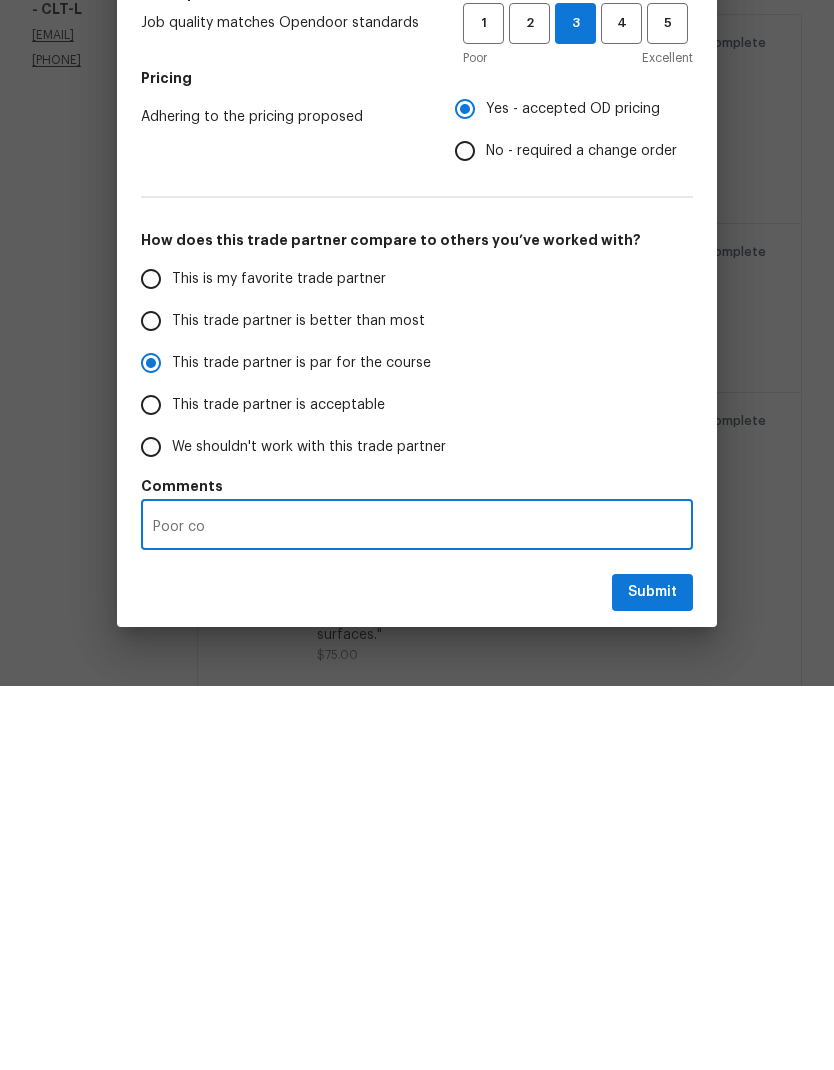 radio on "false" 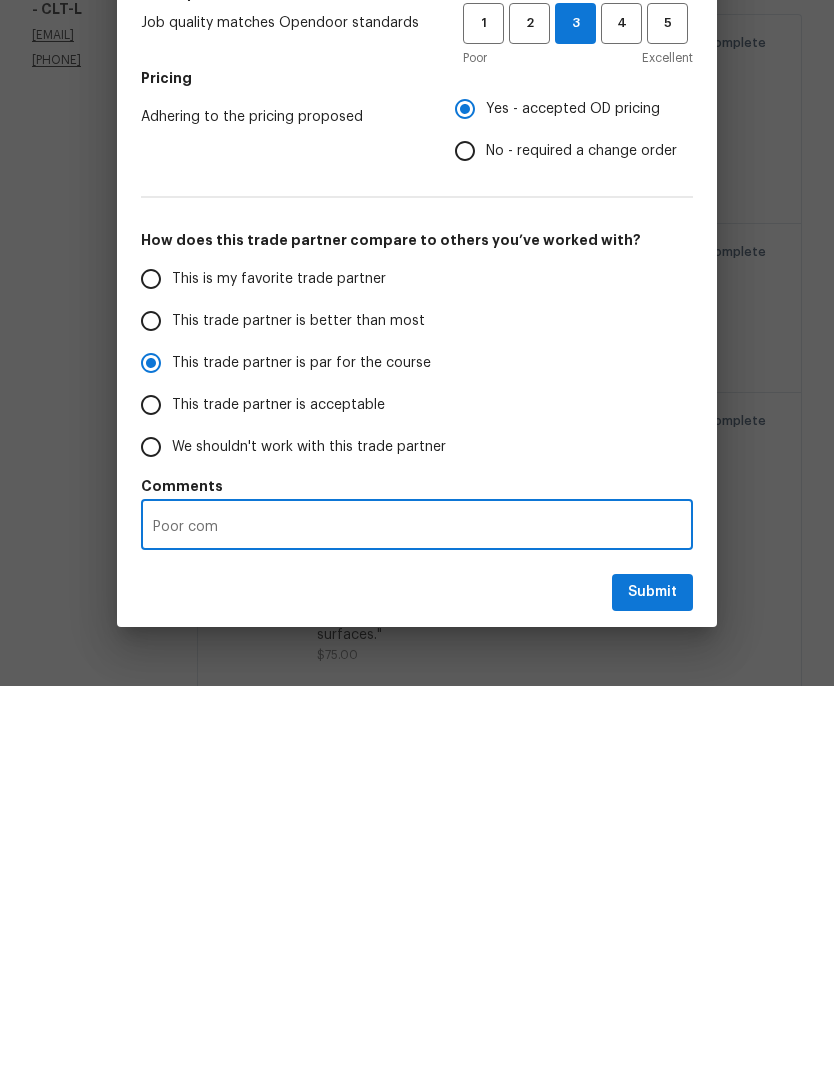 radio on "false" 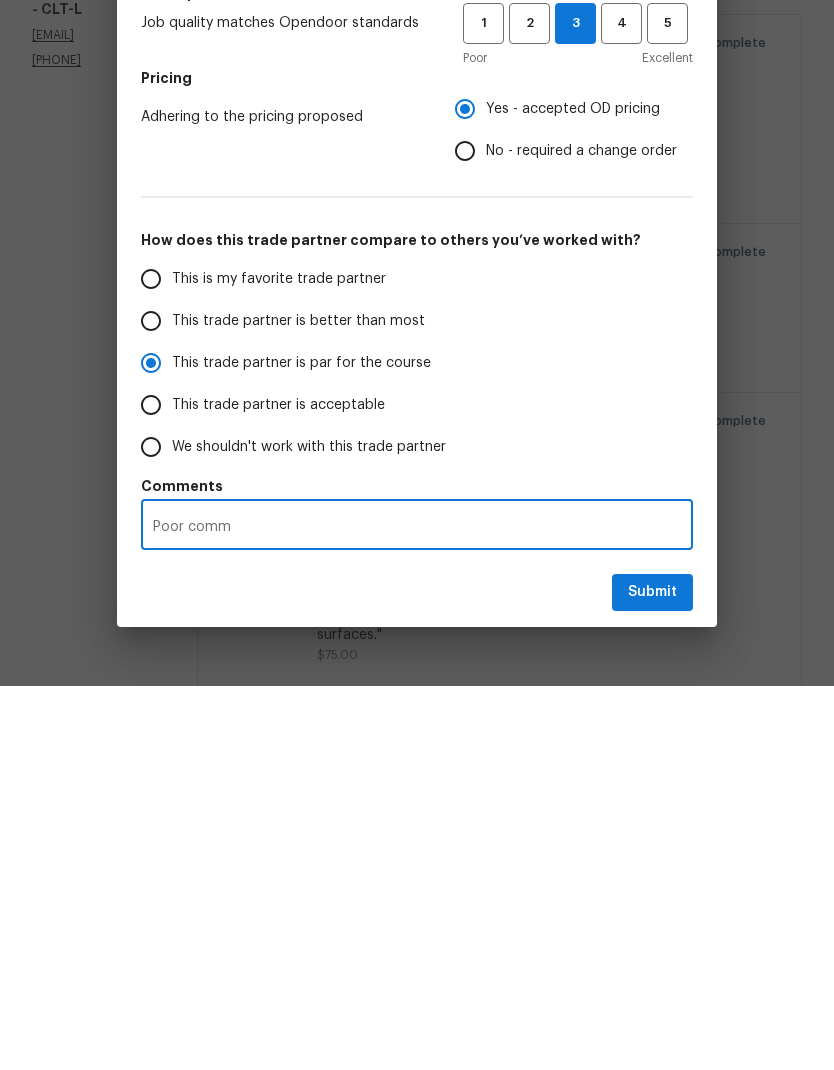radio on "false" 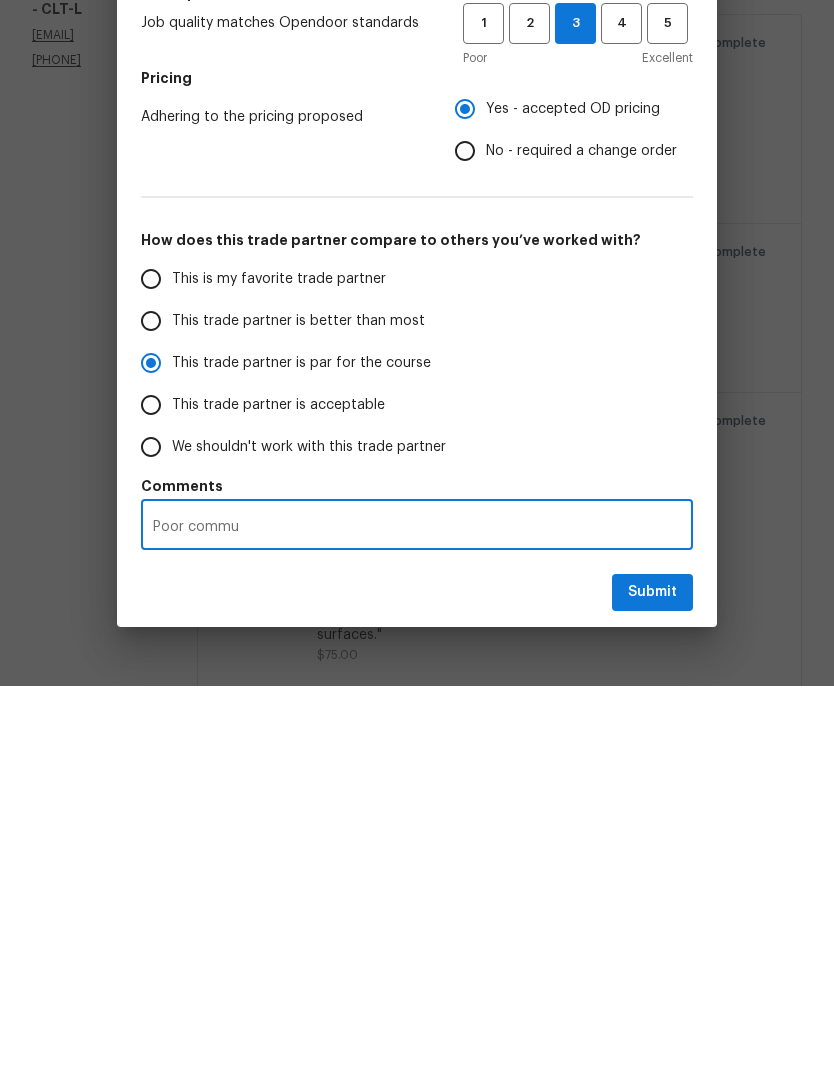radio on "false" 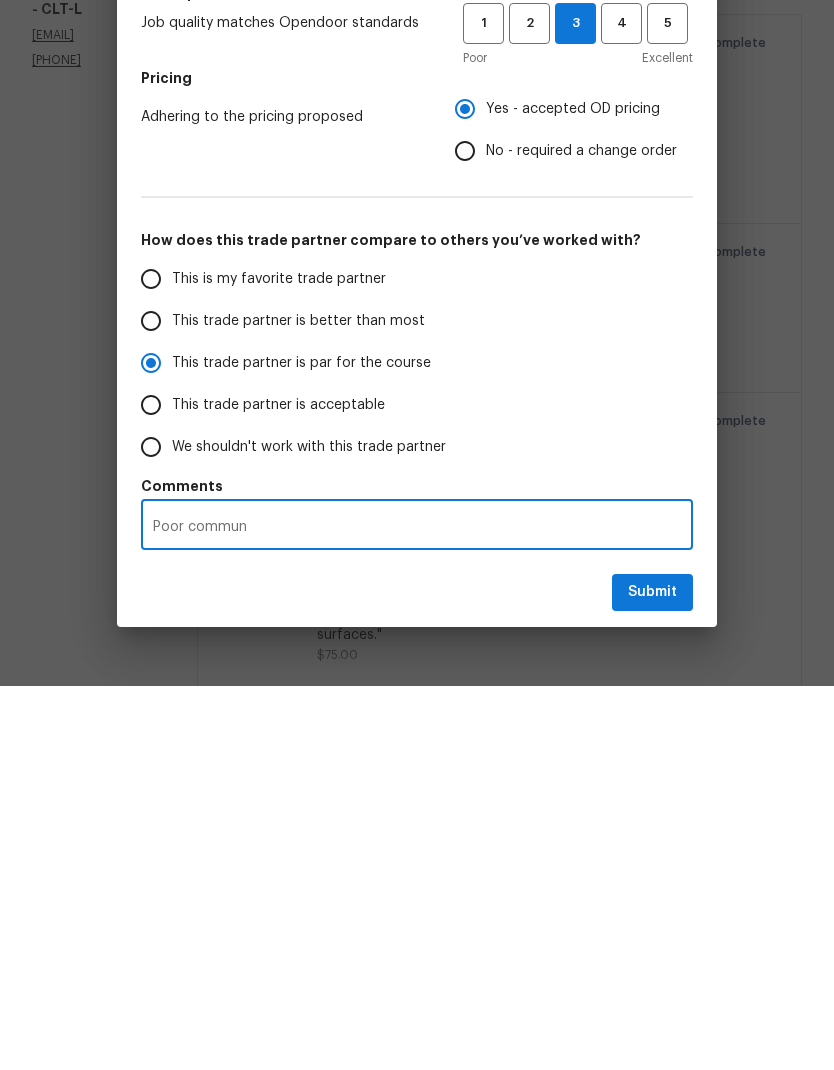 radio on "false" 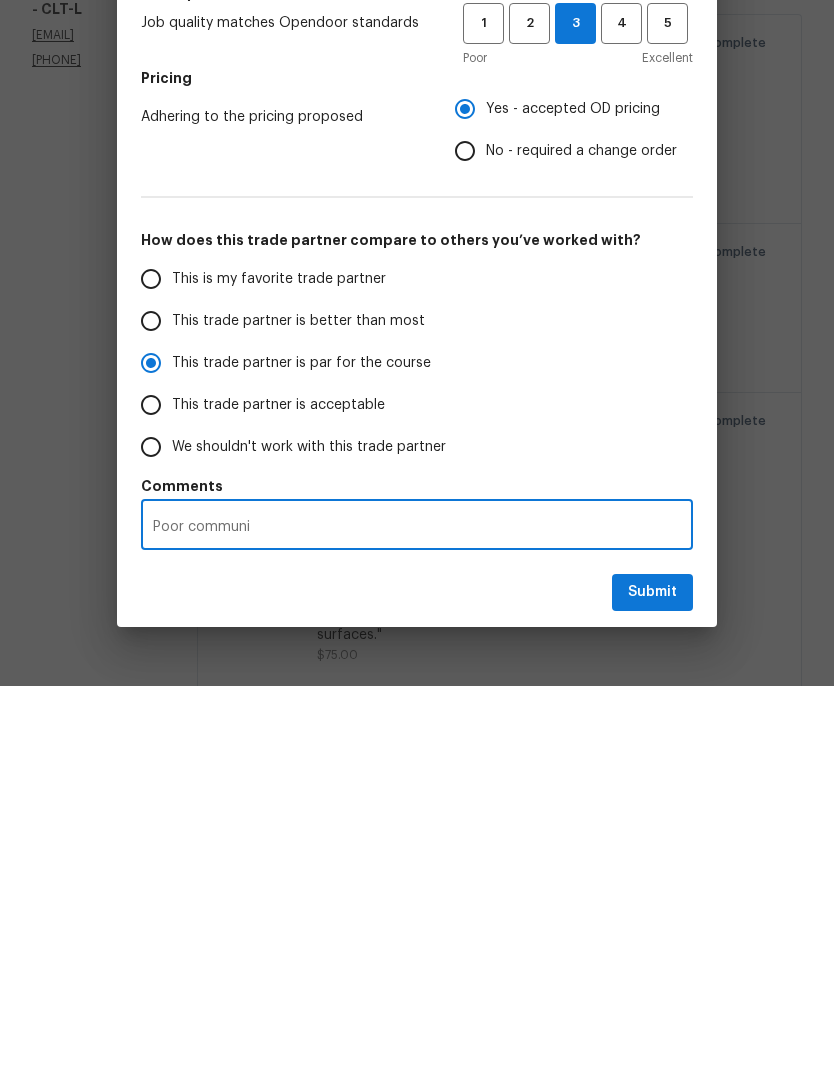 radio on "false" 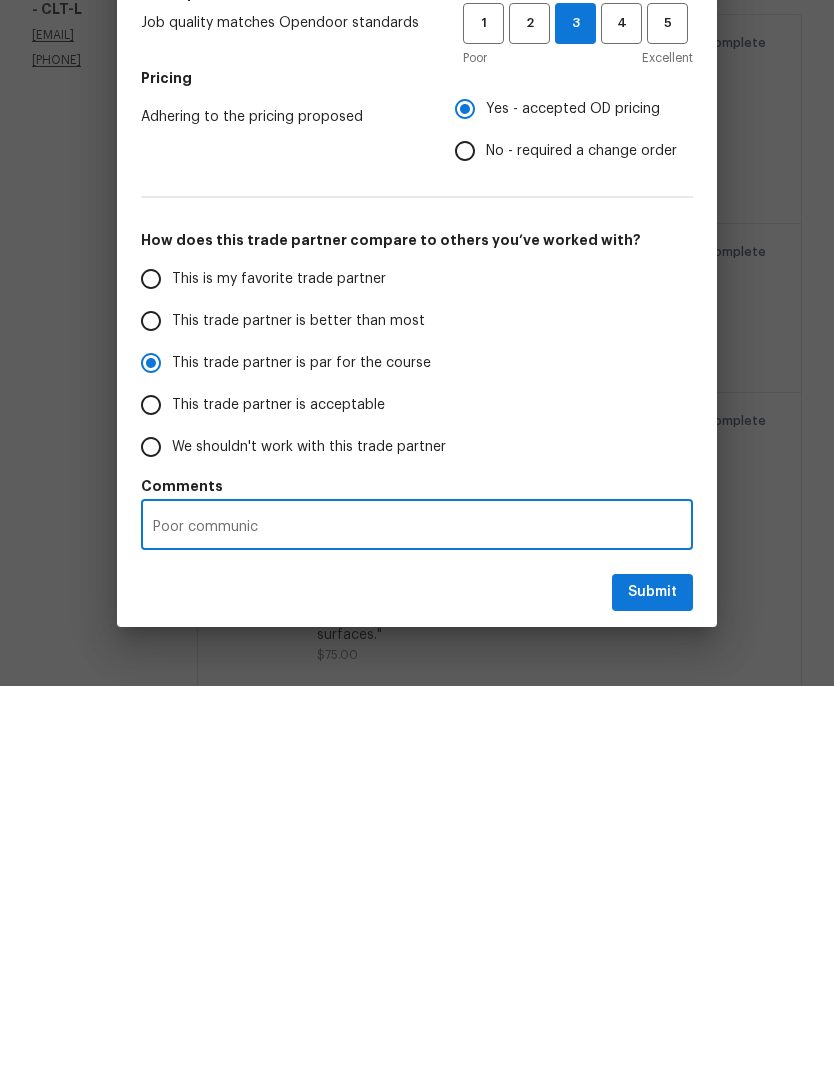 radio on "false" 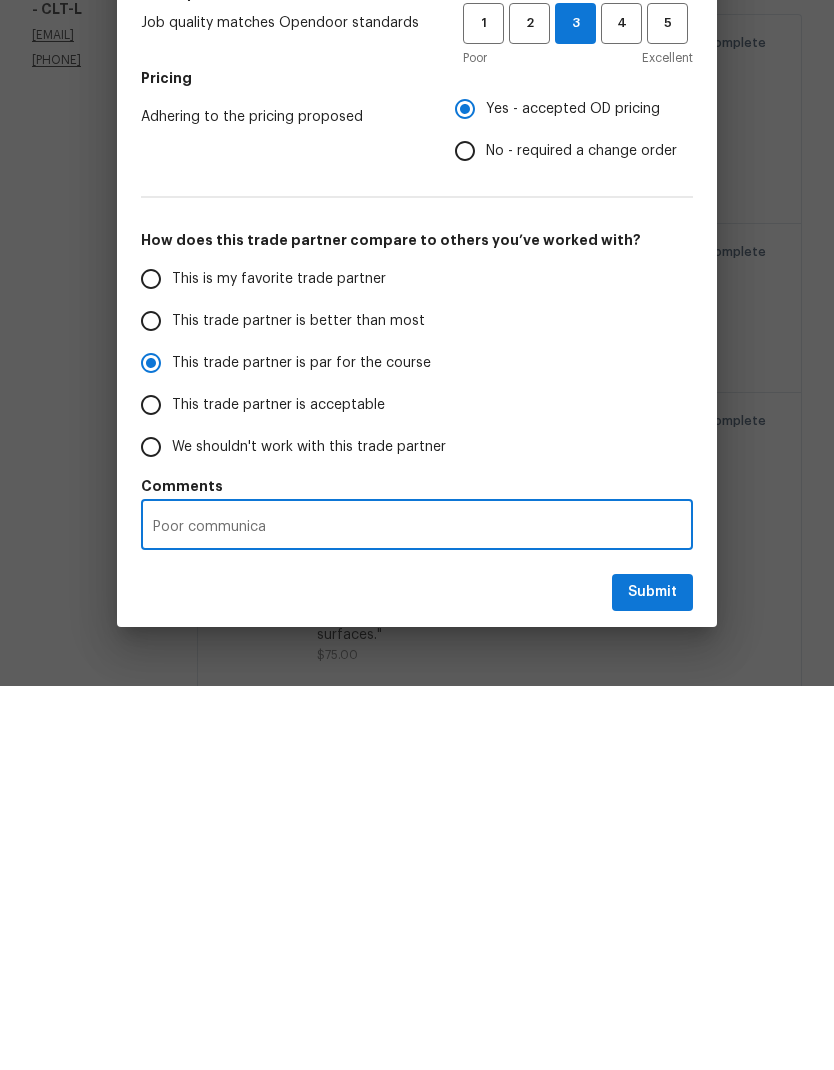 radio on "false" 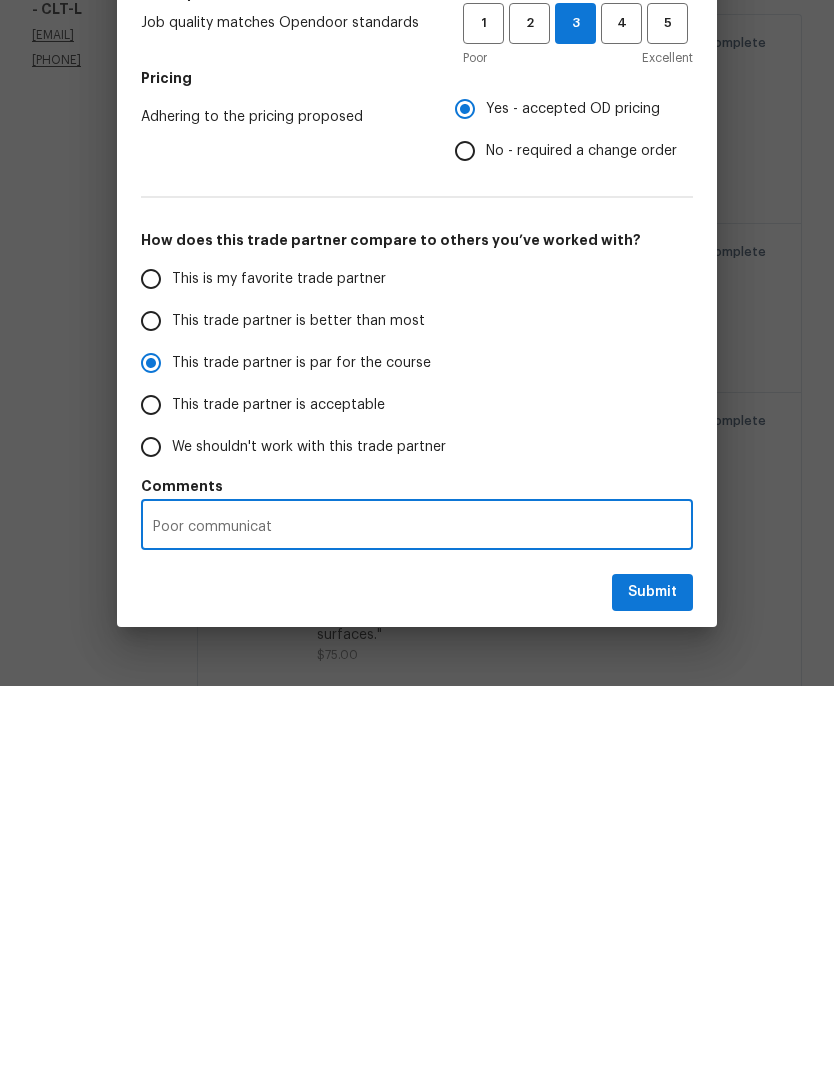 radio on "false" 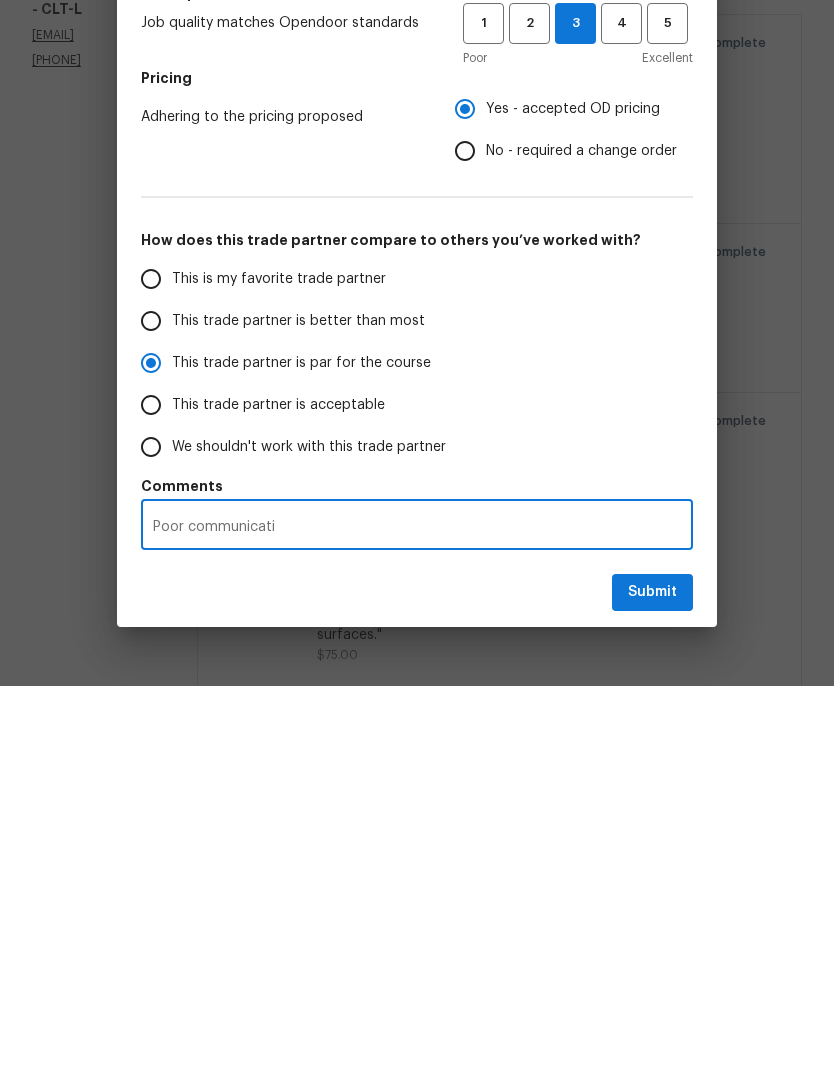 radio on "false" 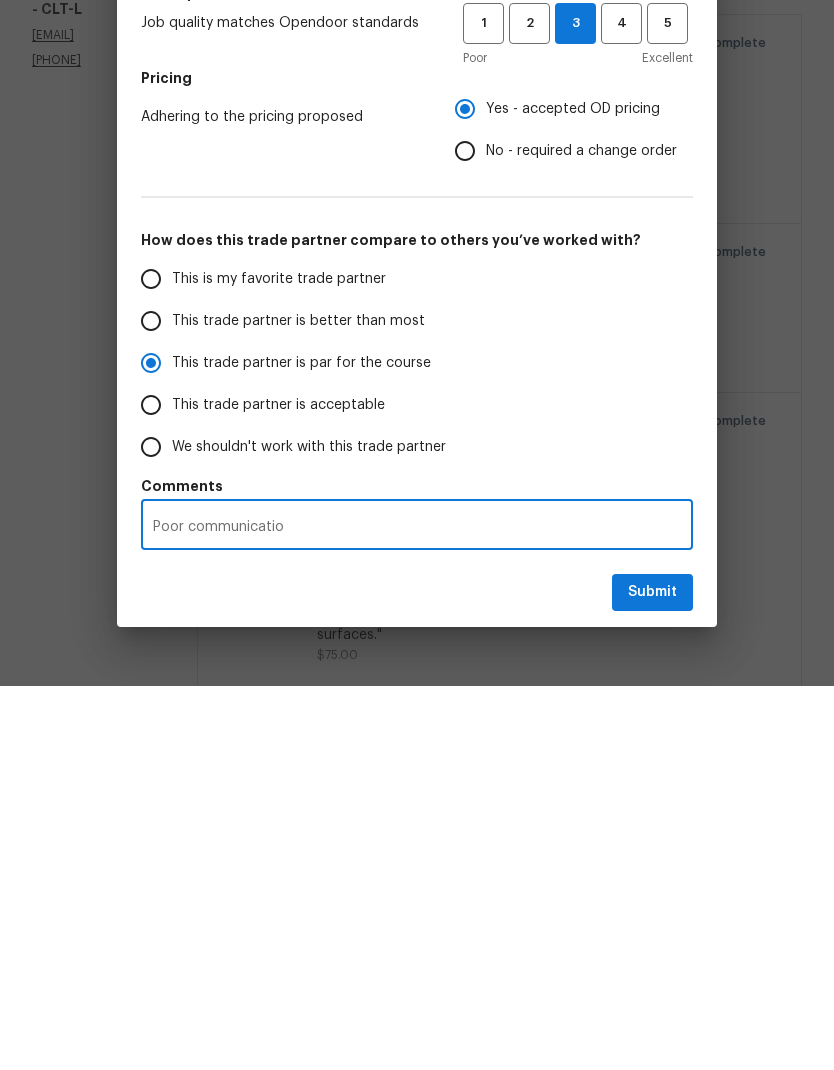 radio on "false" 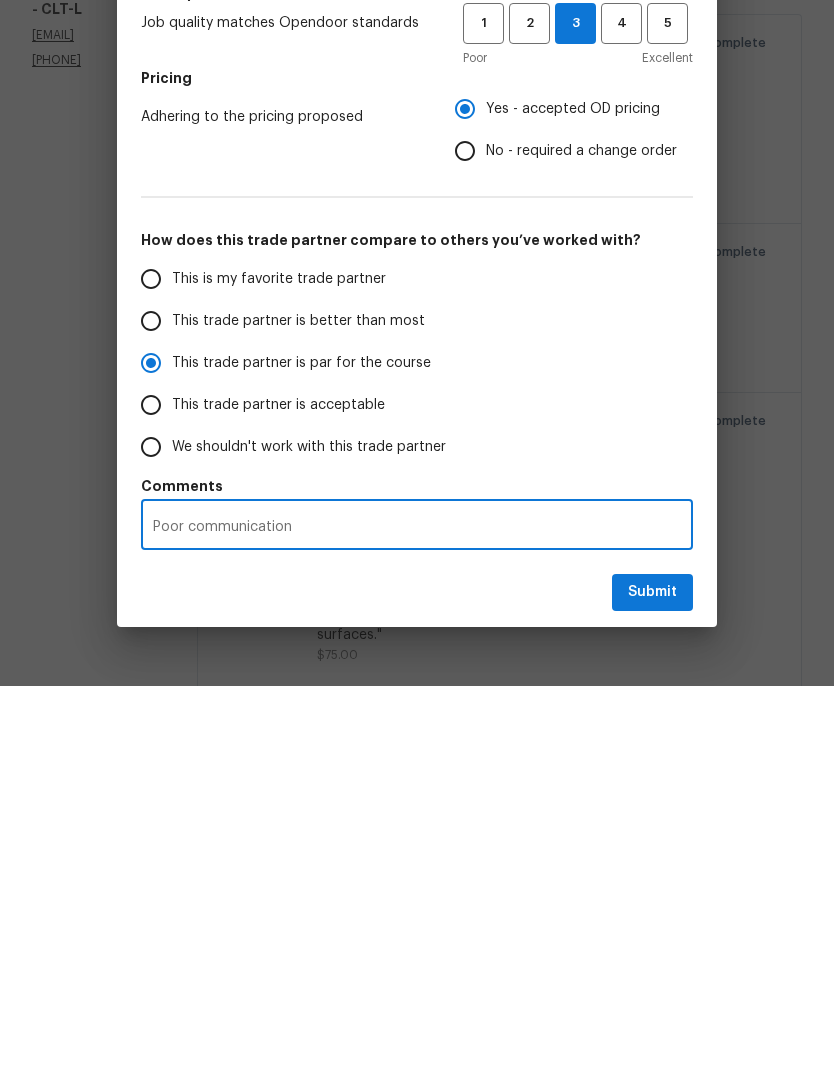 radio on "false" 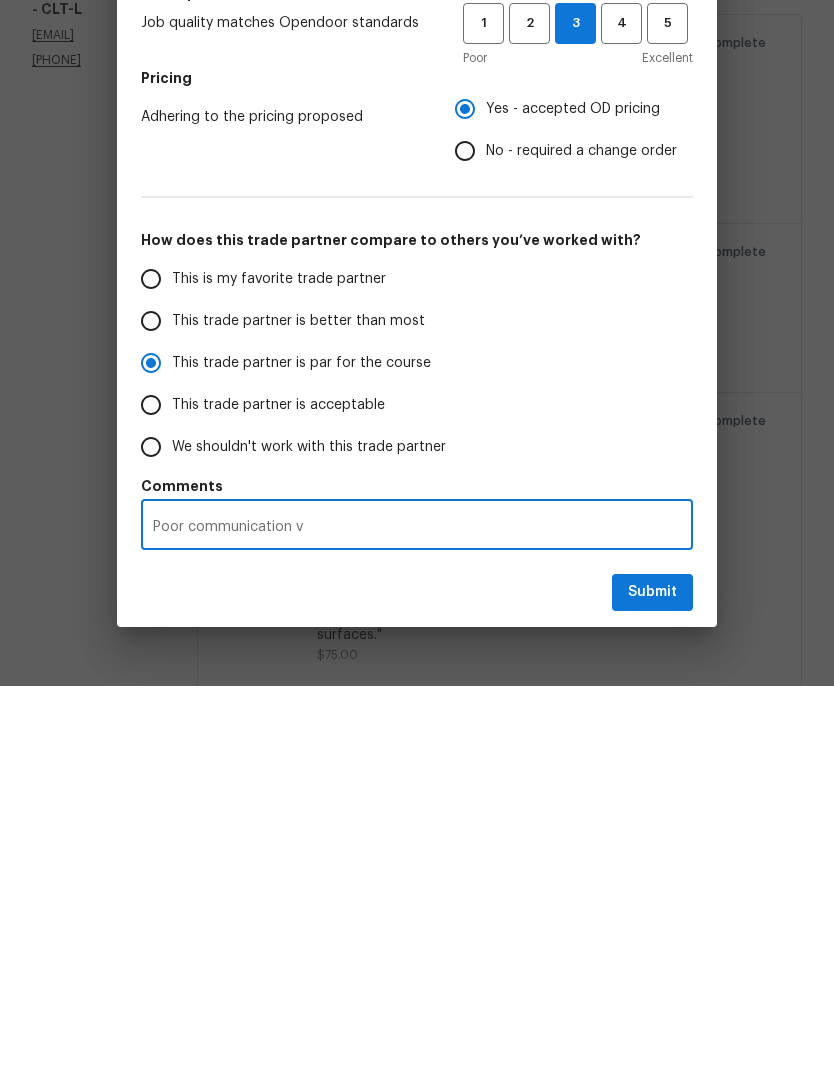 radio on "false" 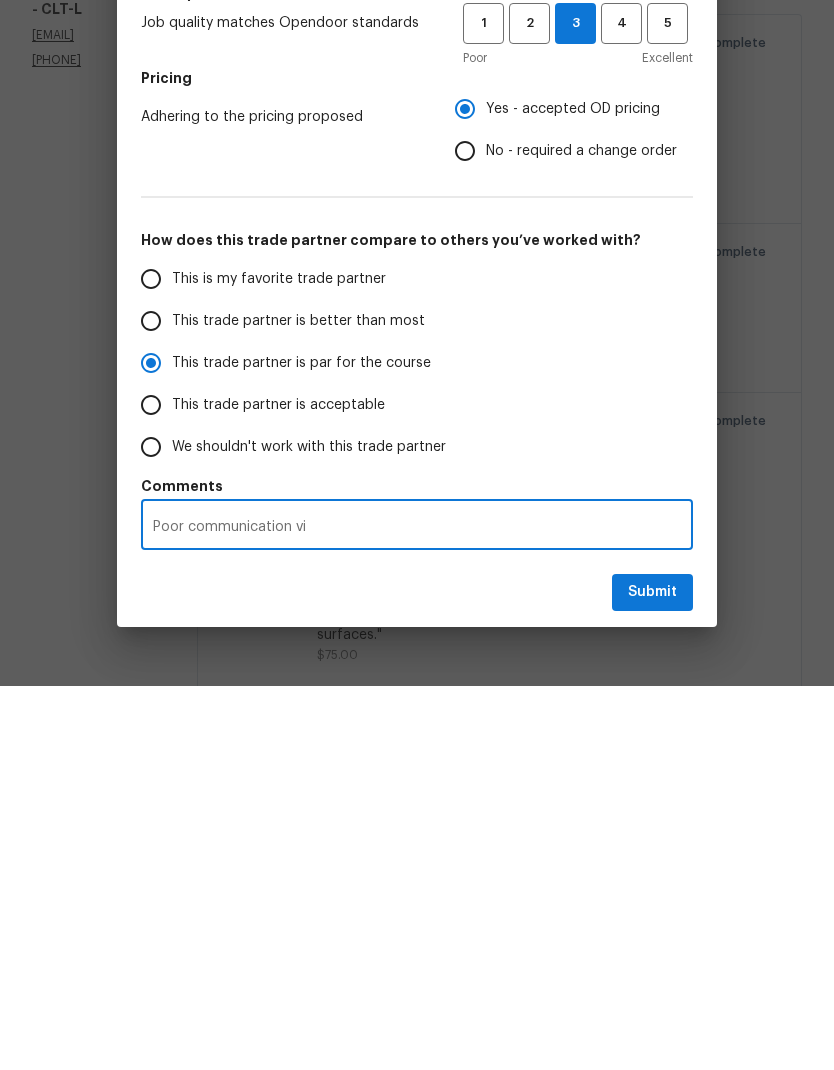 radio on "false" 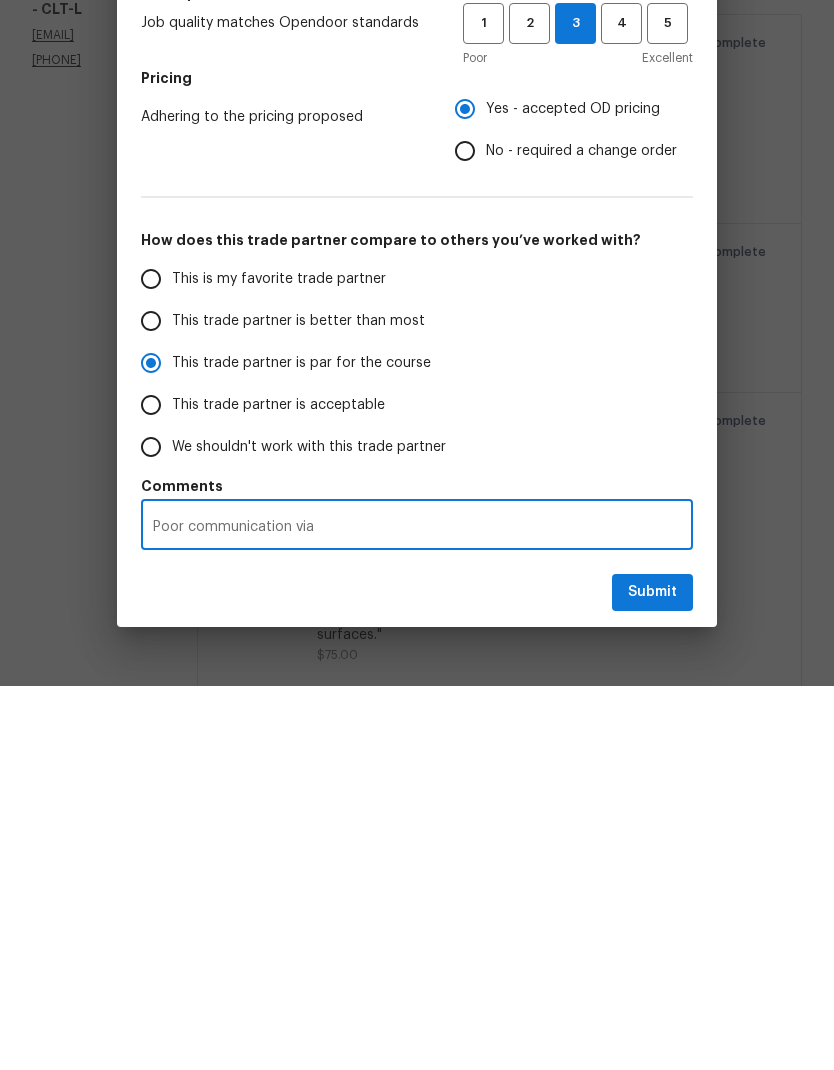 radio on "false" 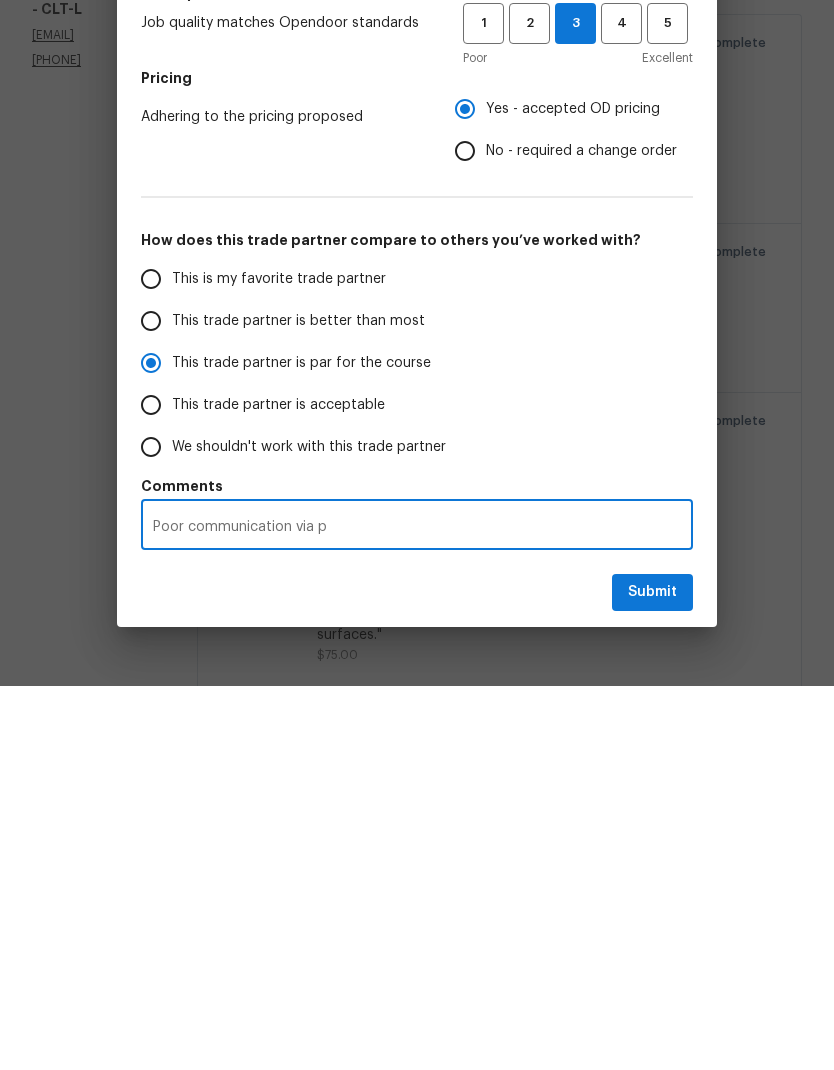 radio on "false" 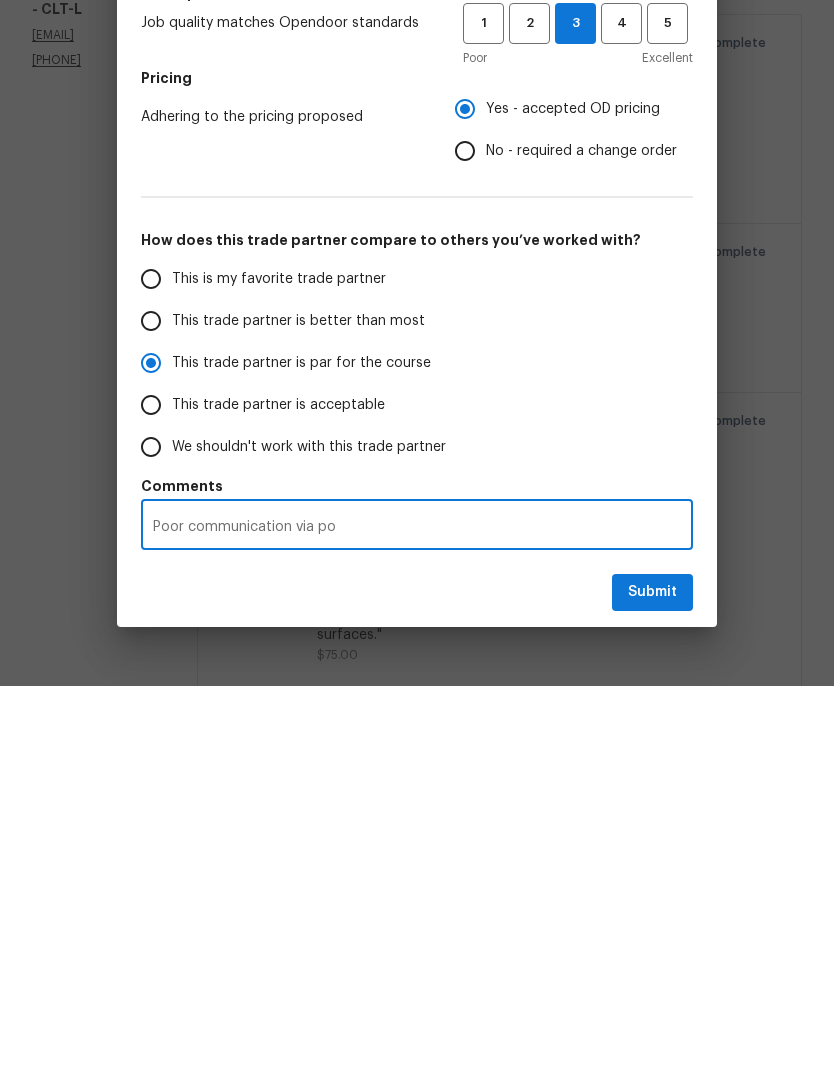 radio on "false" 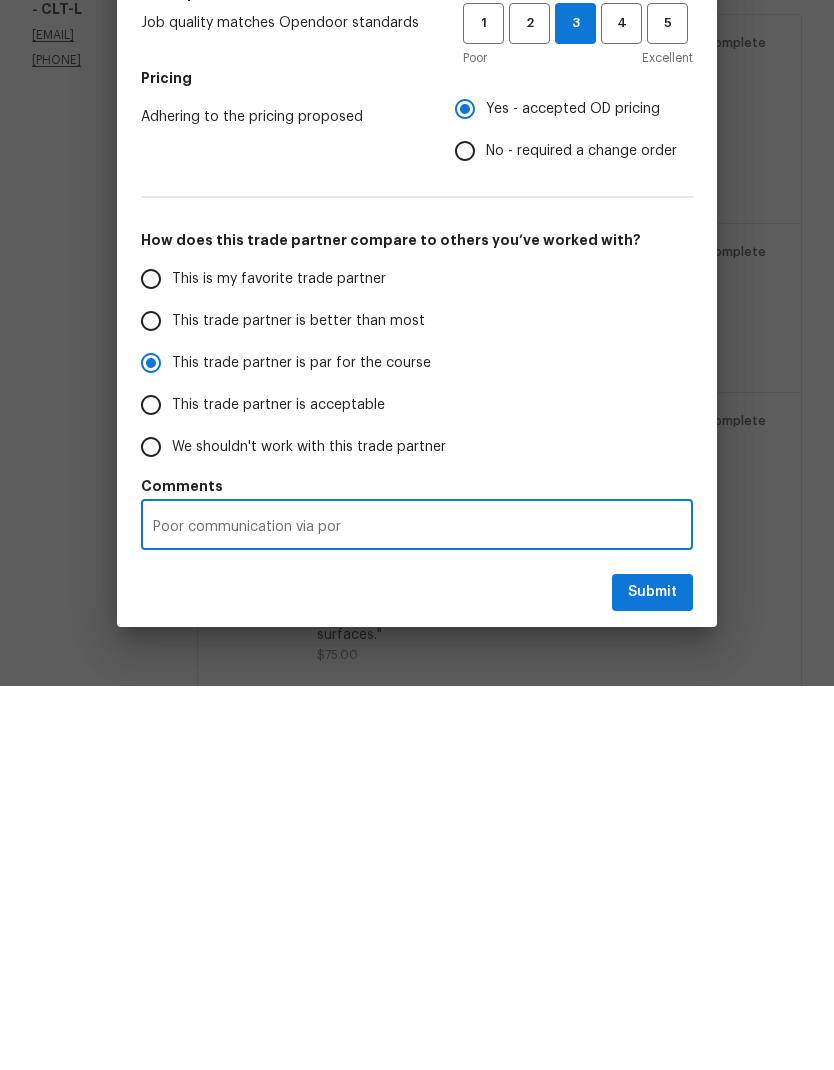 radio on "false" 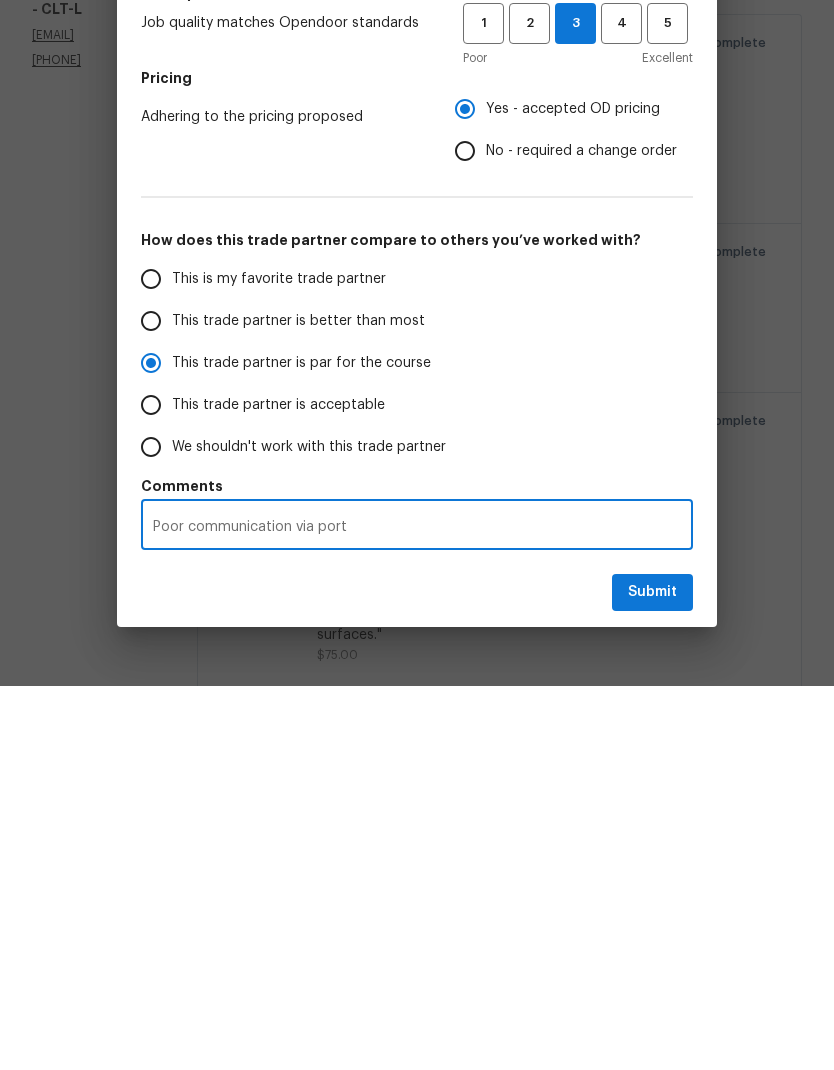 radio on "false" 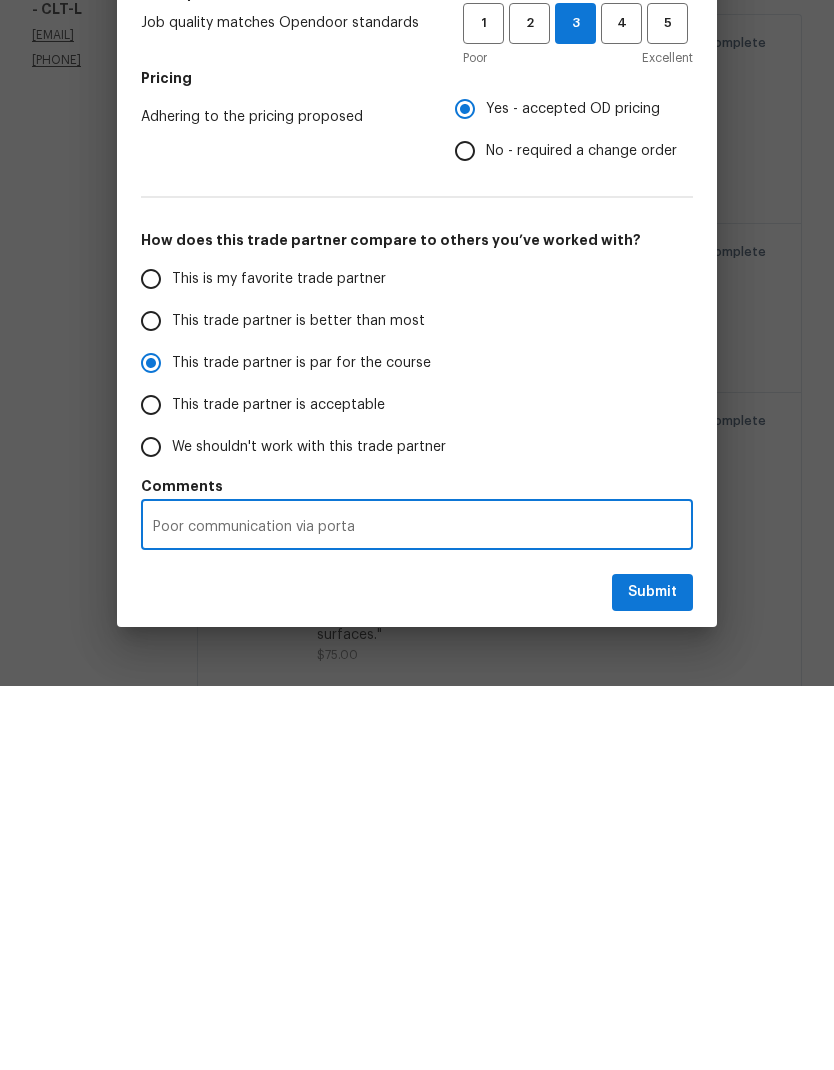 radio on "false" 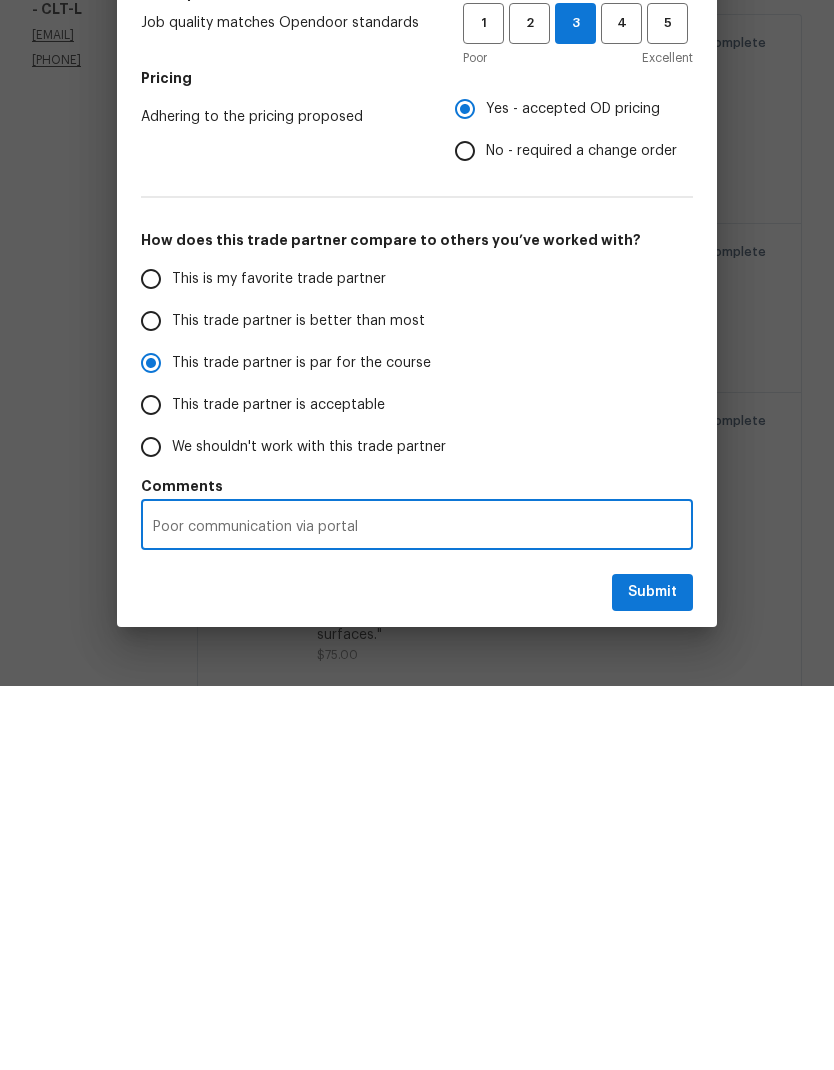 radio on "false" 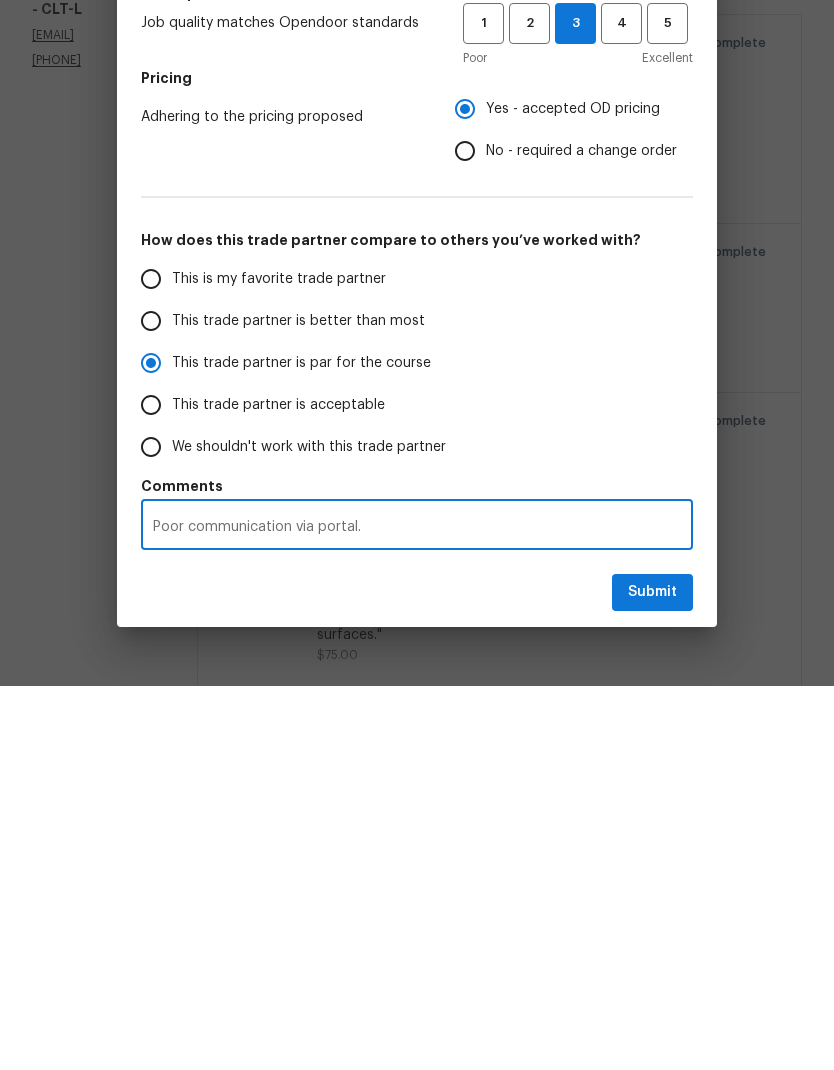 radio on "false" 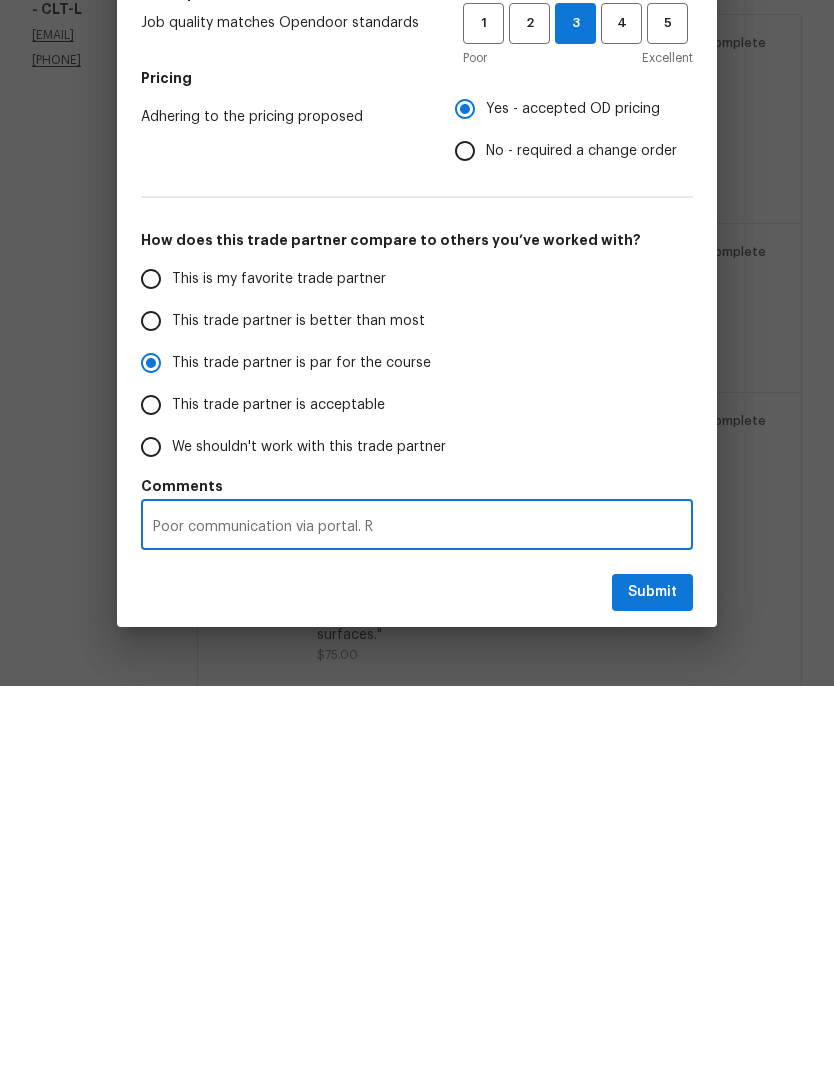 radio on "false" 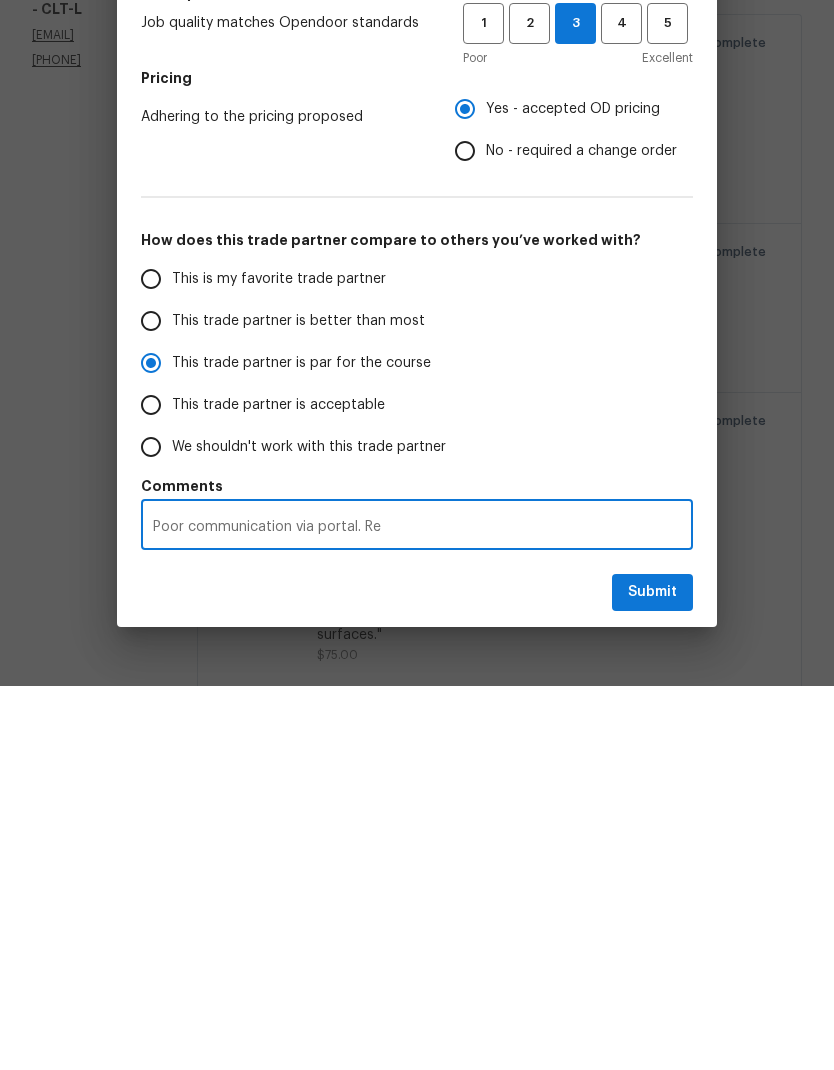 radio on "false" 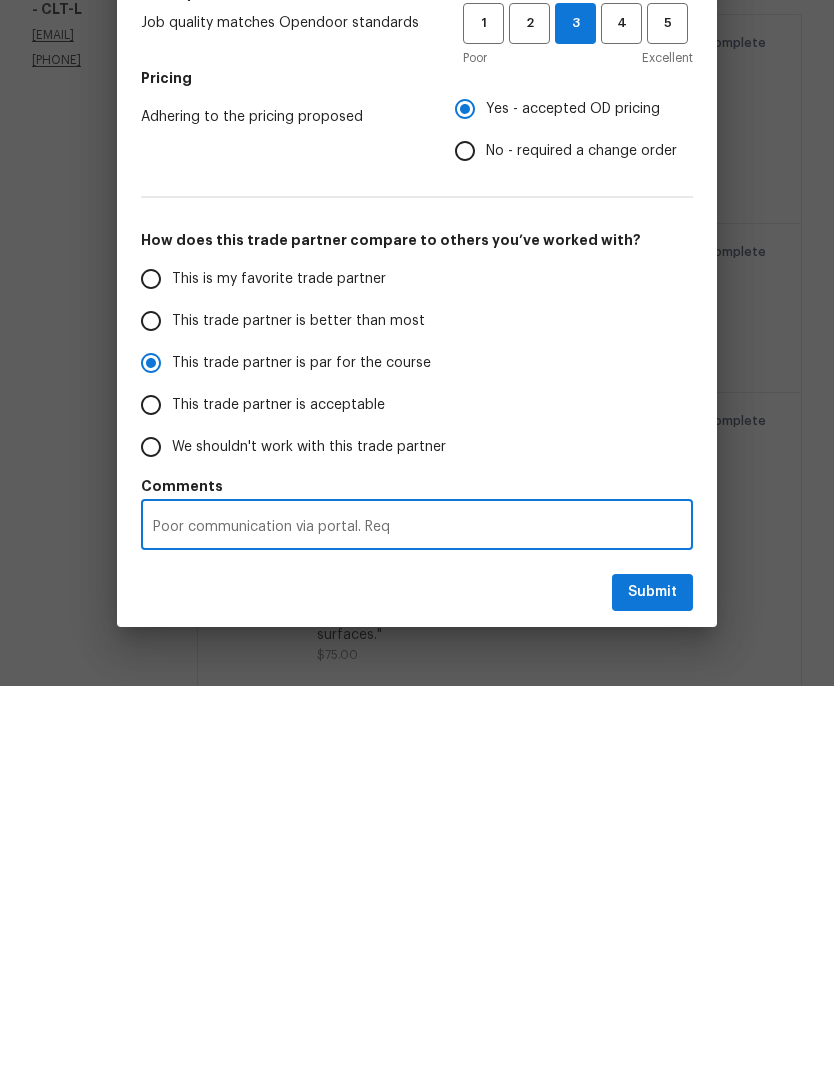 radio on "false" 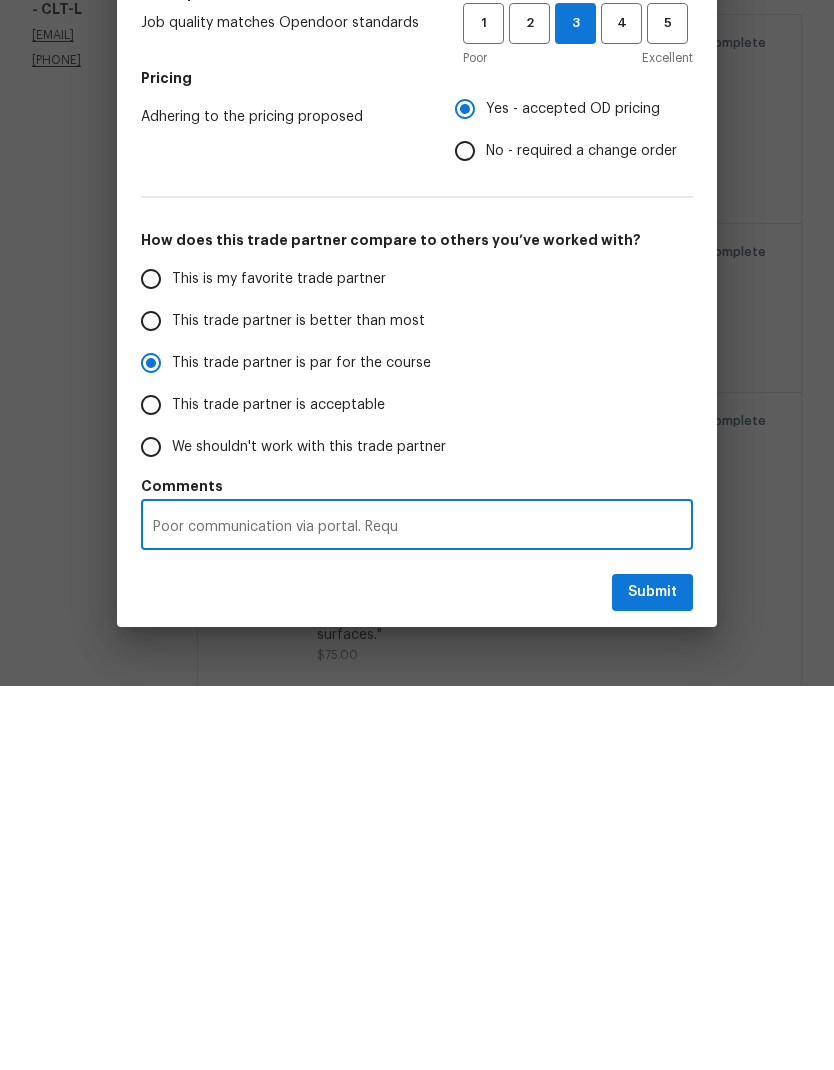 radio on "false" 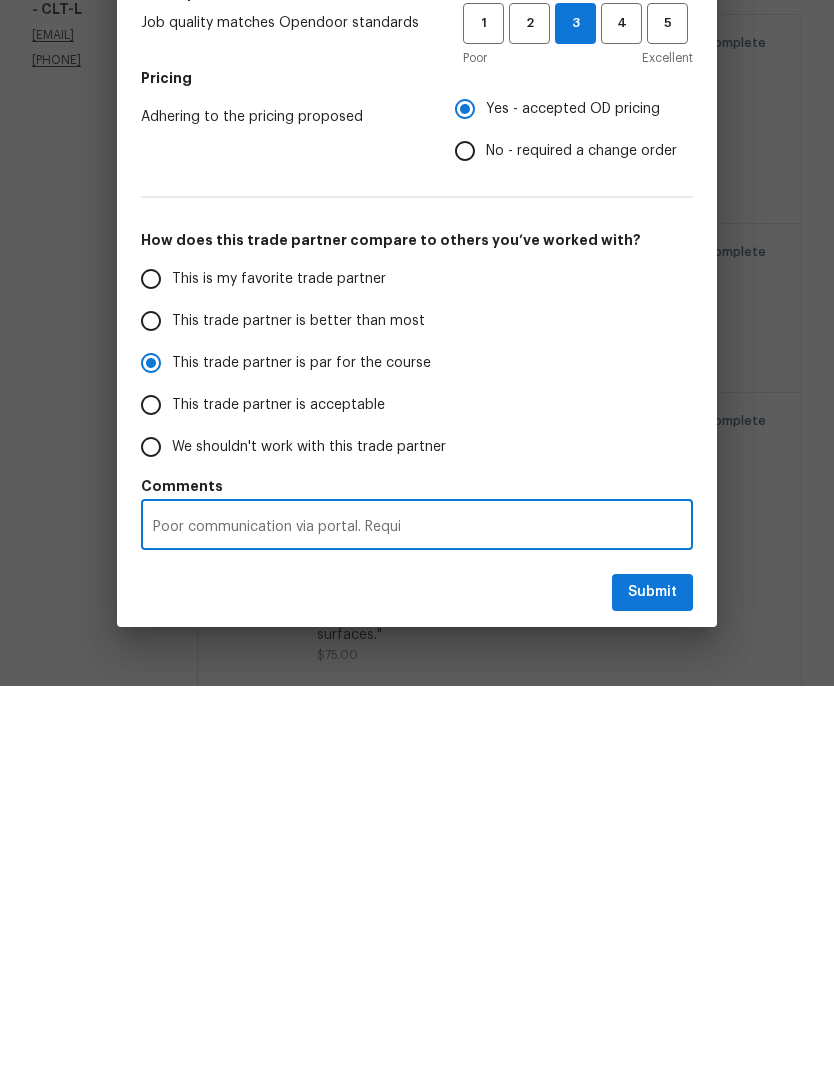 radio on "false" 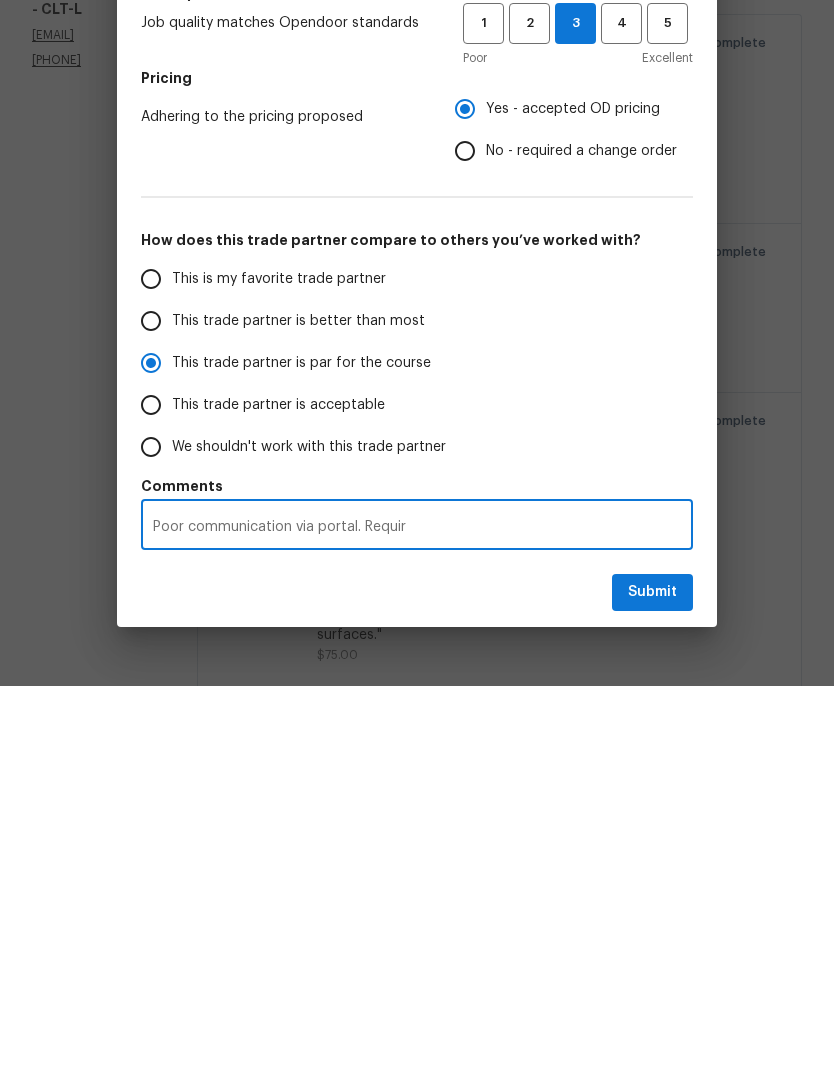 radio on "false" 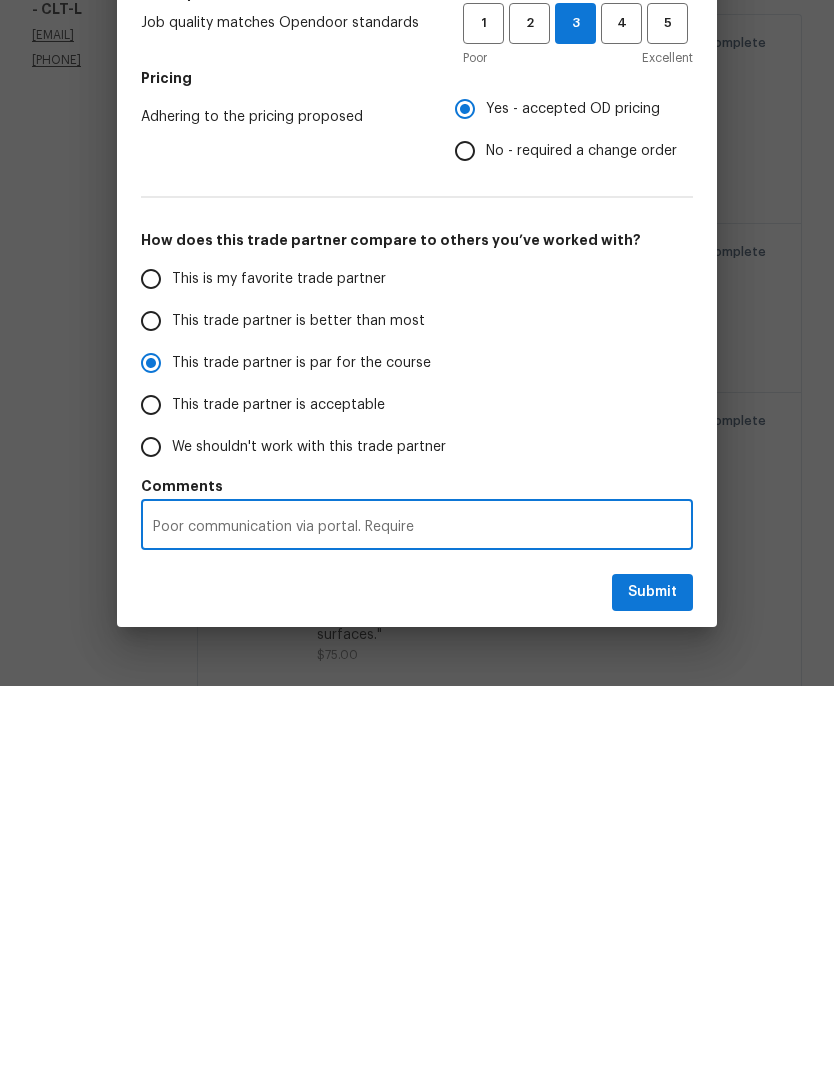 radio on "false" 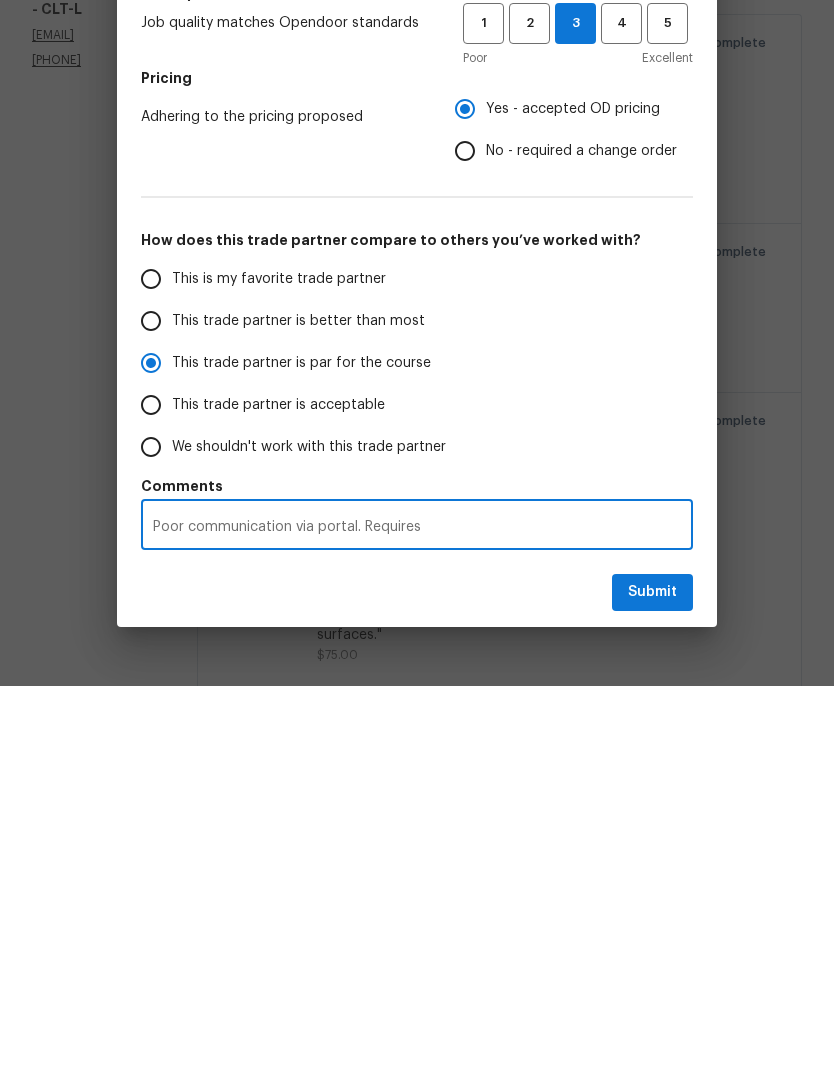 radio on "false" 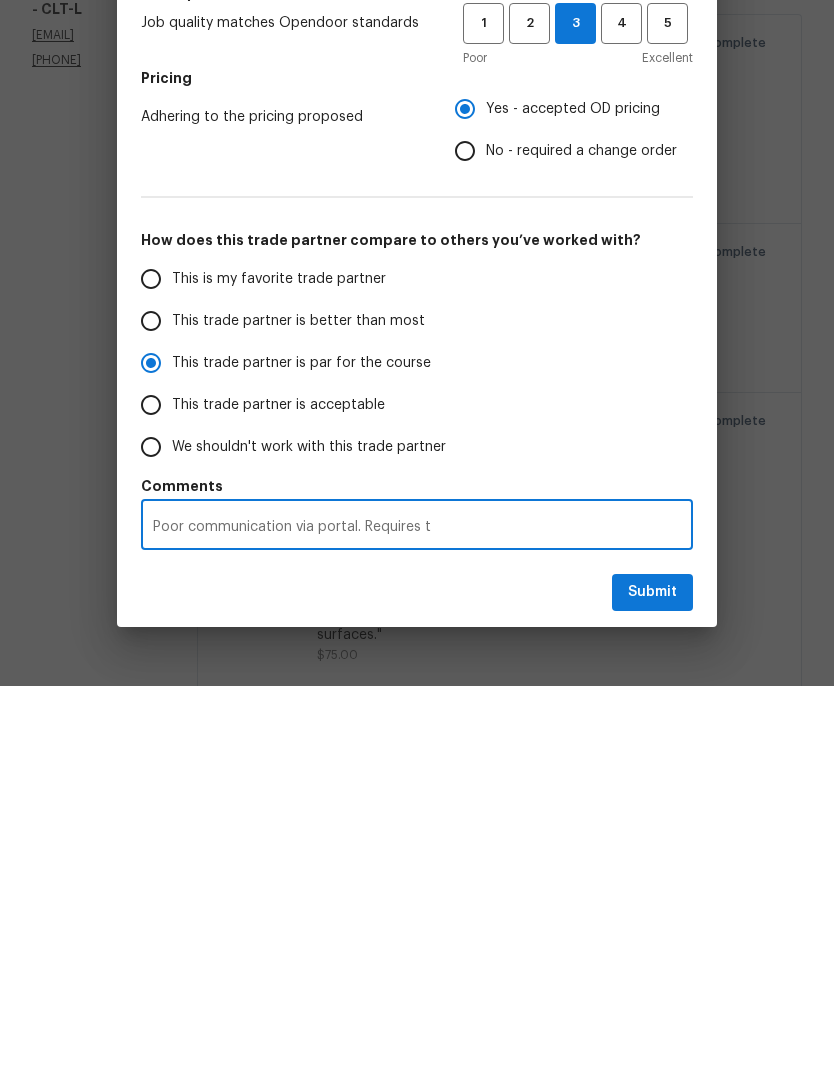 radio on "false" 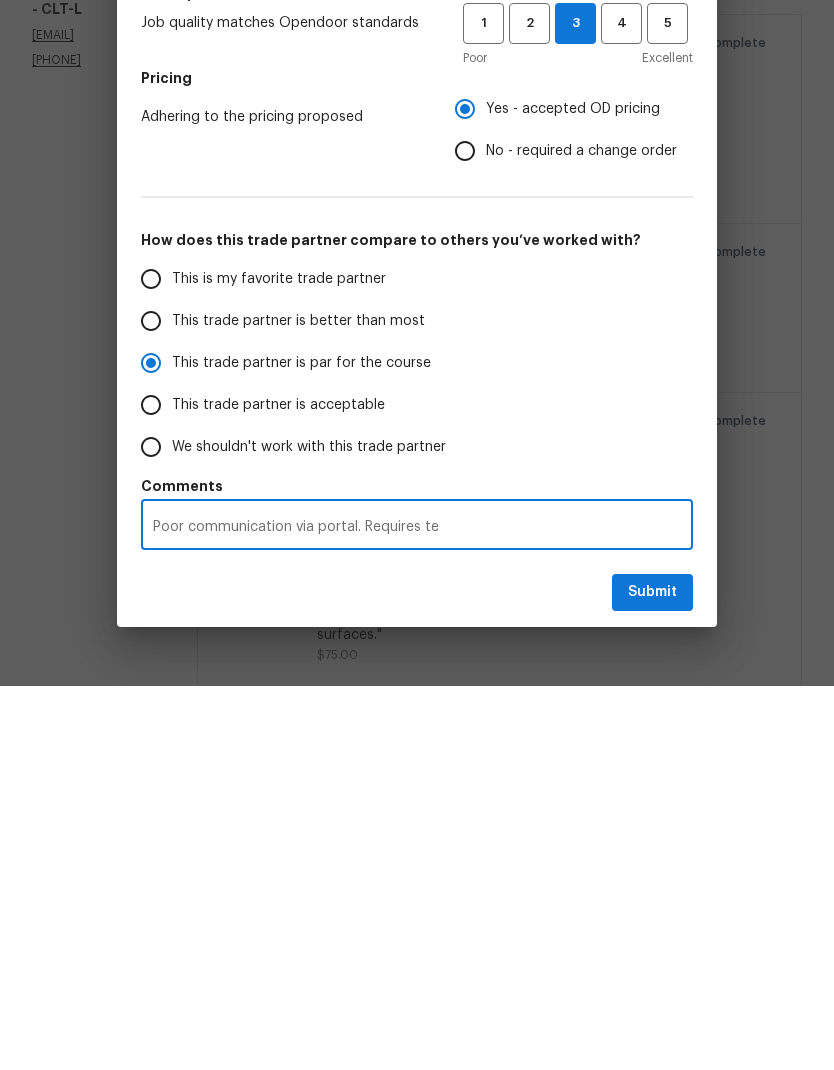 radio on "false" 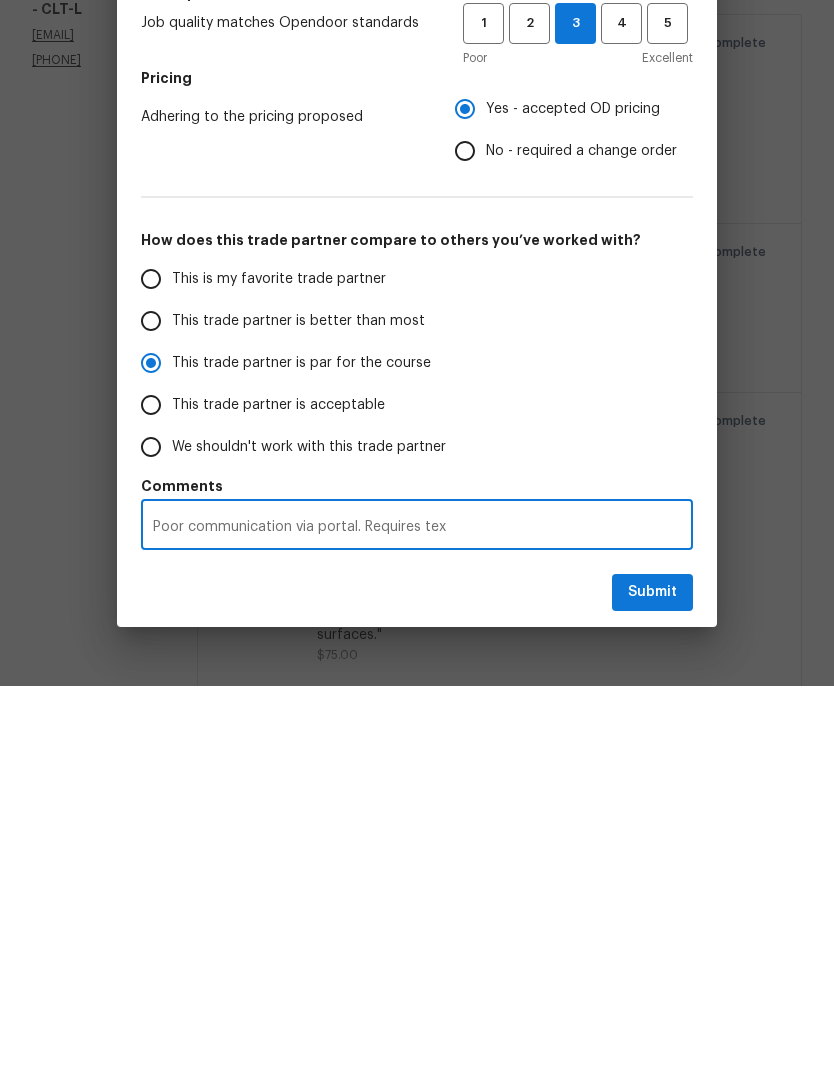 radio on "false" 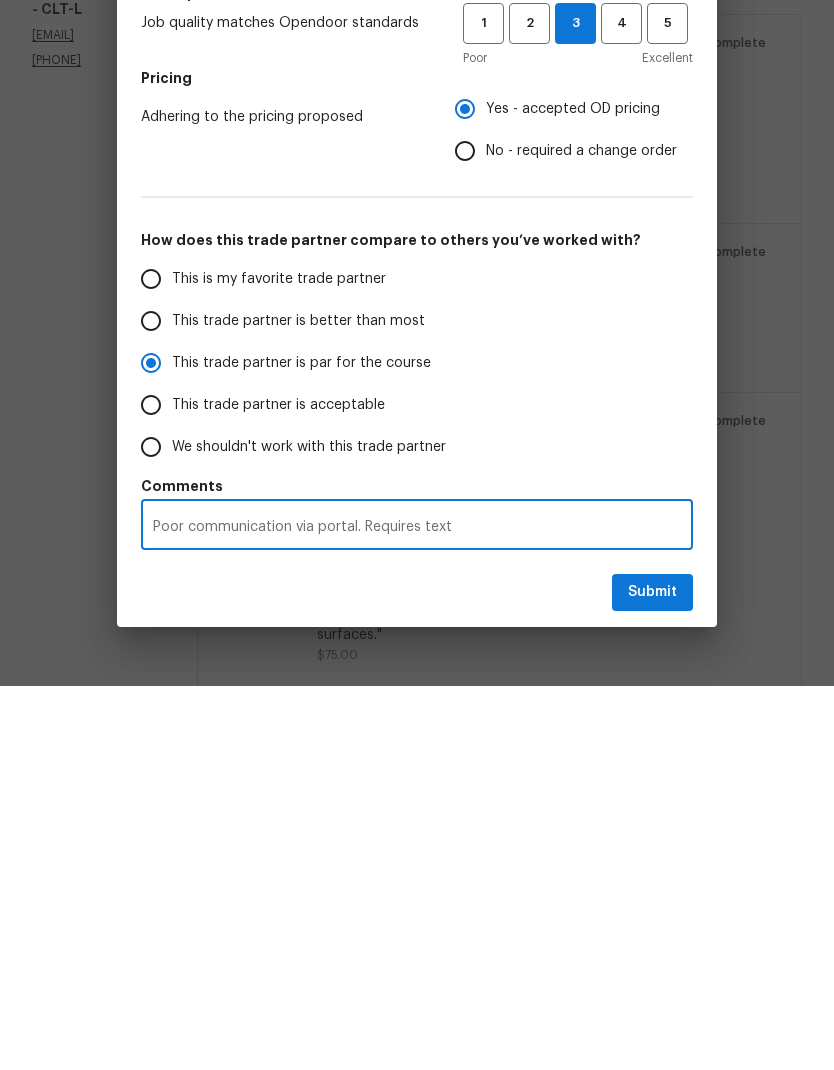 radio on "false" 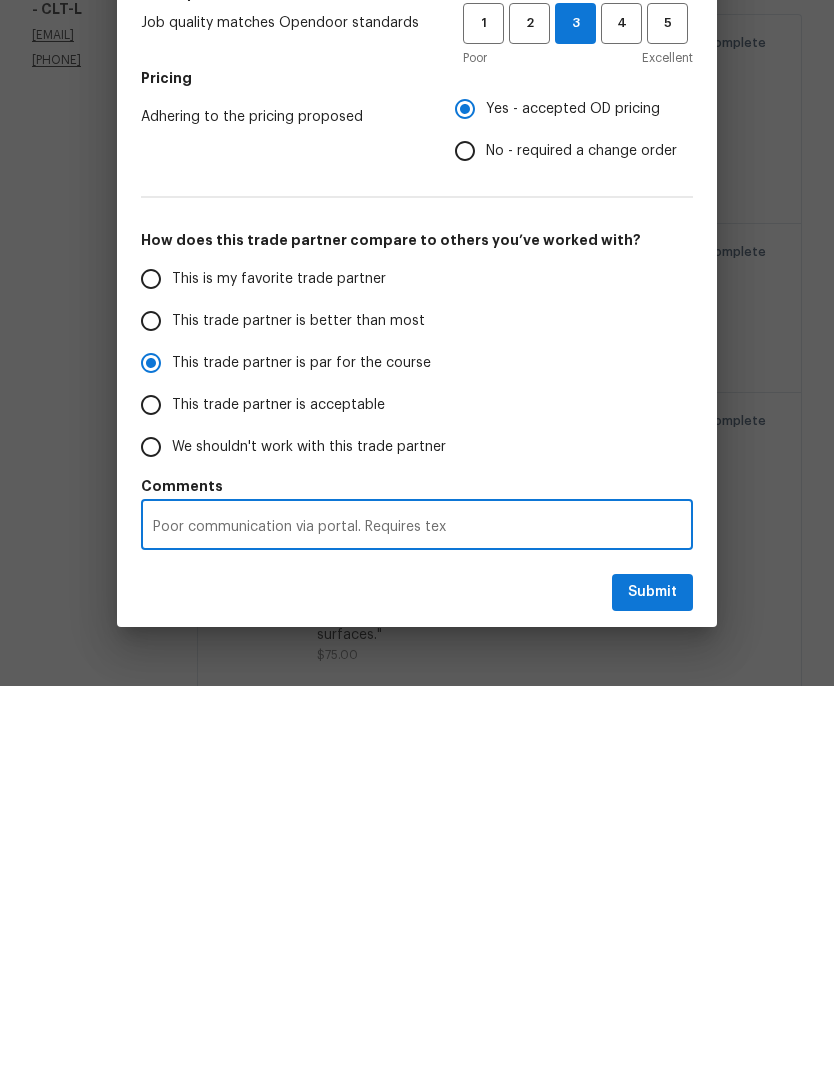 radio on "false" 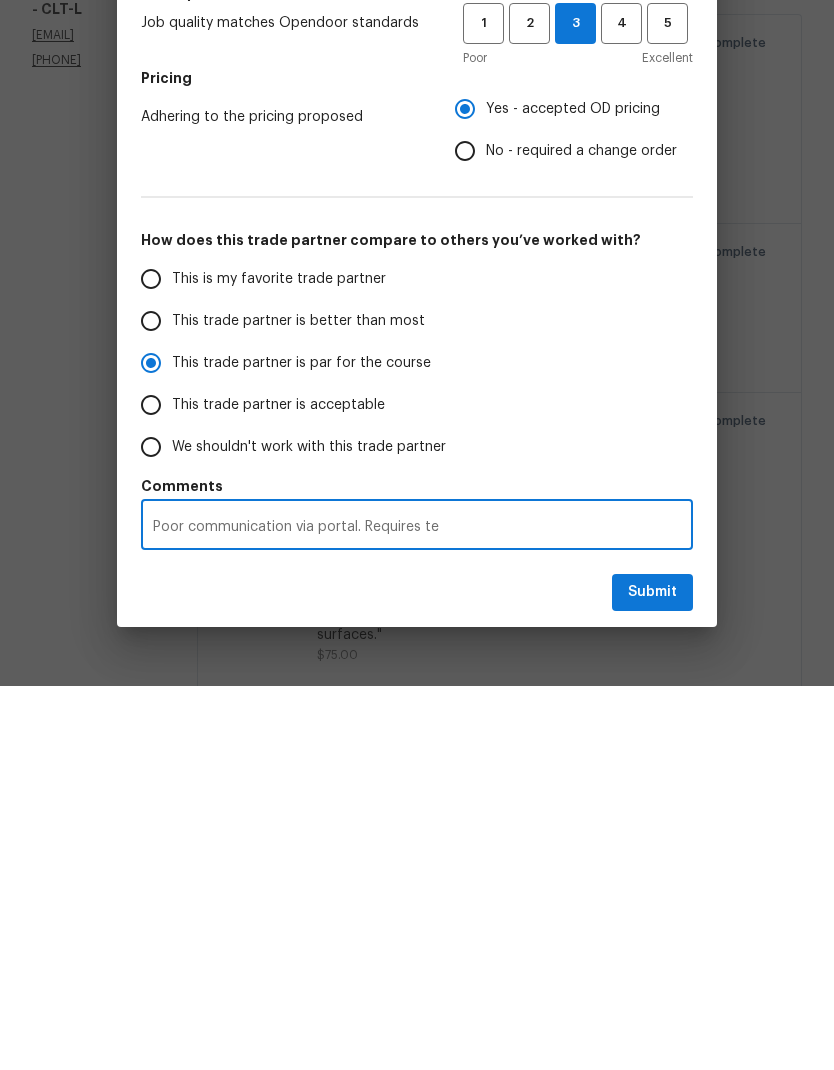 radio on "false" 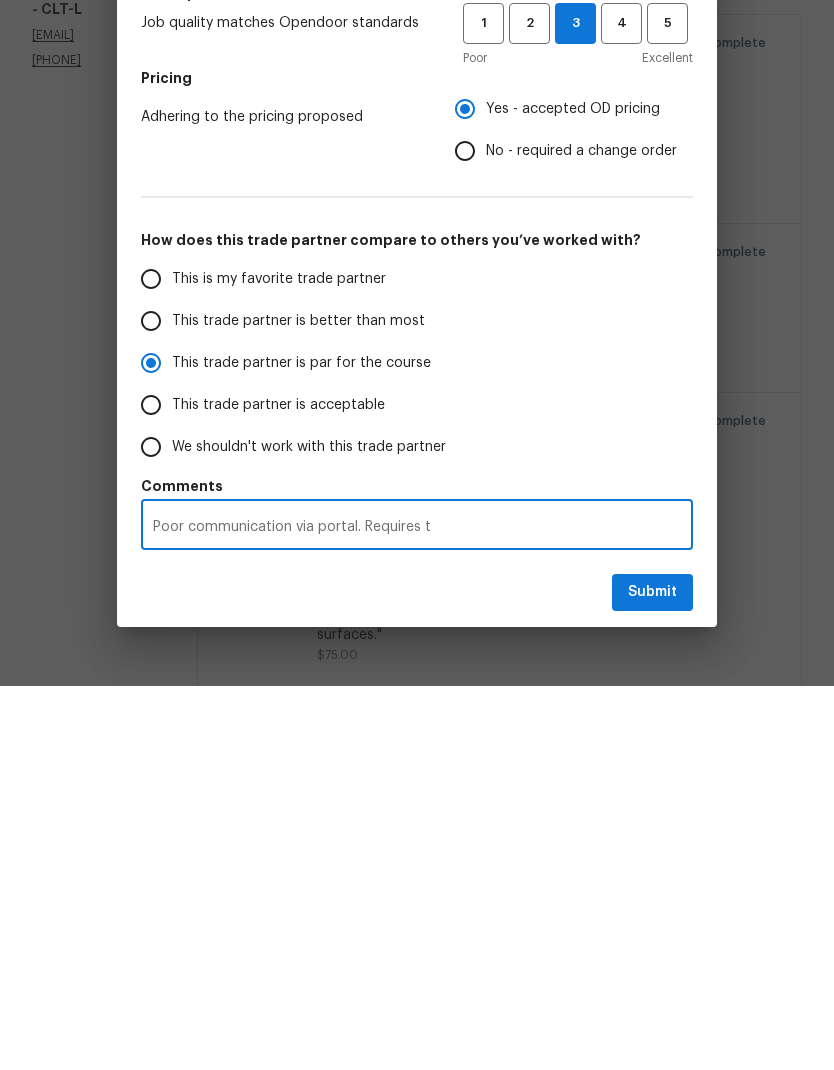 radio on "false" 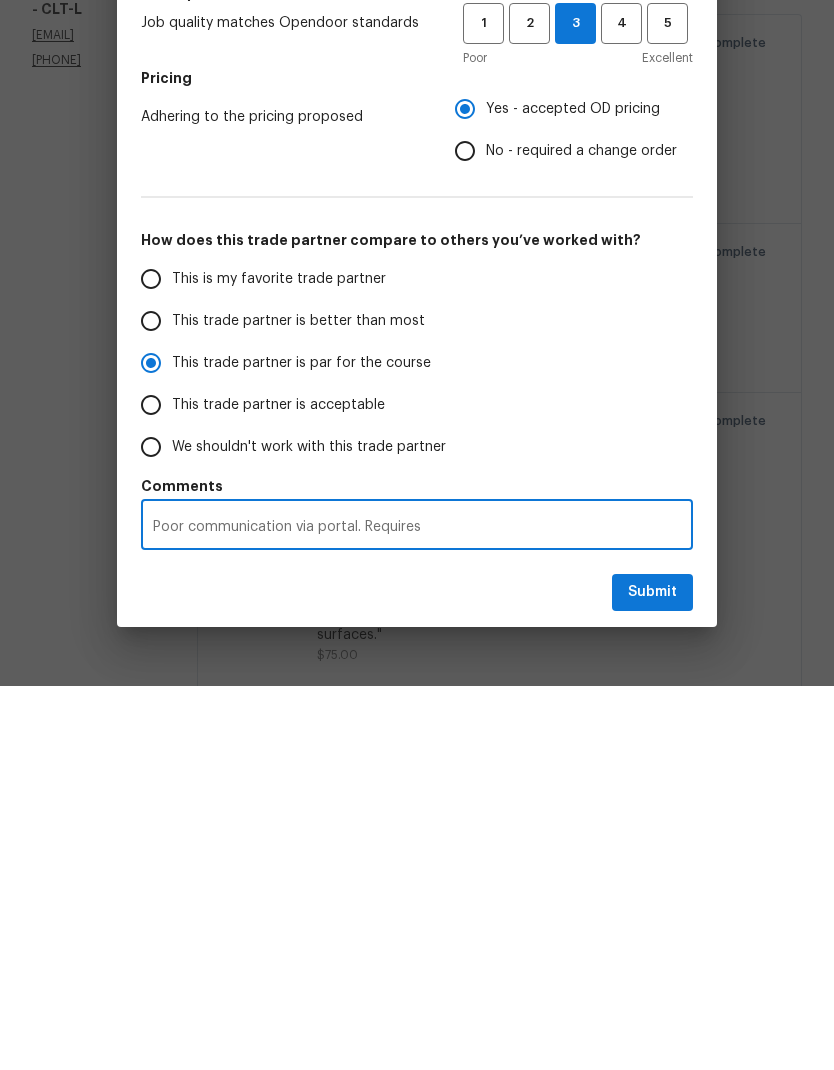 radio on "false" 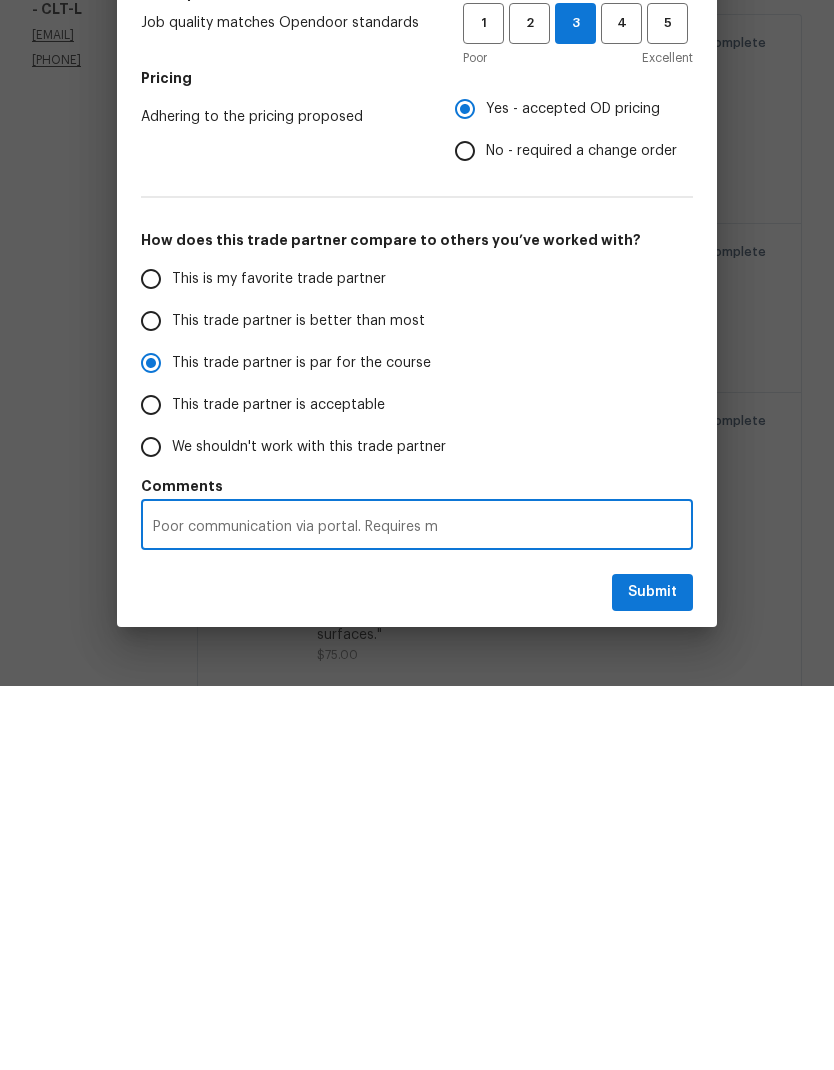 radio on "false" 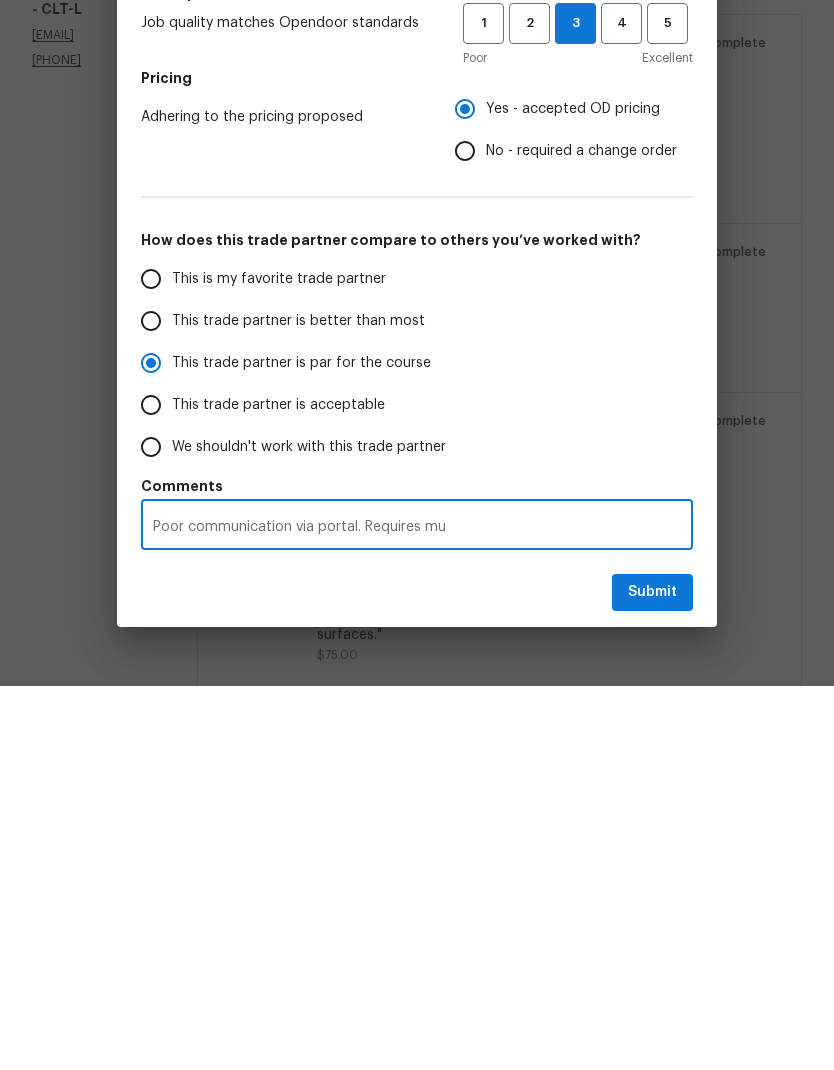 radio on "false" 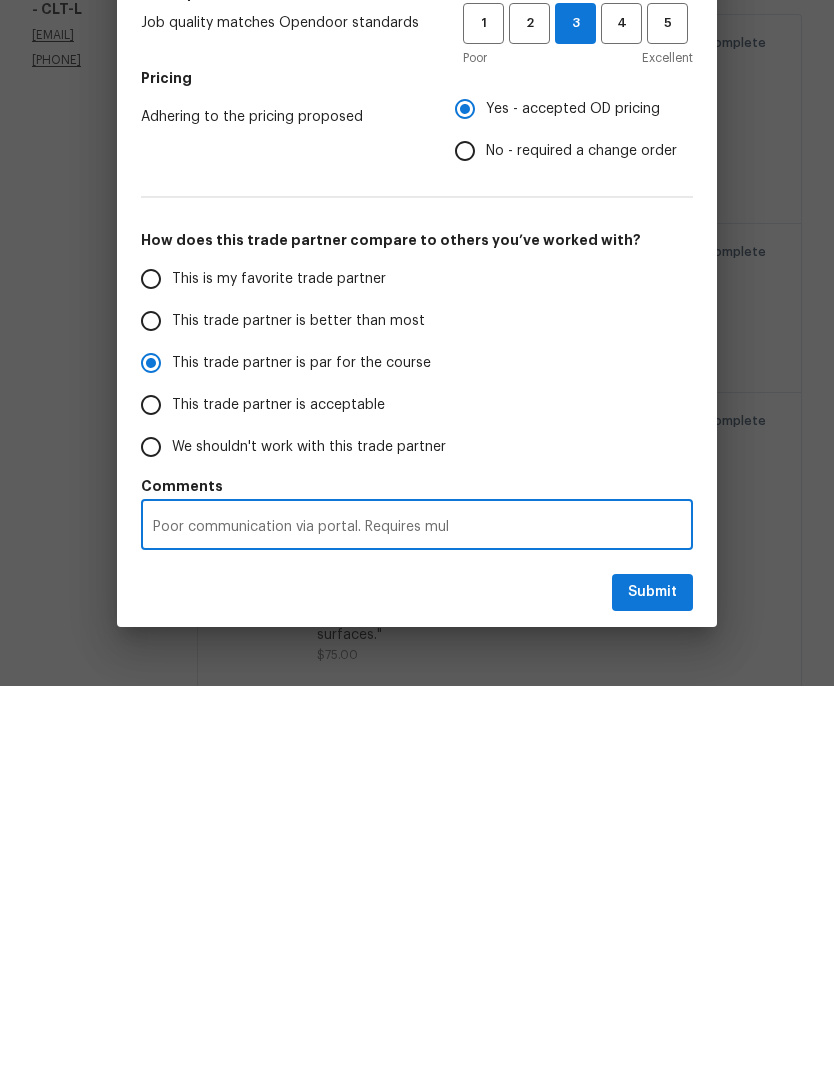 radio on "false" 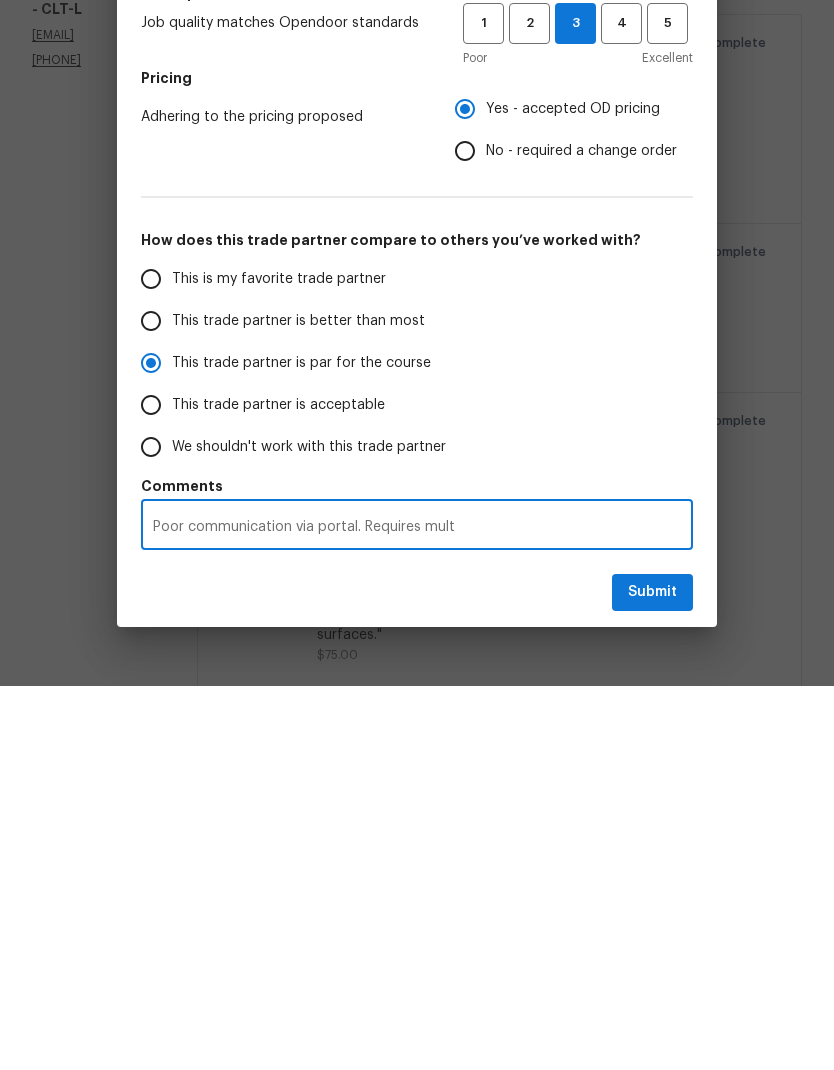 radio on "false" 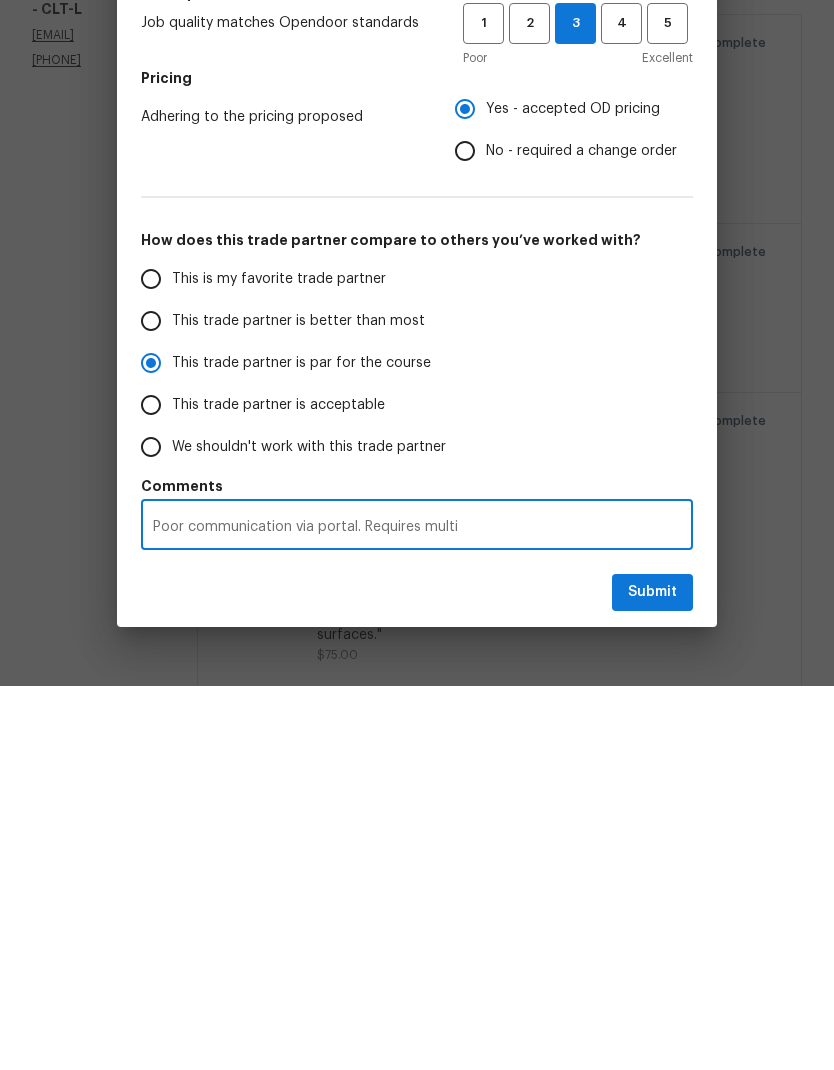 radio on "false" 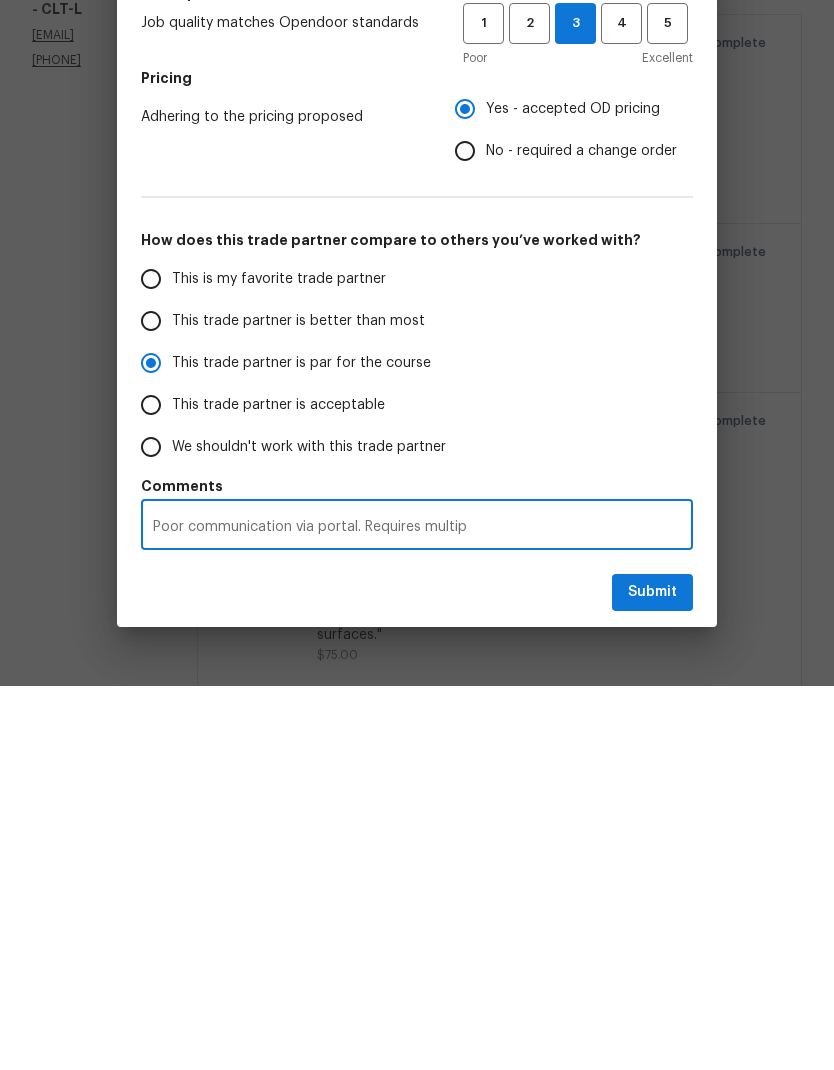 radio on "false" 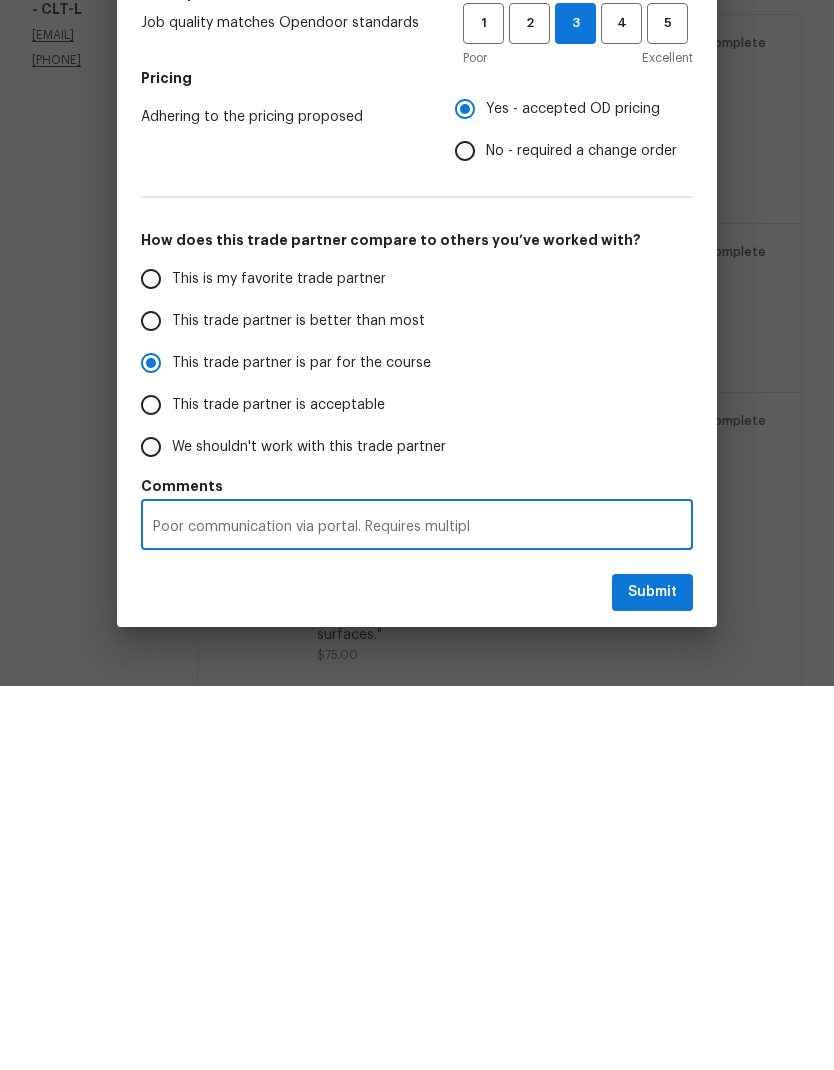 radio on "false" 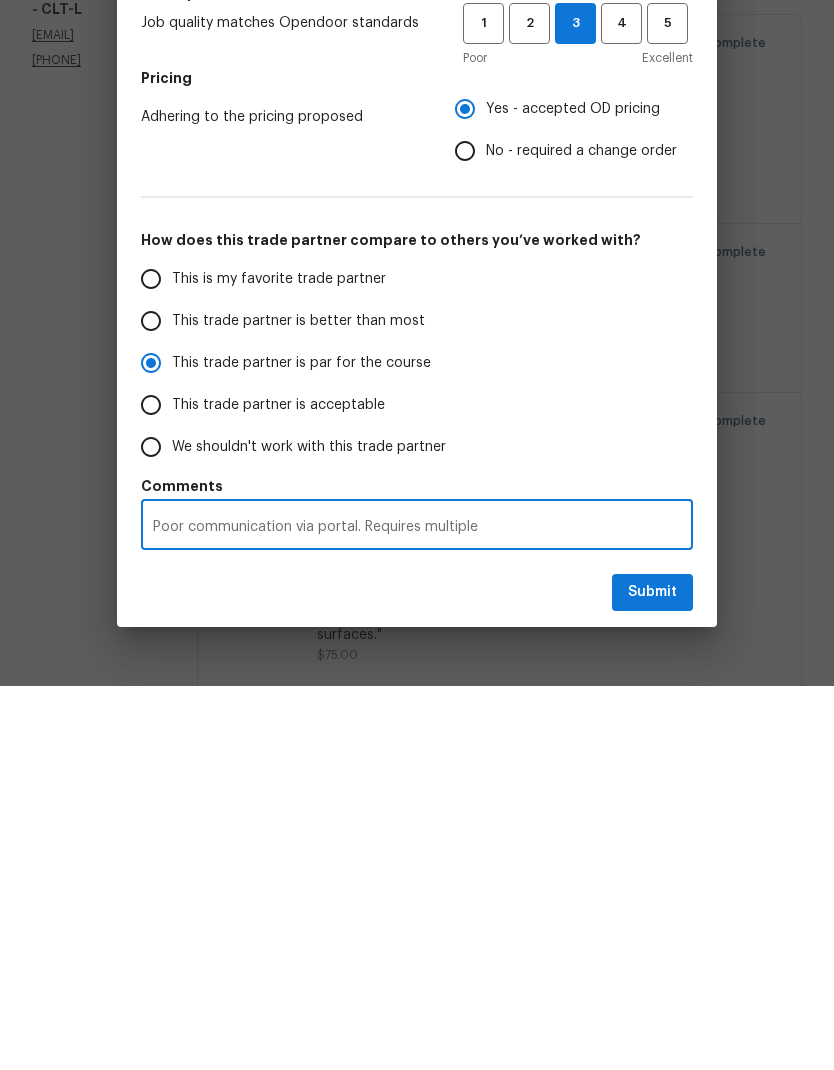 radio on "false" 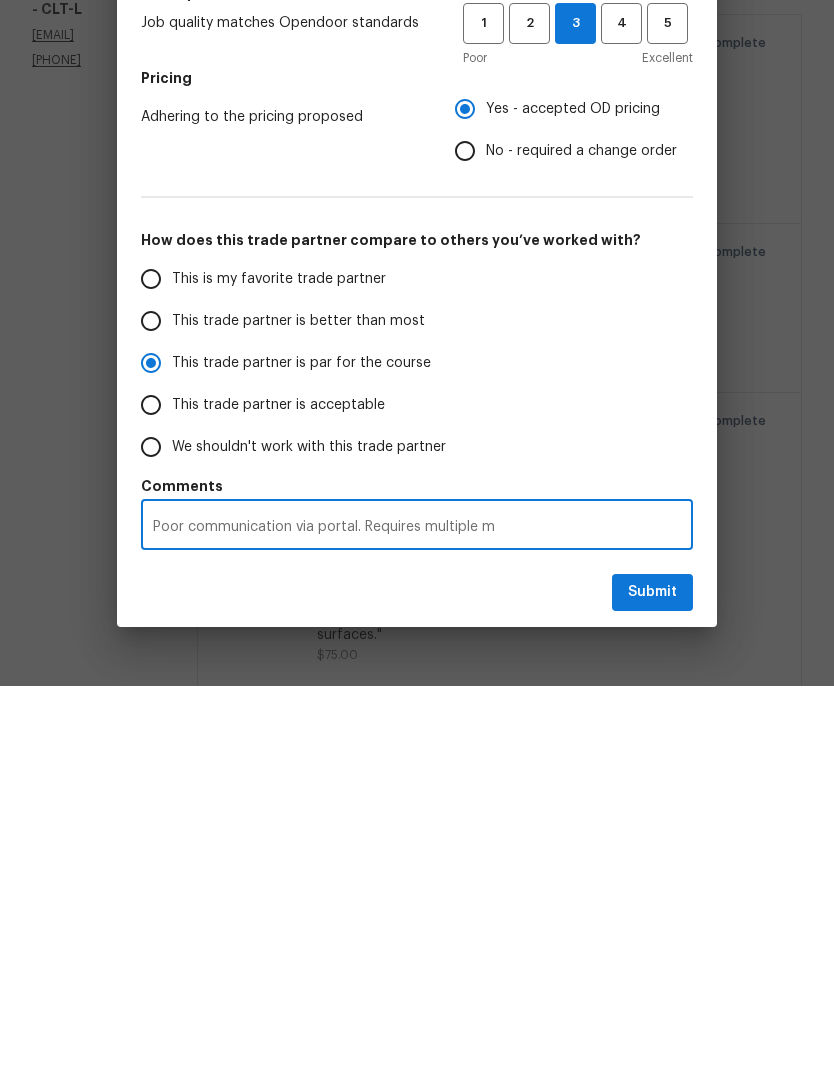 radio on "false" 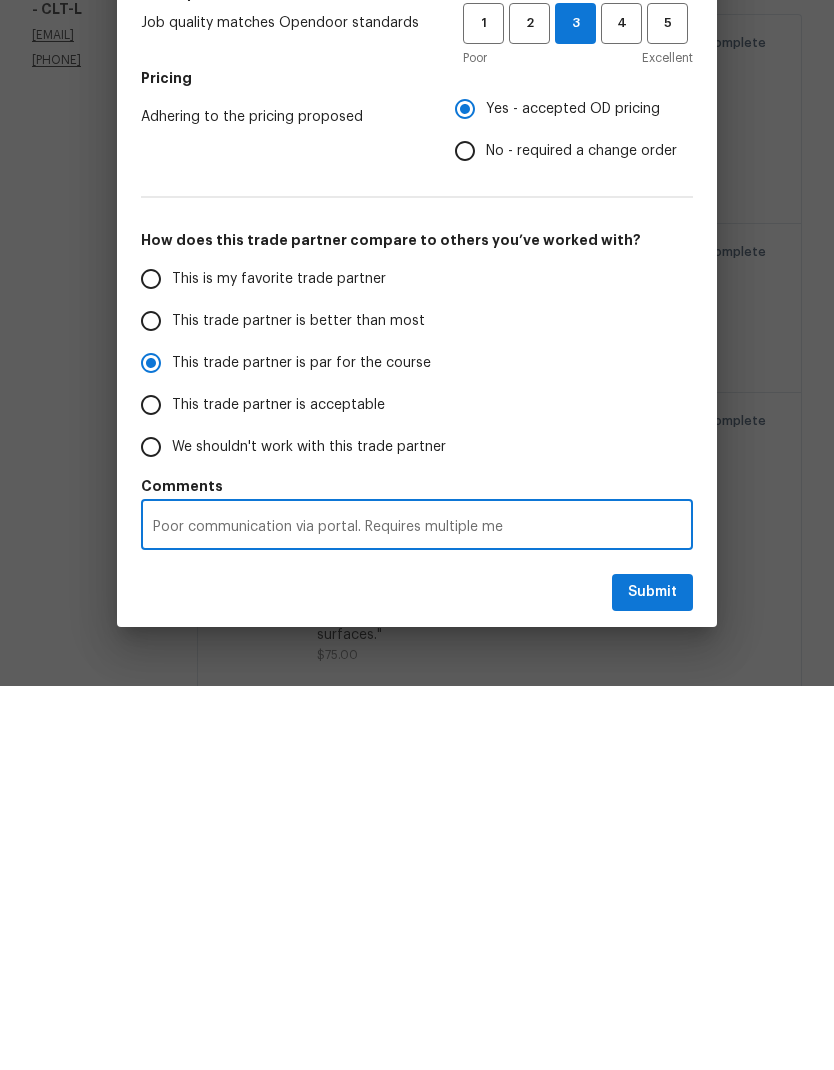 radio on "false" 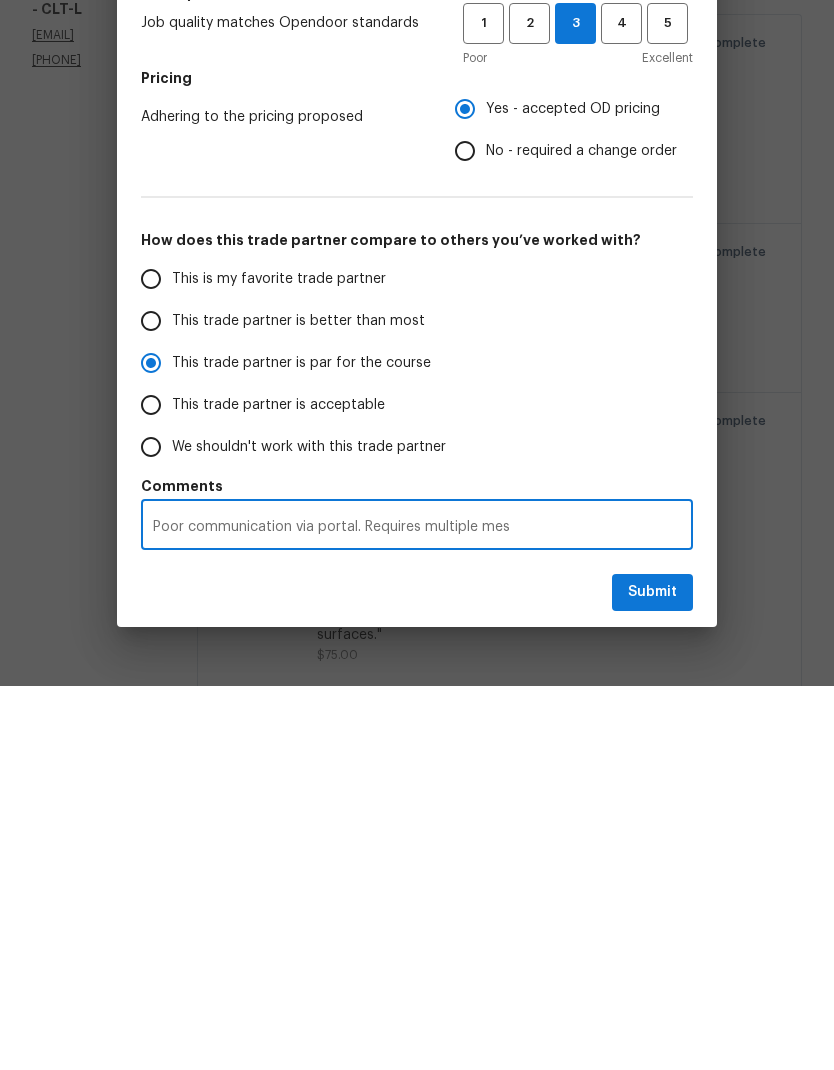 radio on "false" 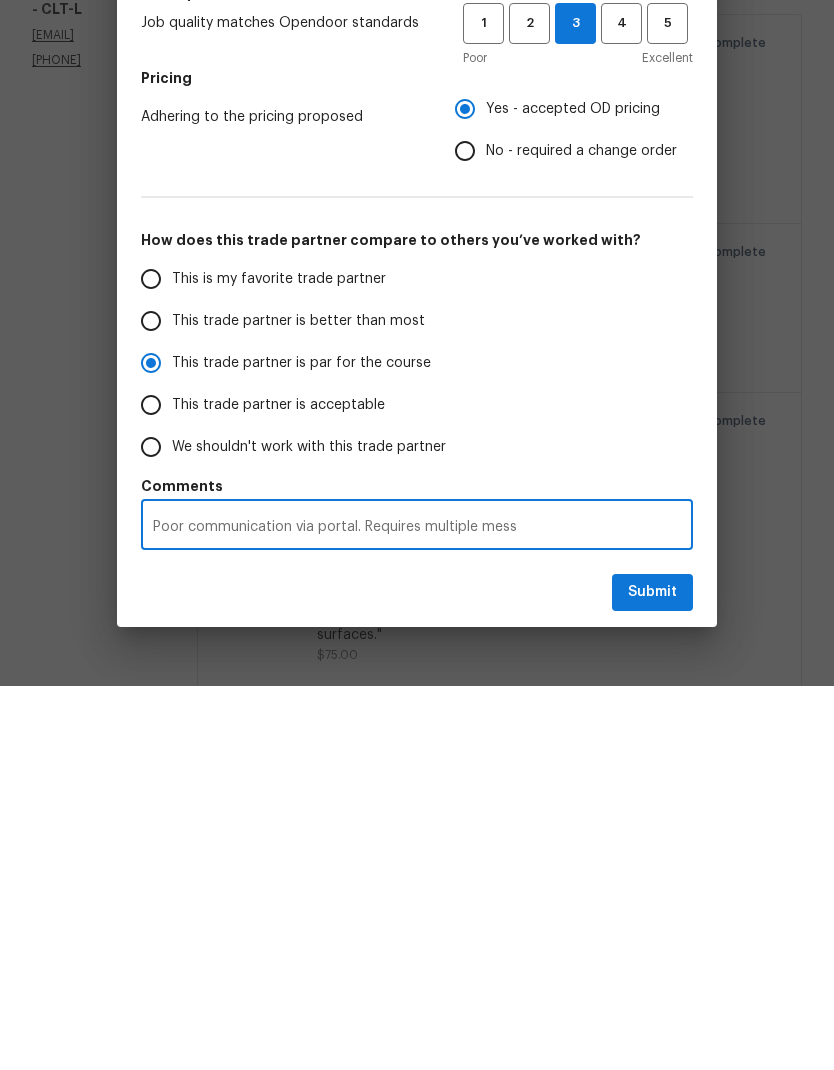 radio on "false" 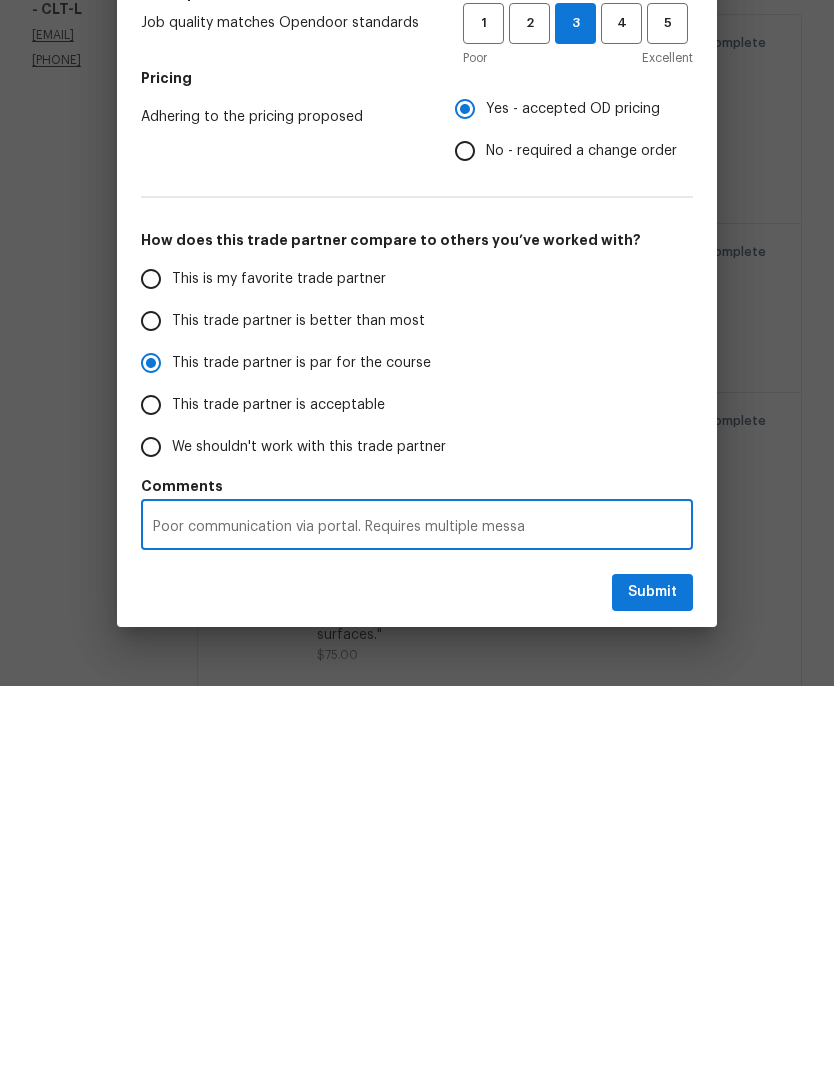 radio on "false" 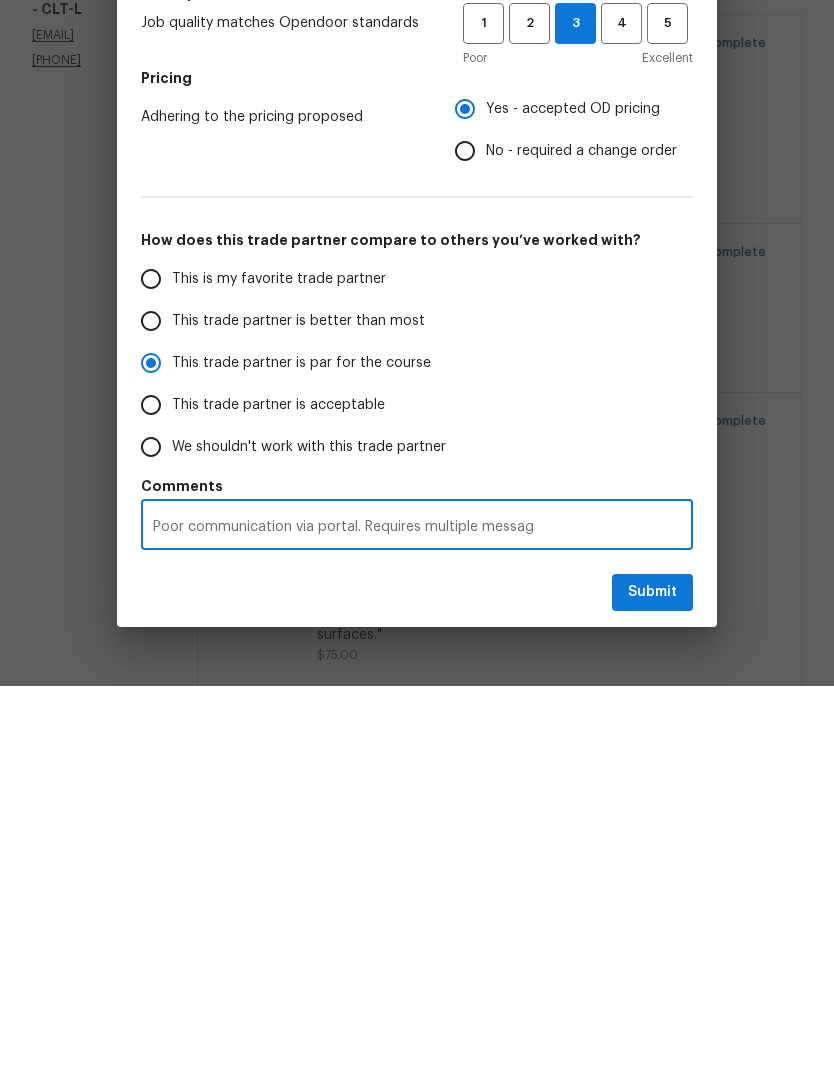 radio on "false" 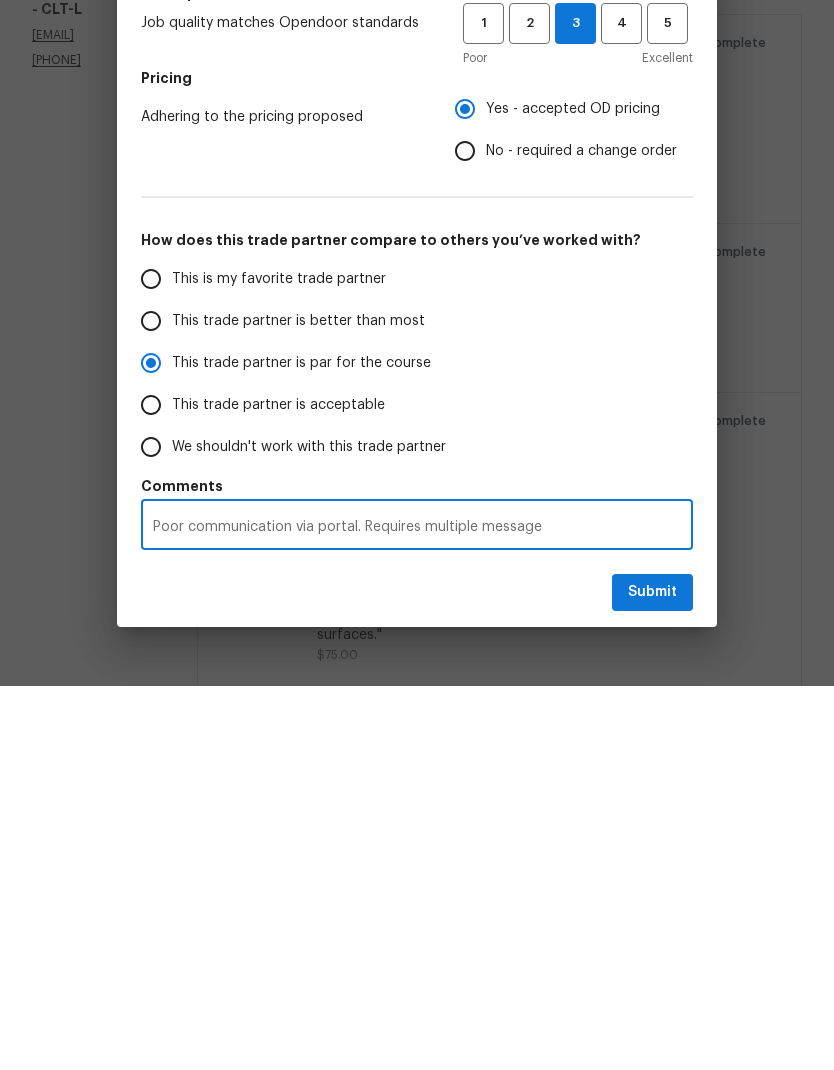 radio on "false" 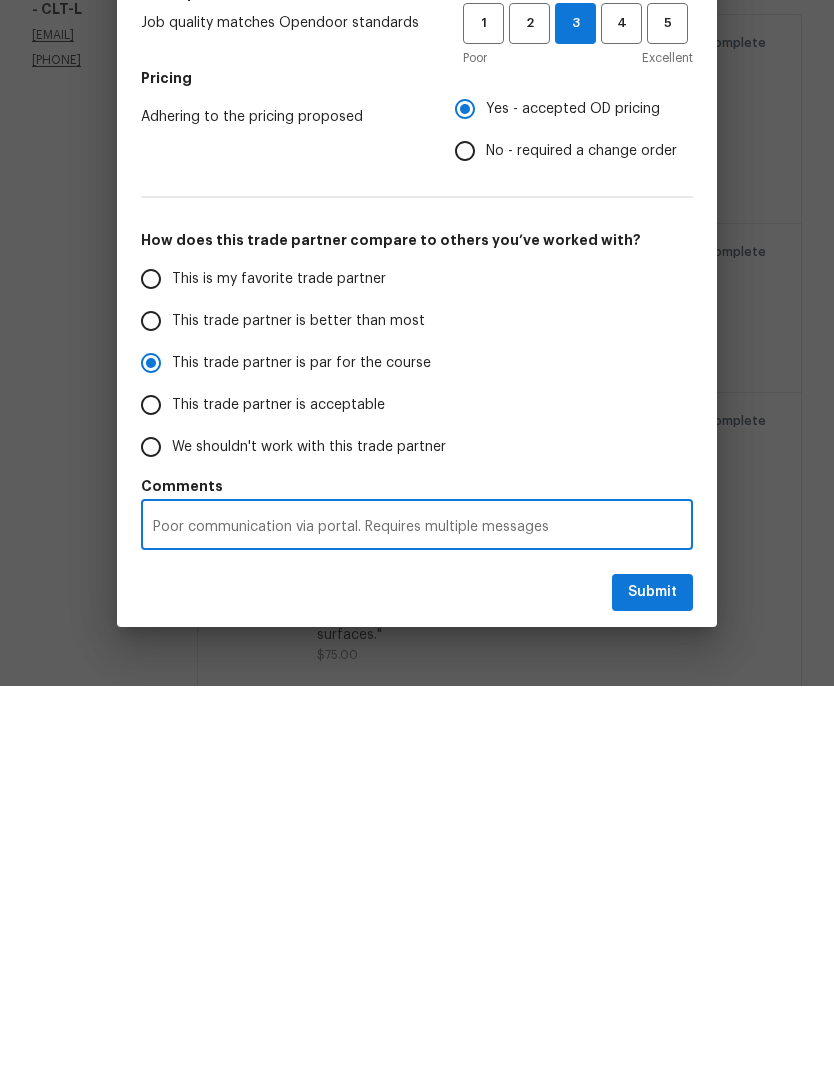 radio on "false" 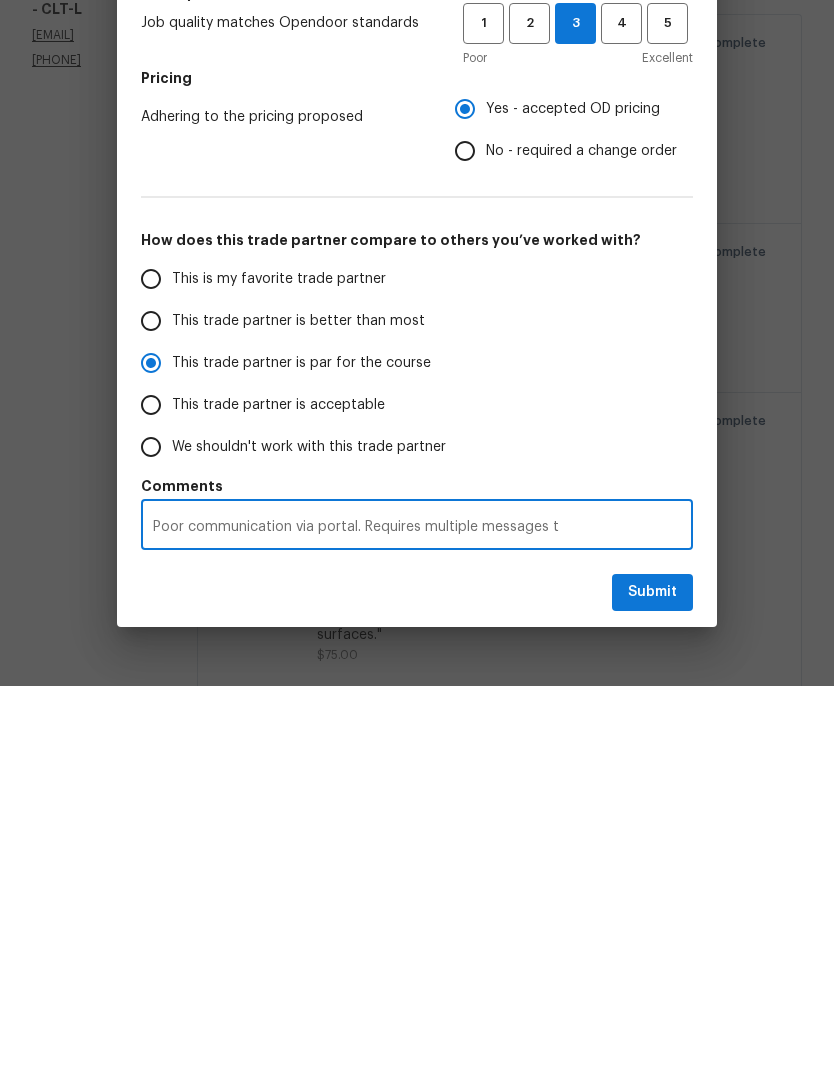 radio on "false" 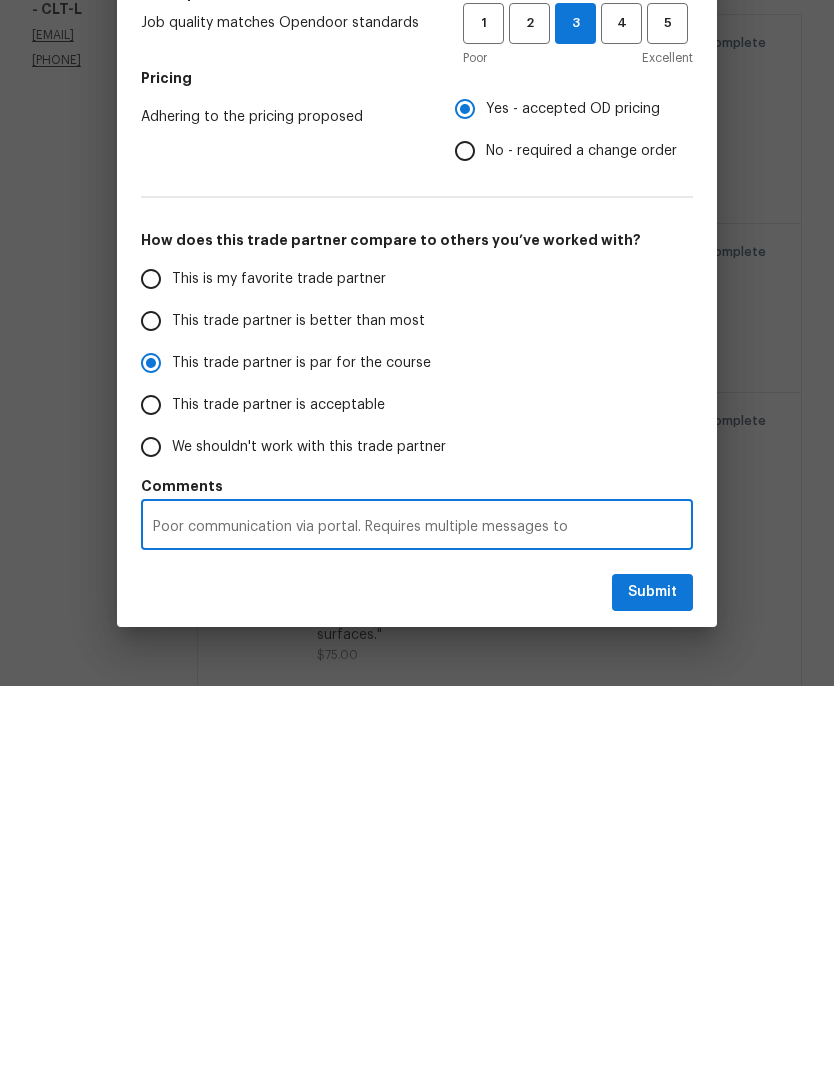 radio on "false" 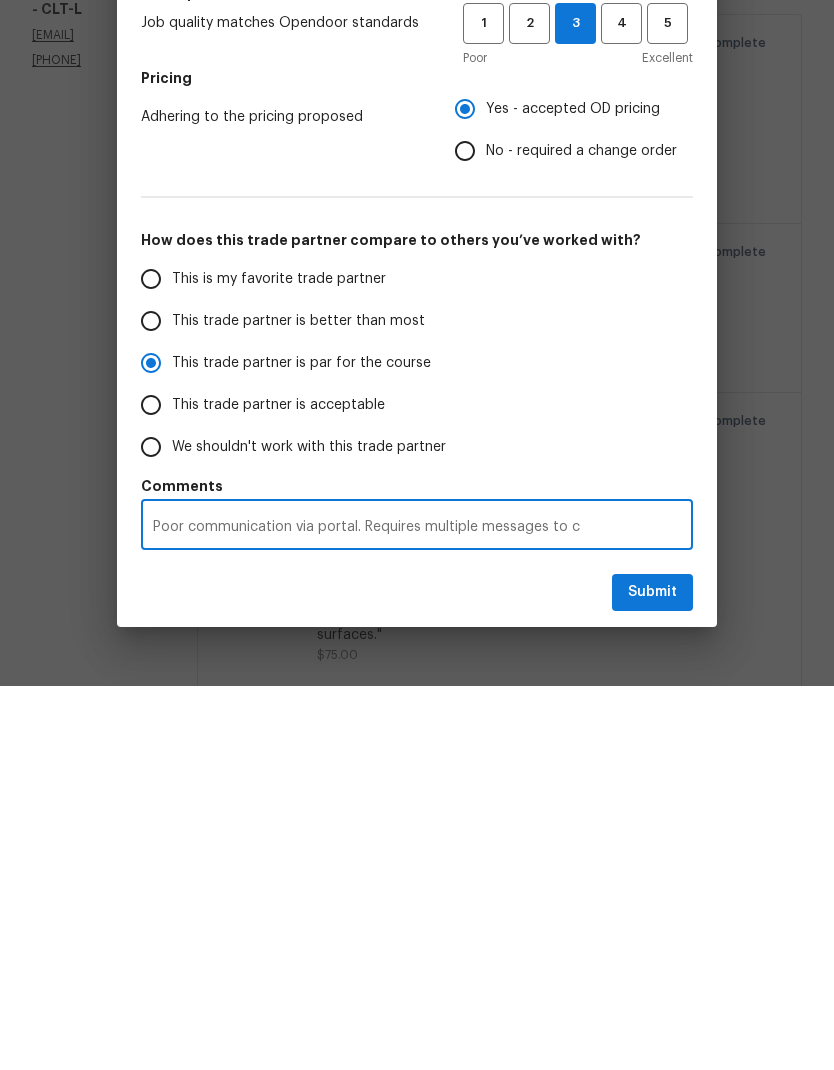 radio on "false" 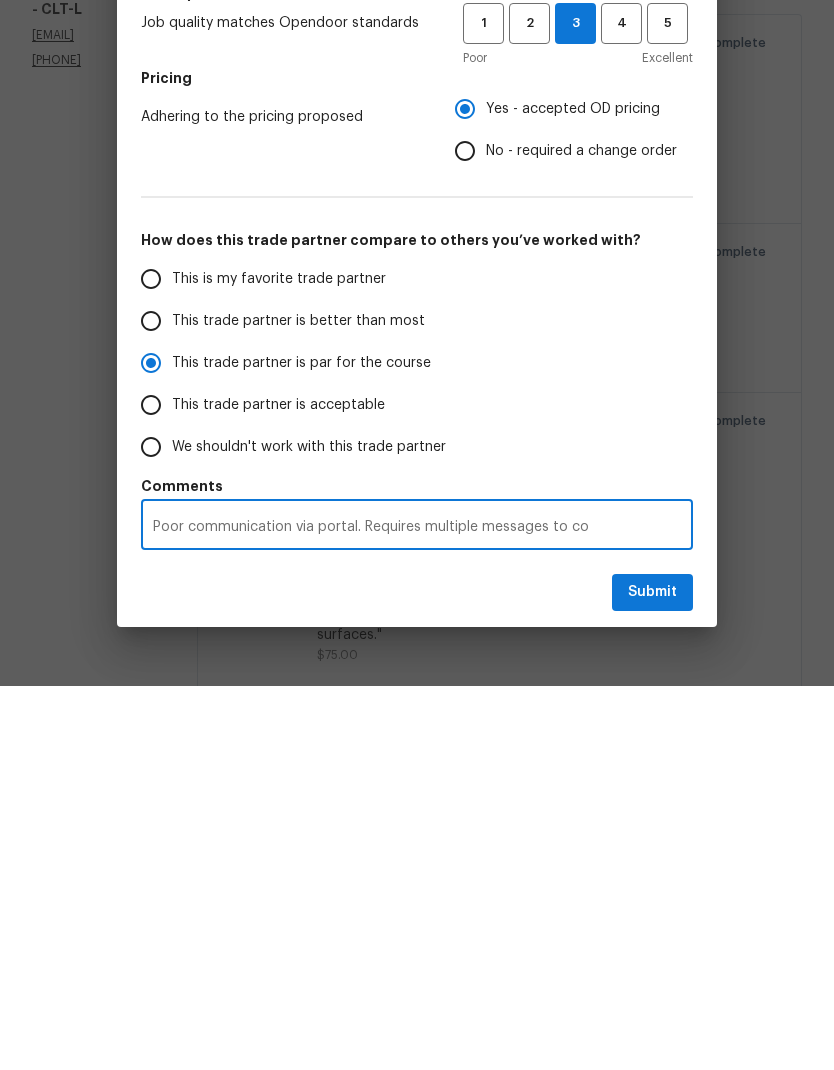 radio on "false" 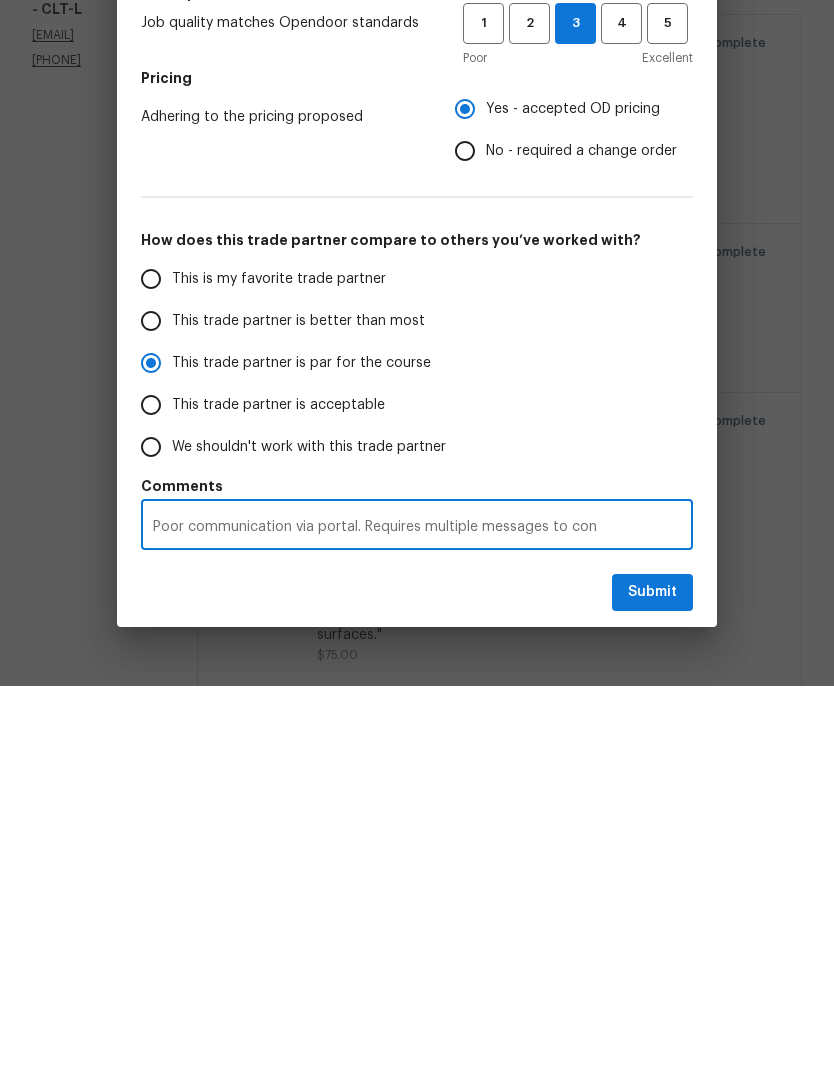 radio on "false" 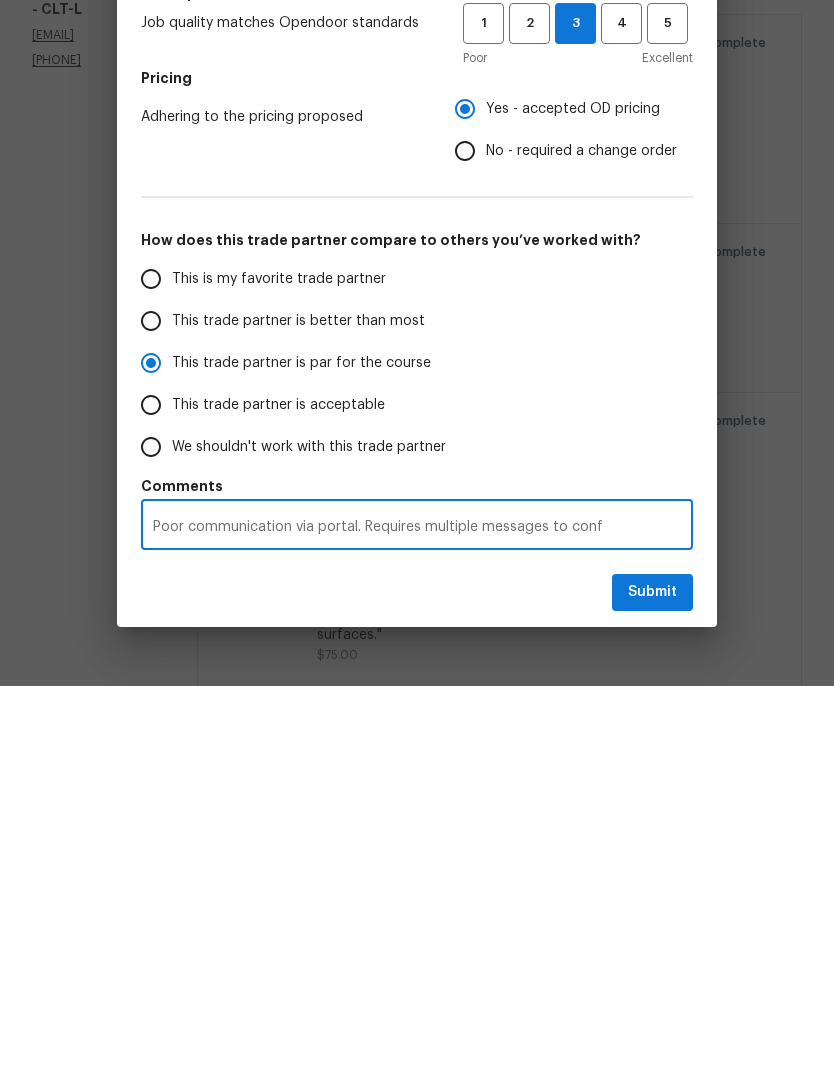 radio on "false" 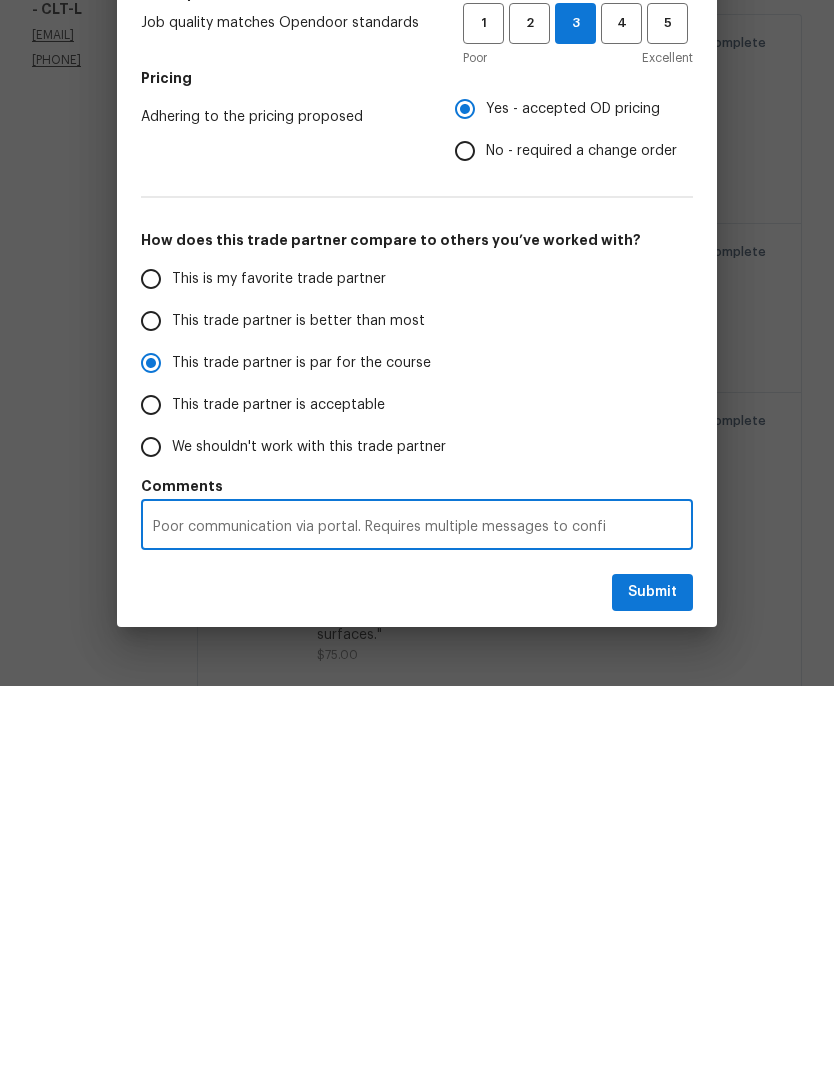 radio on "false" 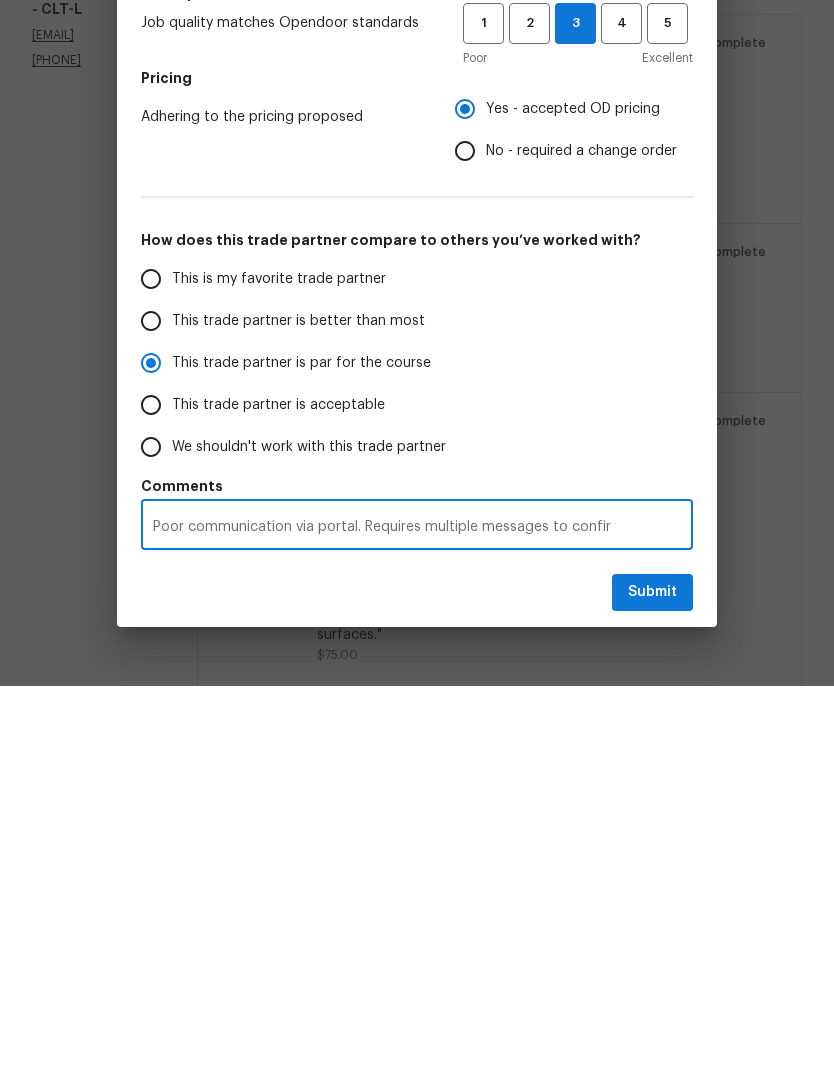radio on "false" 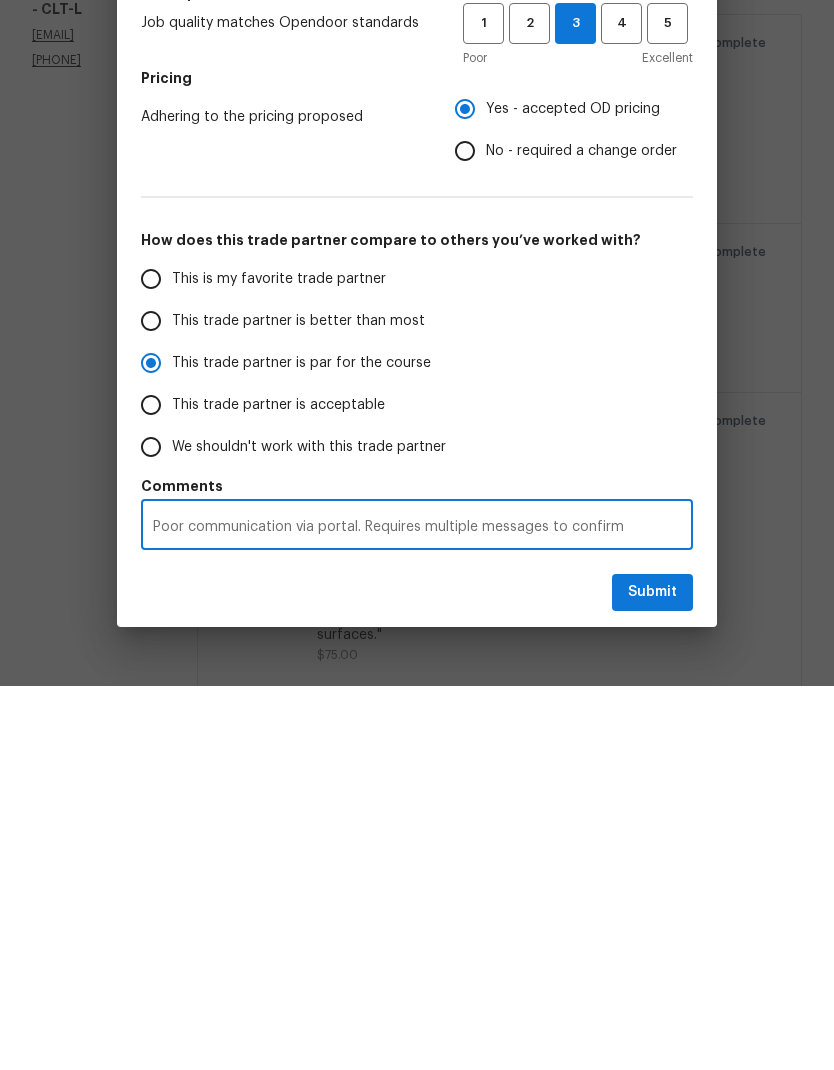 radio on "false" 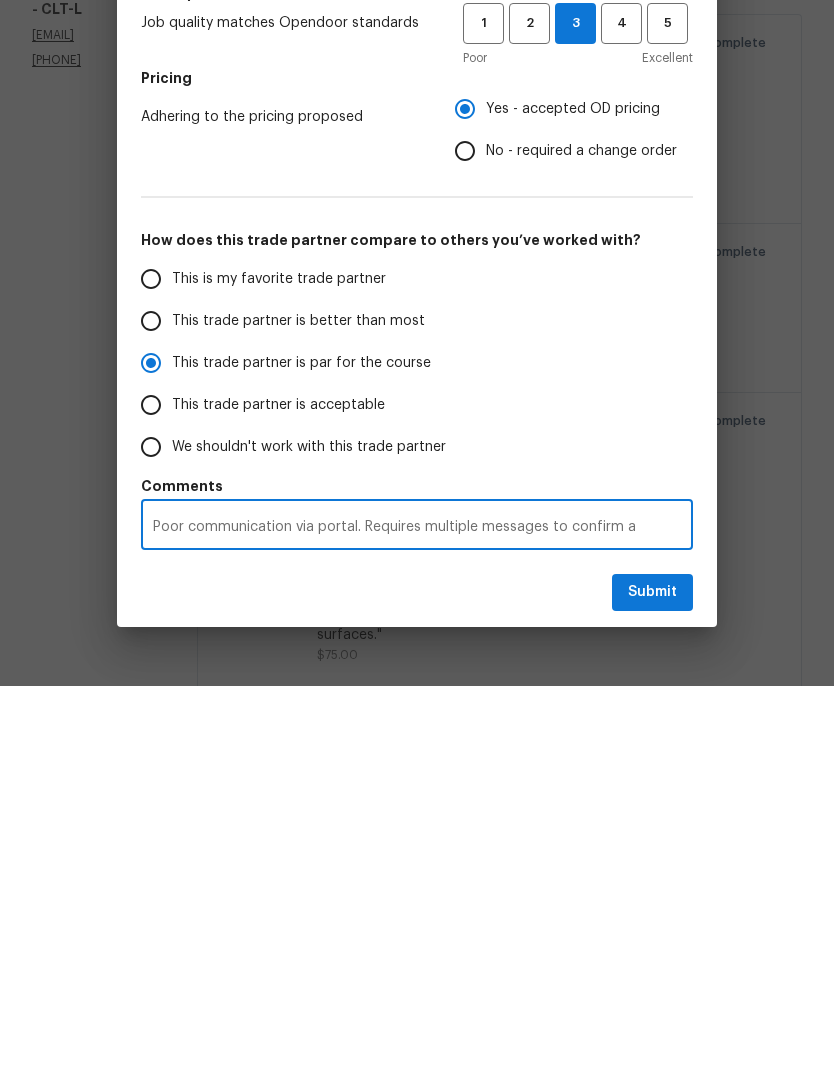 radio on "false" 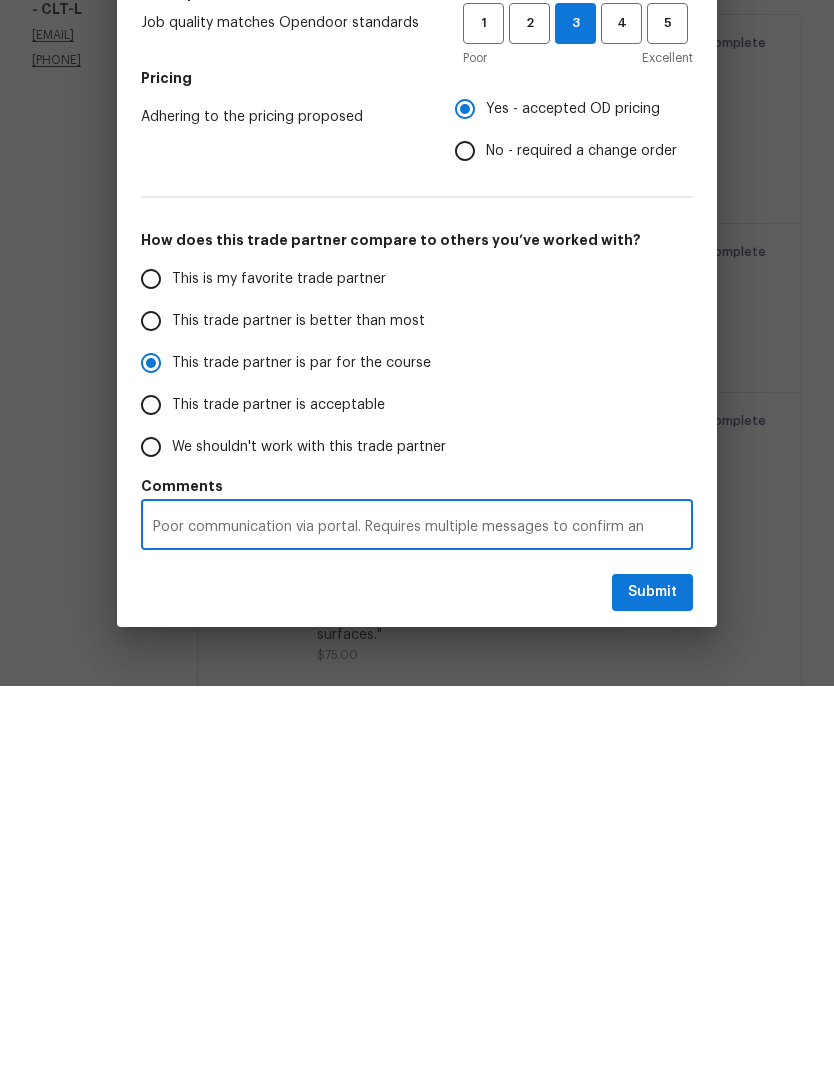 radio on "false" 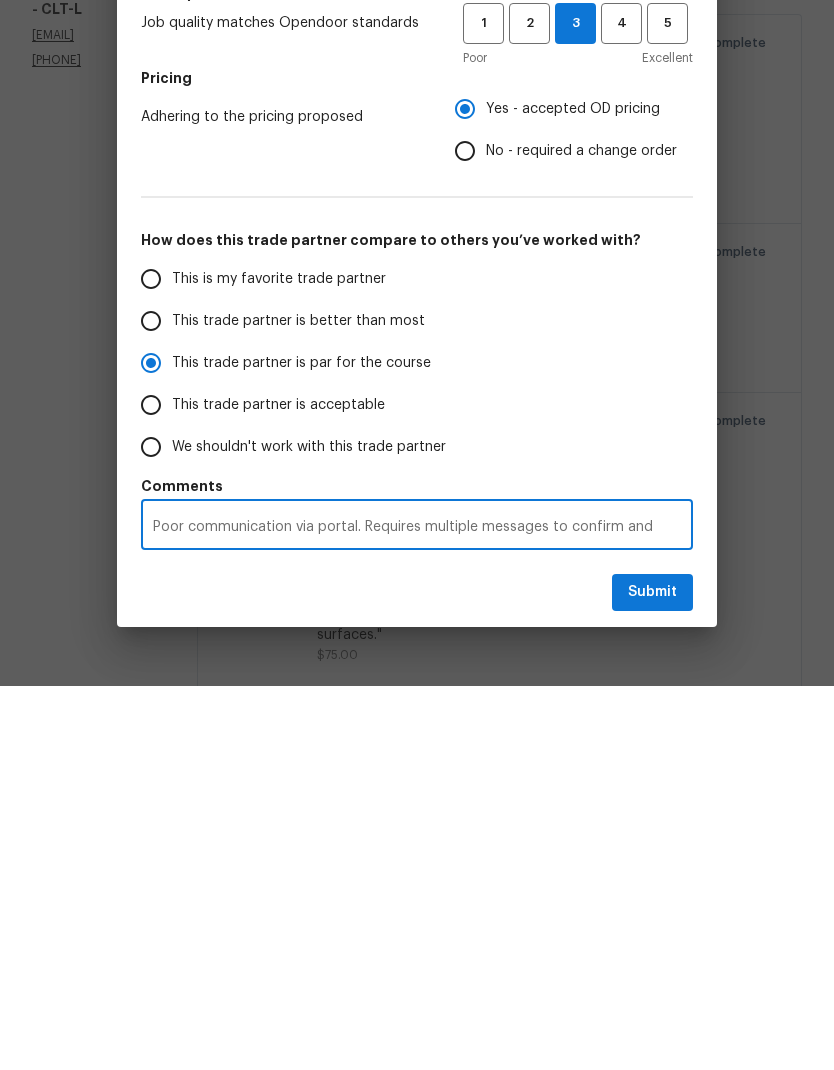 radio on "false" 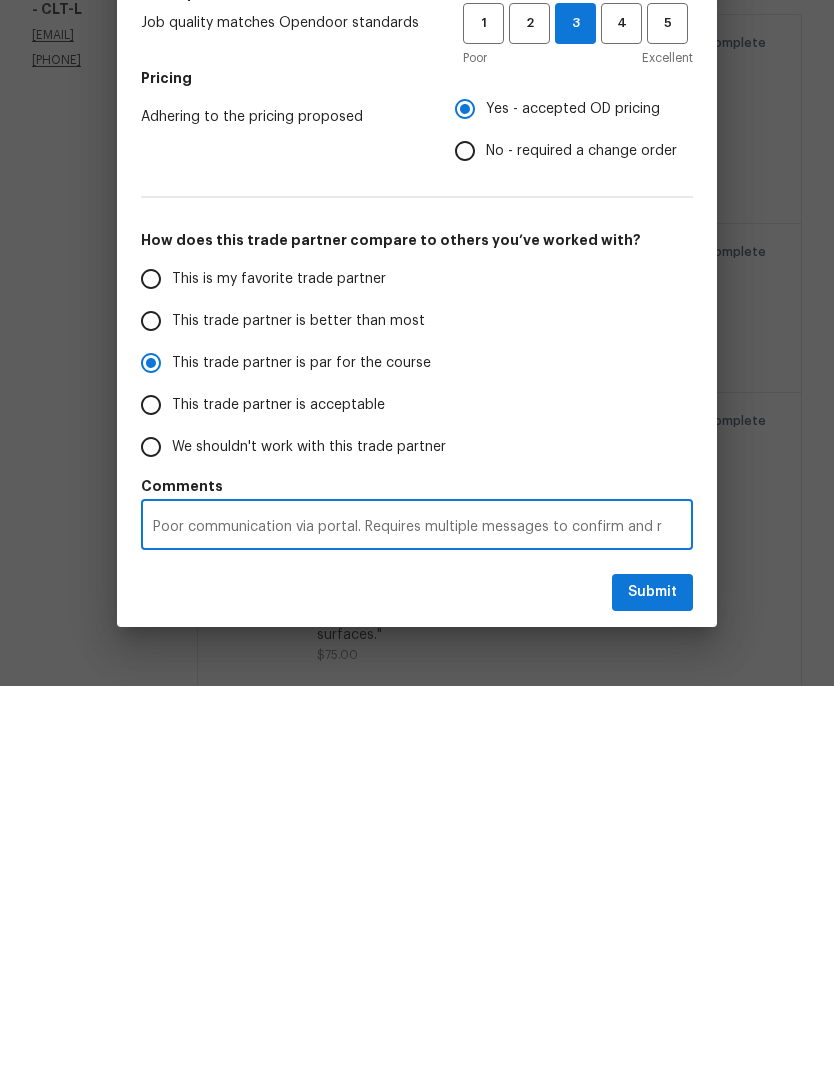 radio on "false" 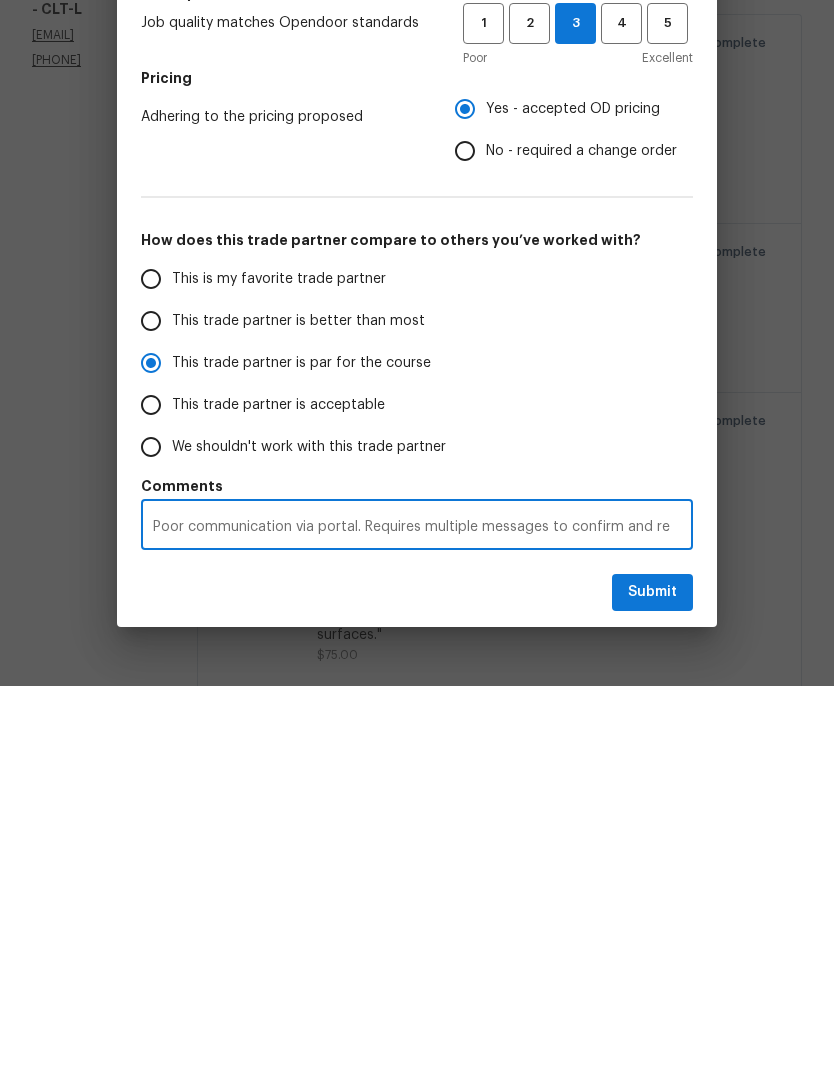 radio on "false" 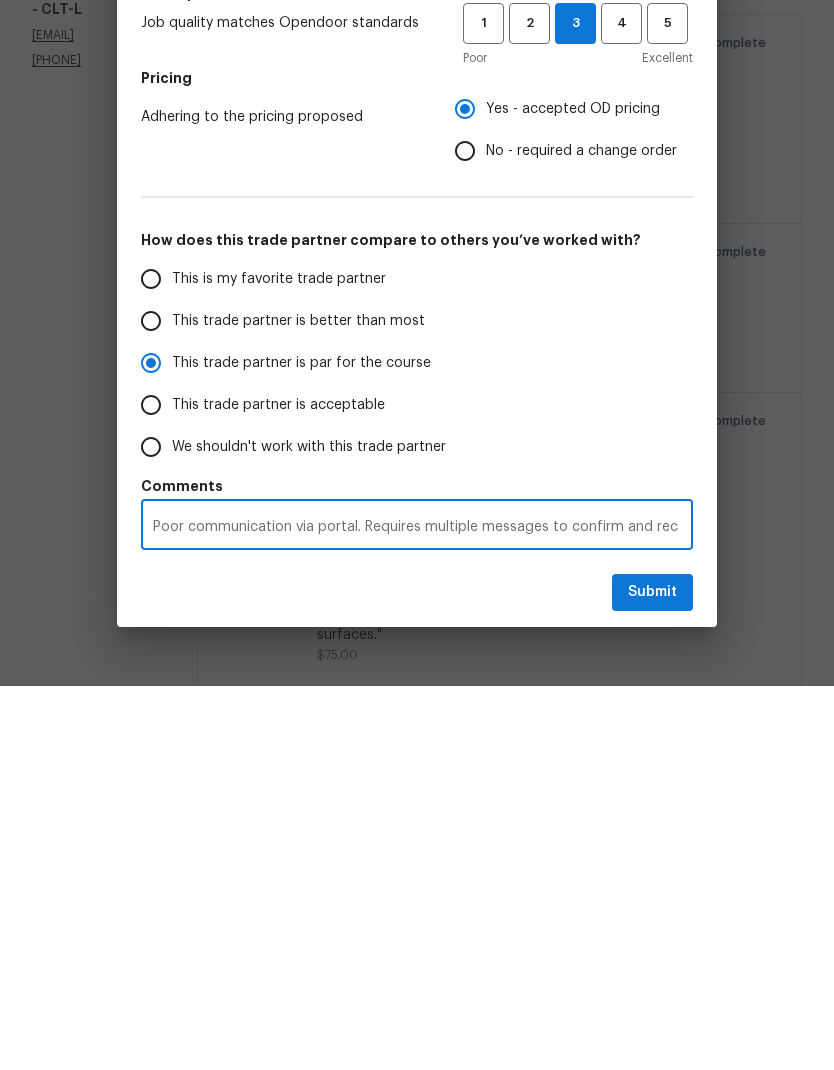 radio on "false" 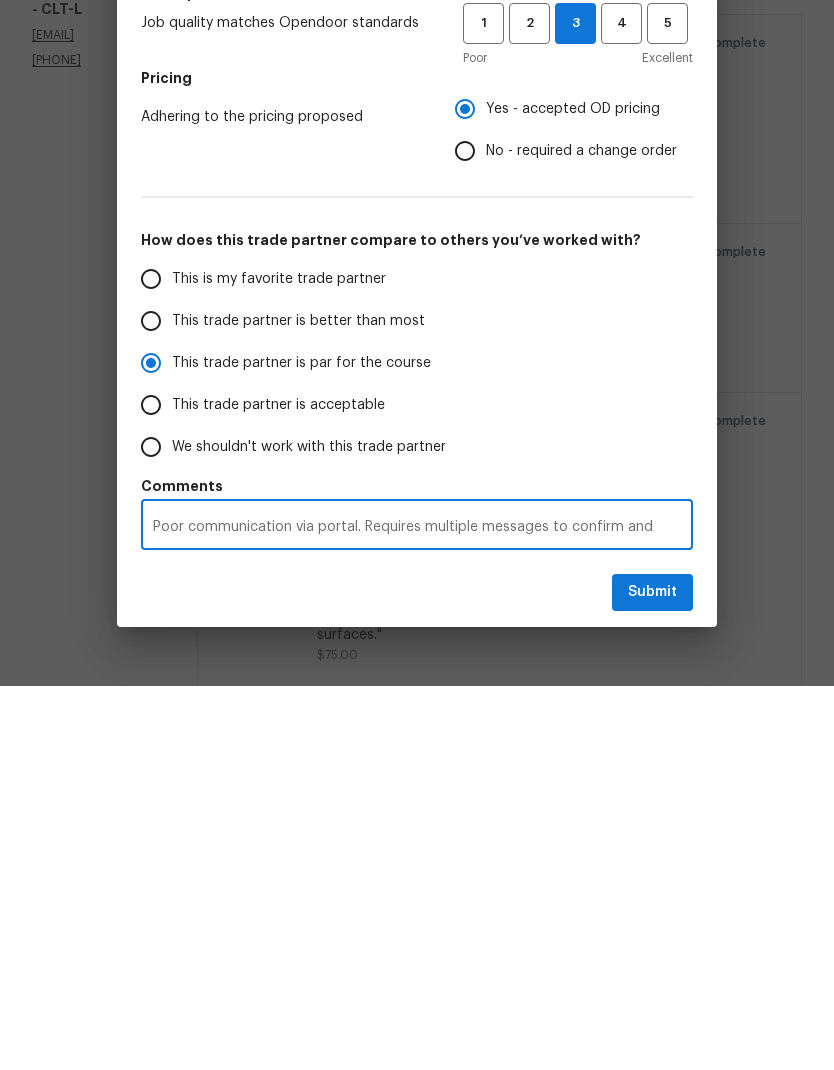 radio on "false" 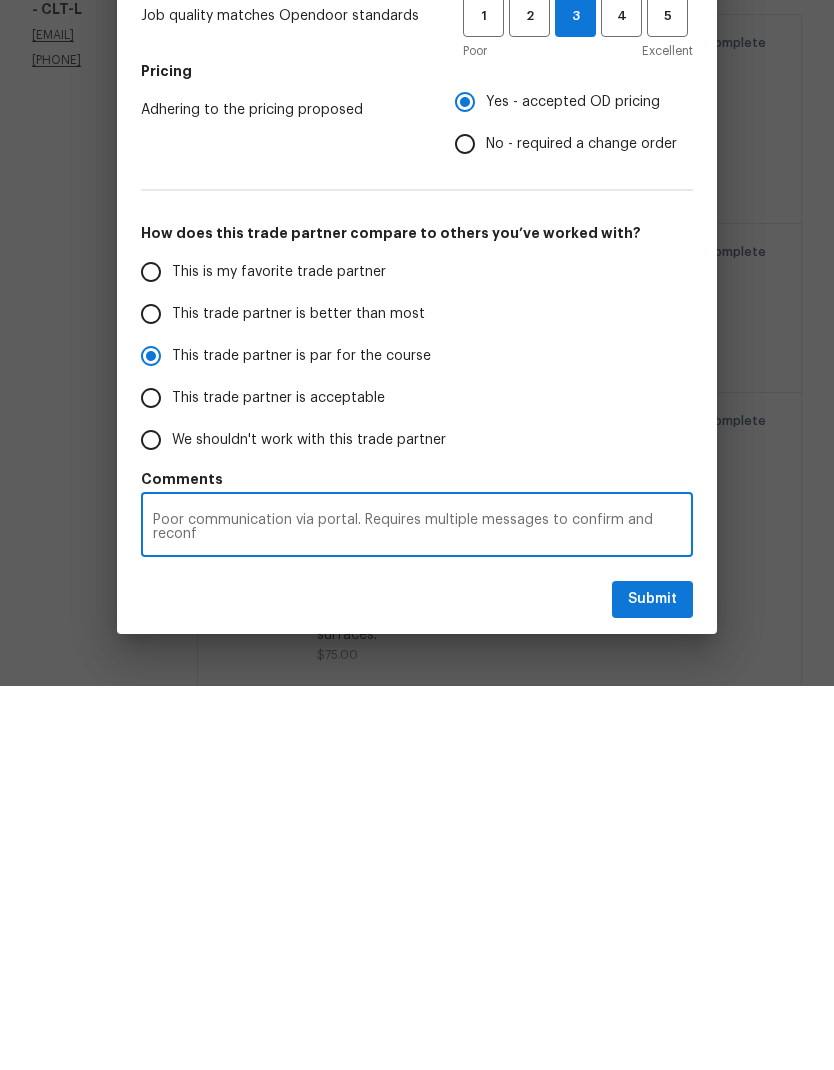 radio on "false" 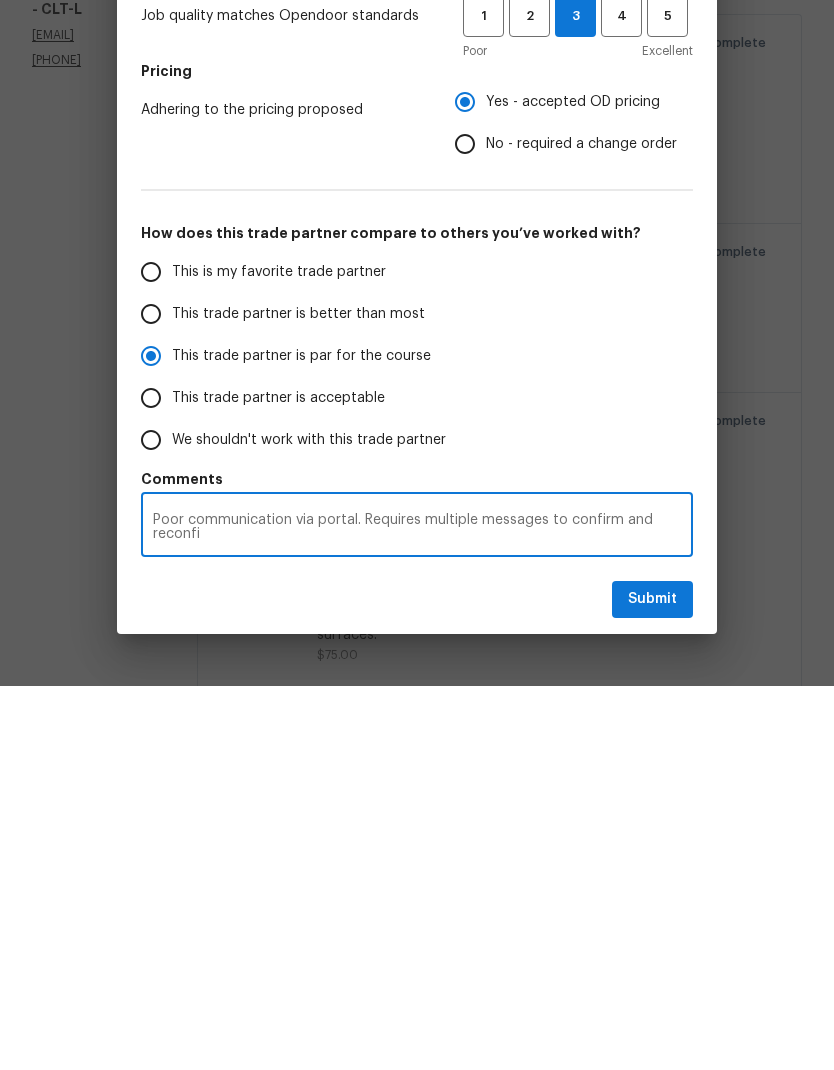 radio on "false" 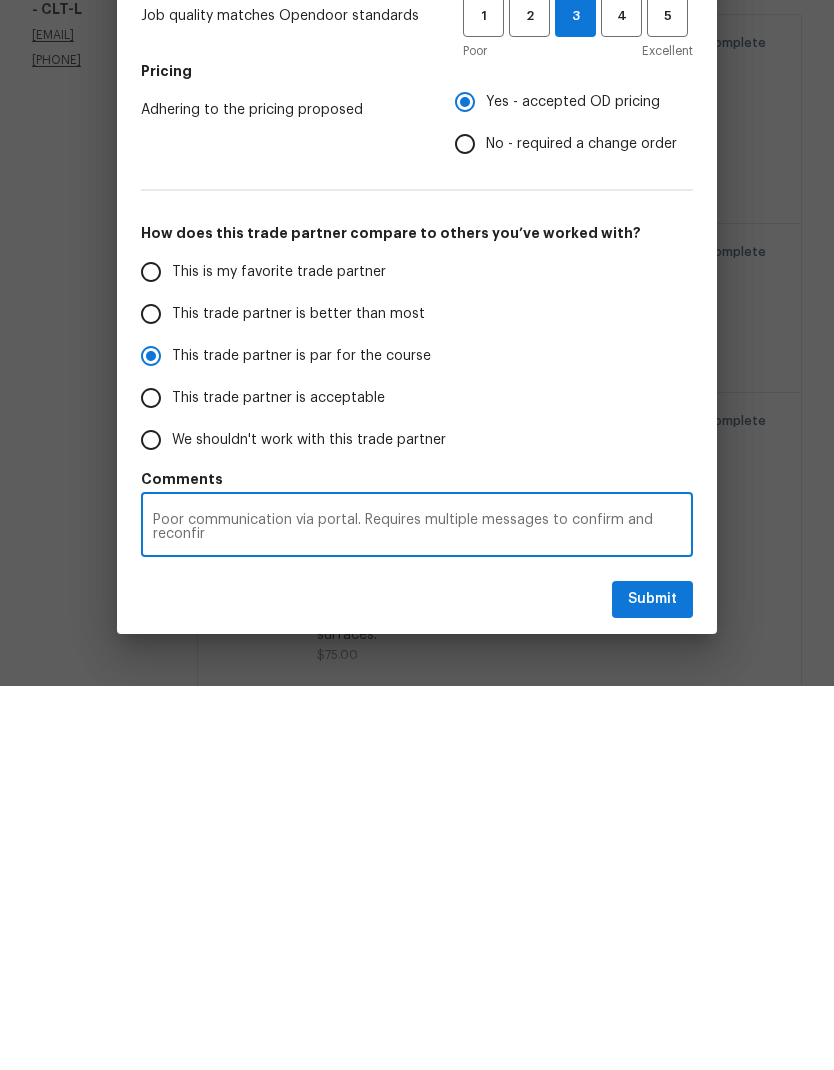 radio on "false" 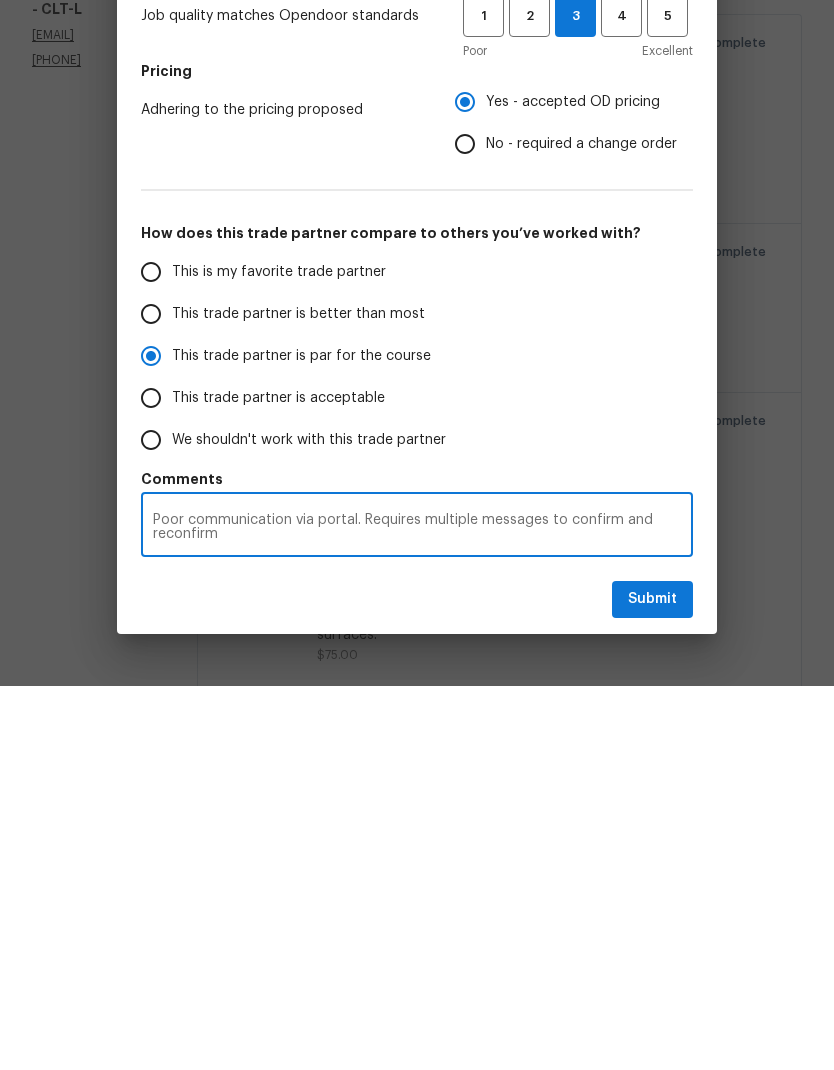 radio on "false" 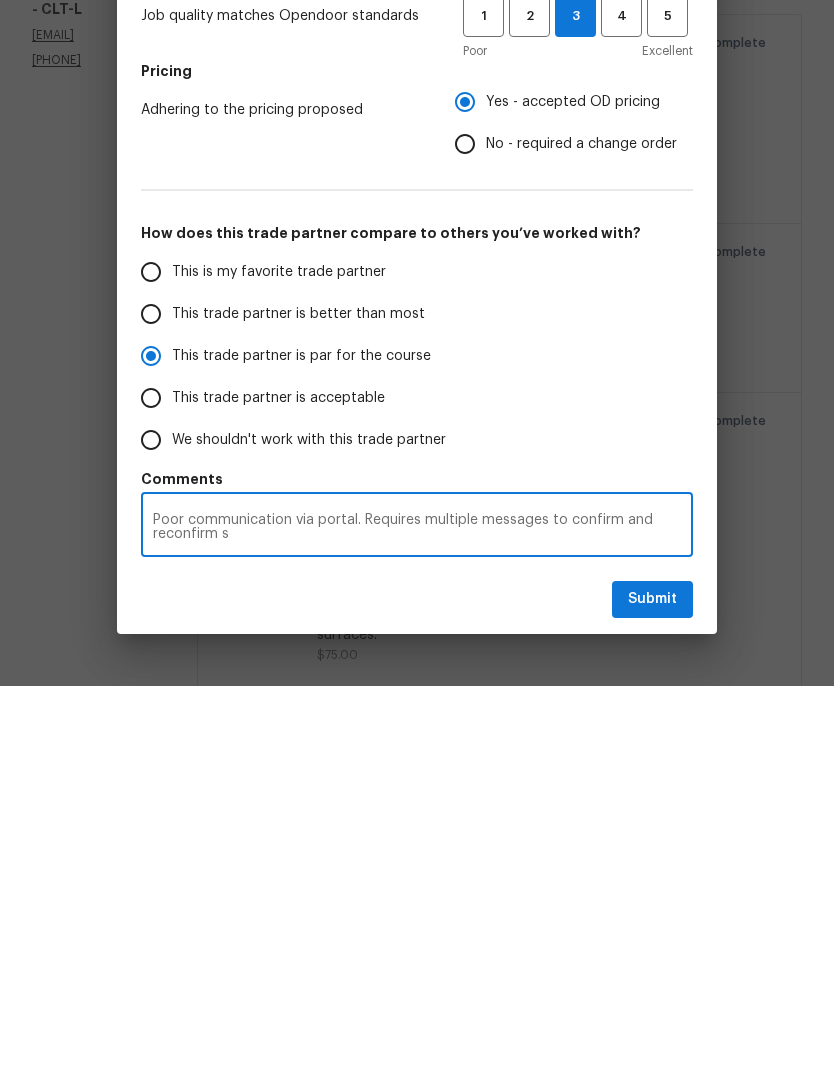 radio on "false" 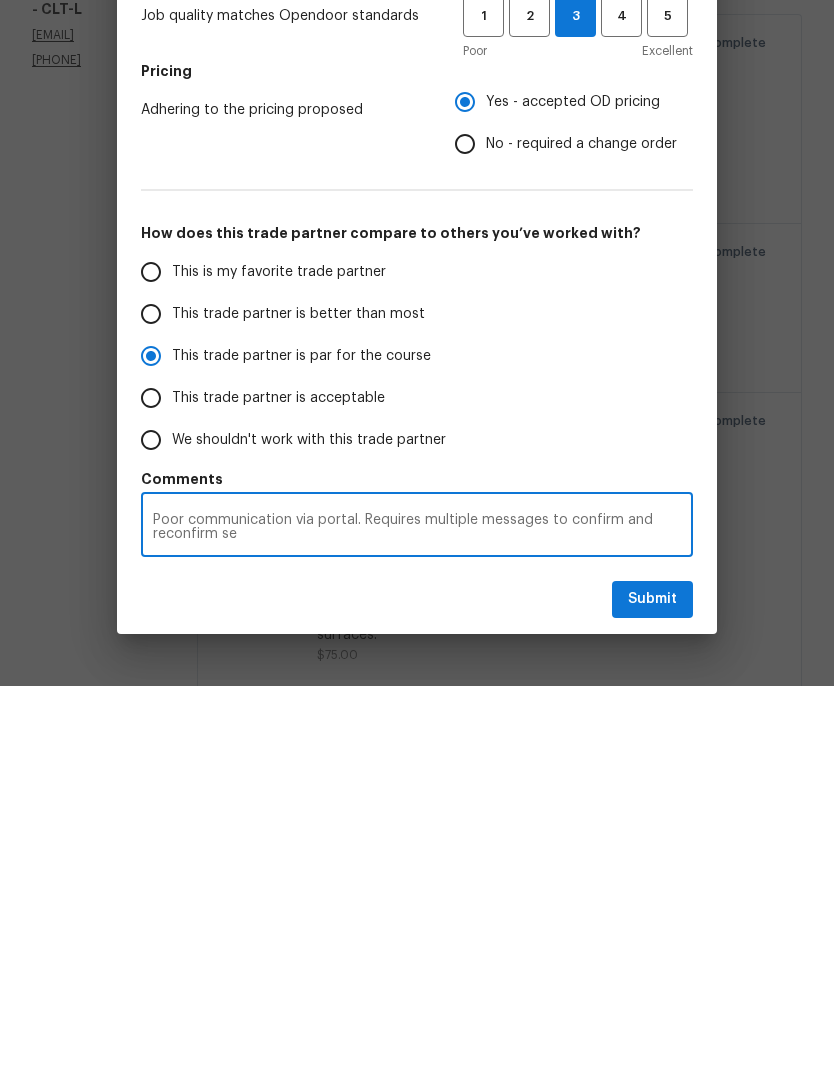 radio on "false" 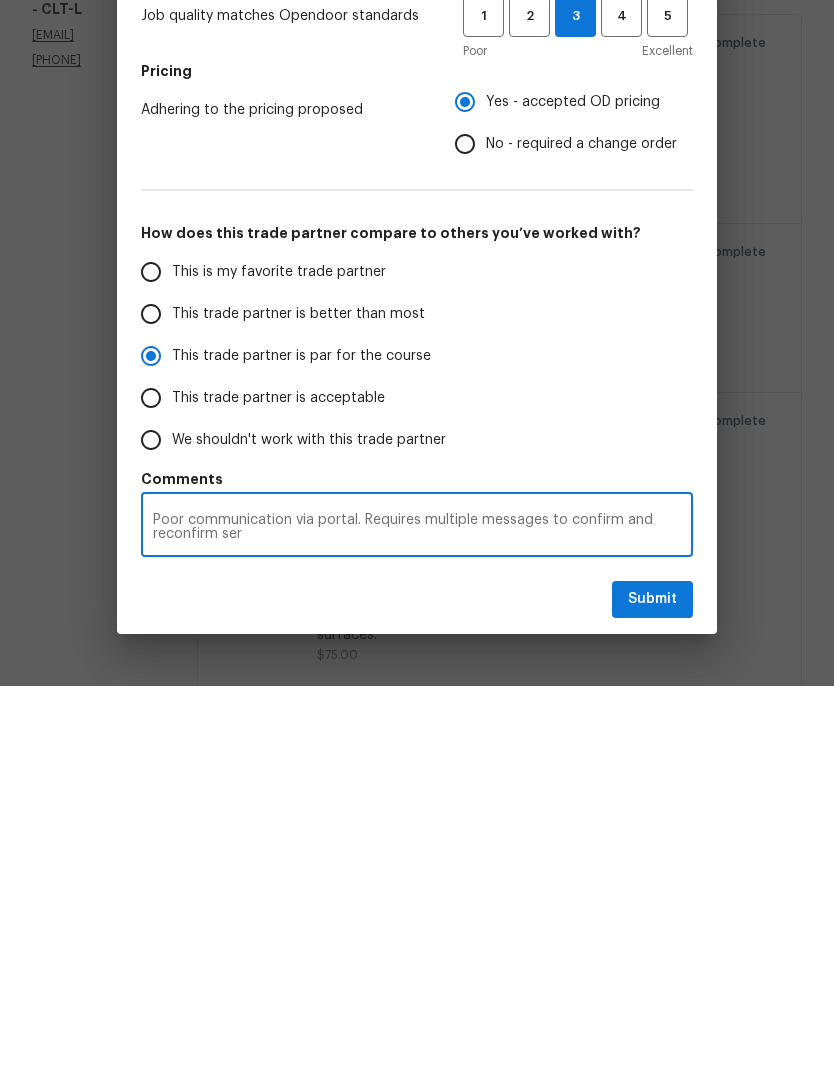 radio on "false" 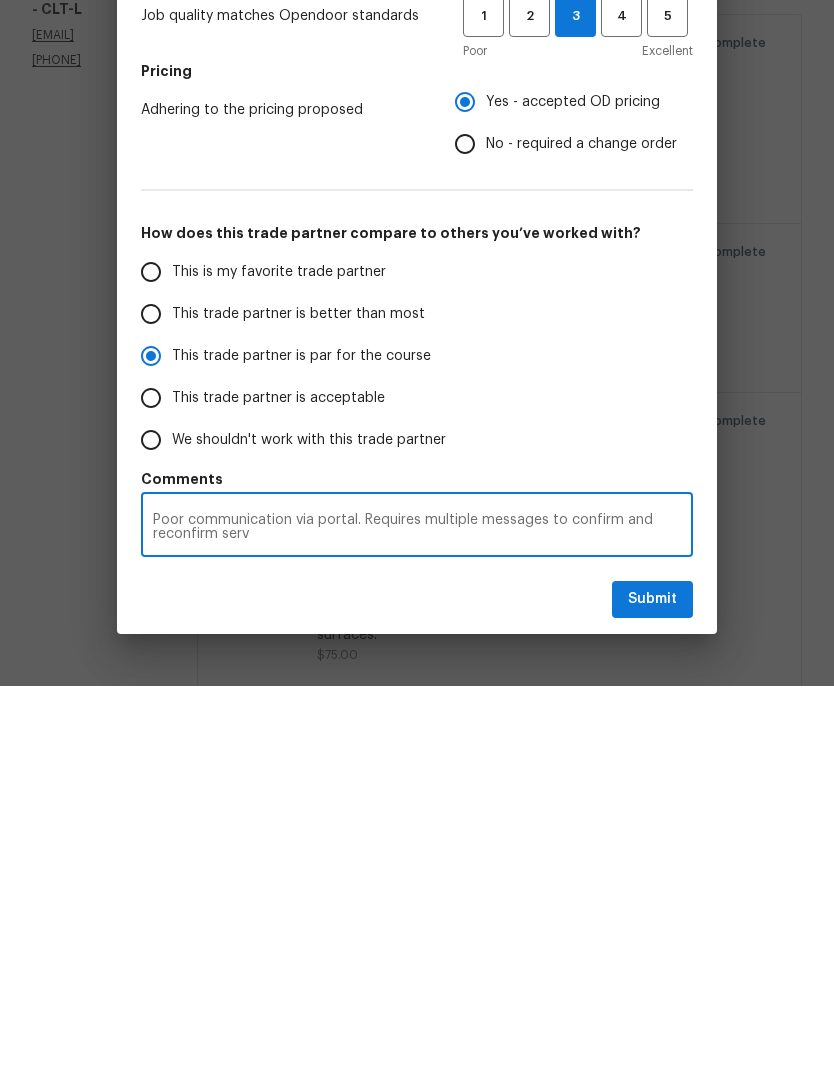 radio on "false" 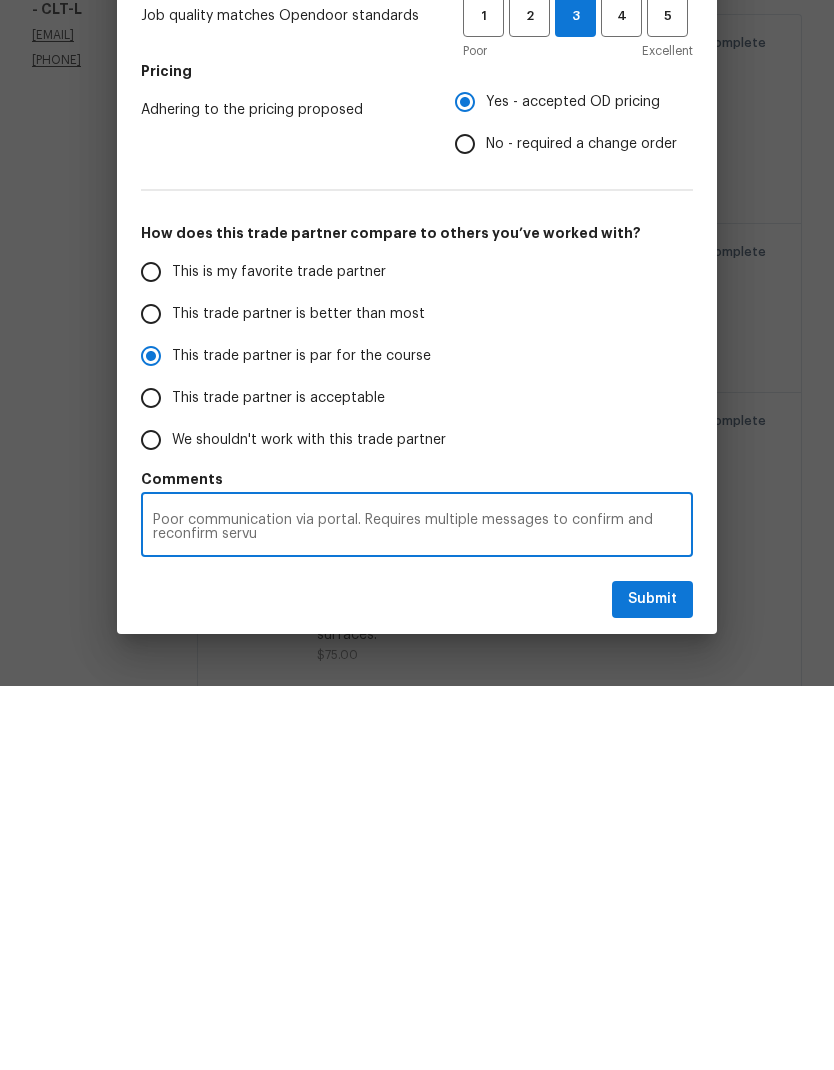 radio on "false" 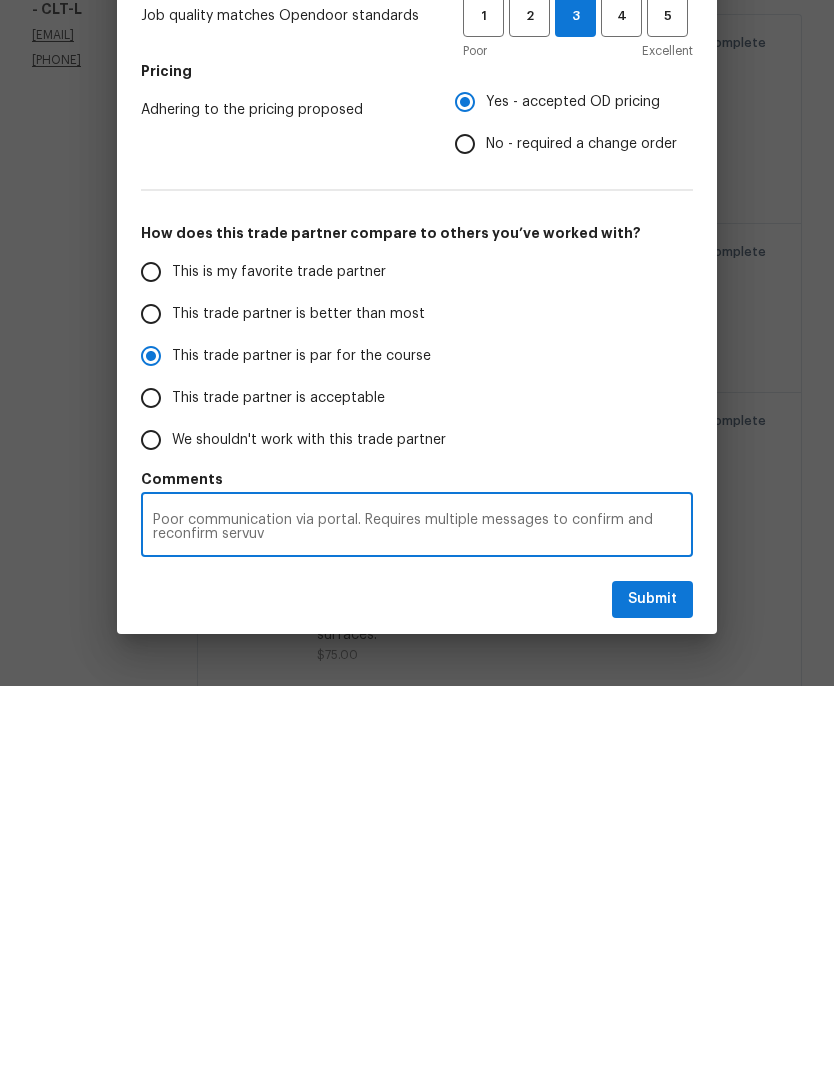 radio on "false" 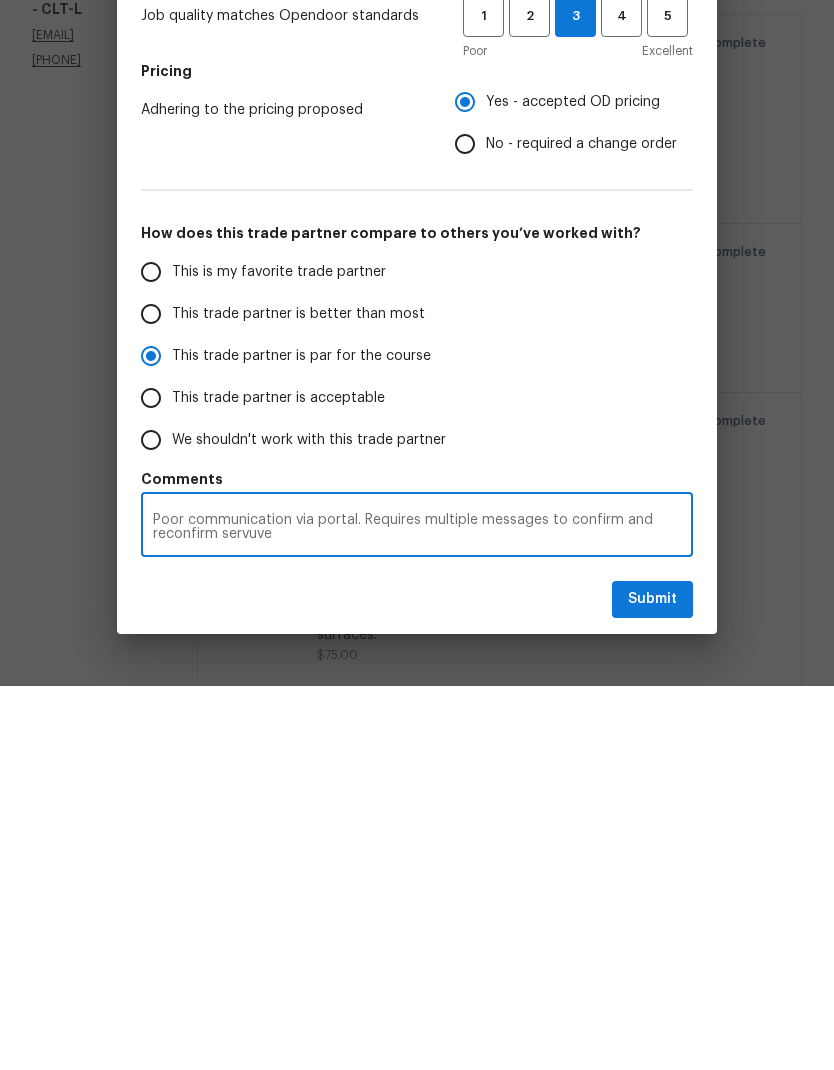 radio on "false" 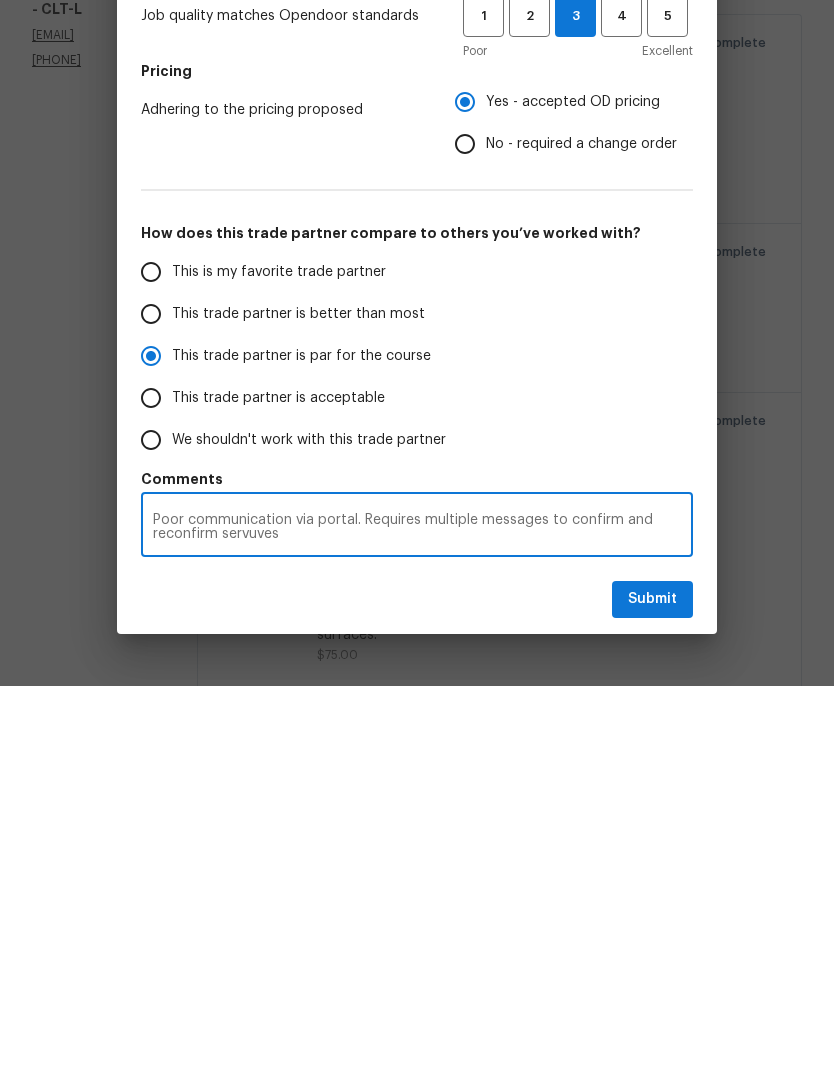 radio on "false" 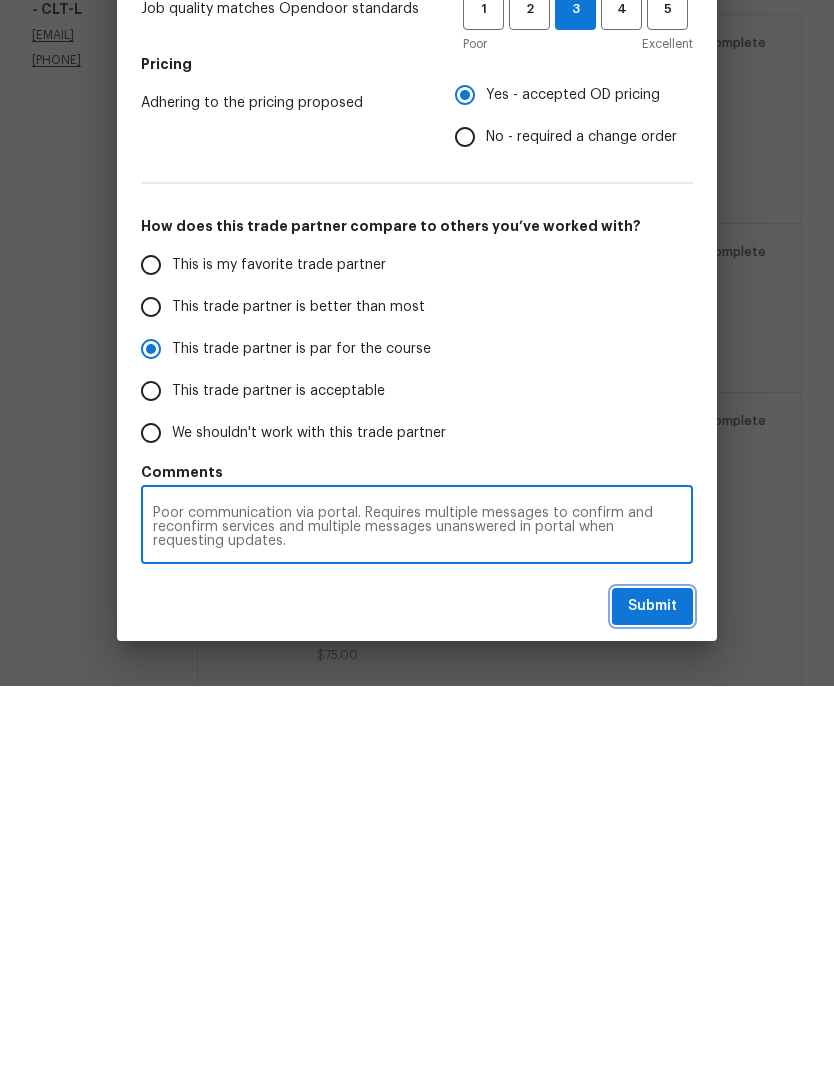 click on "Submit" at bounding box center [652, 990] 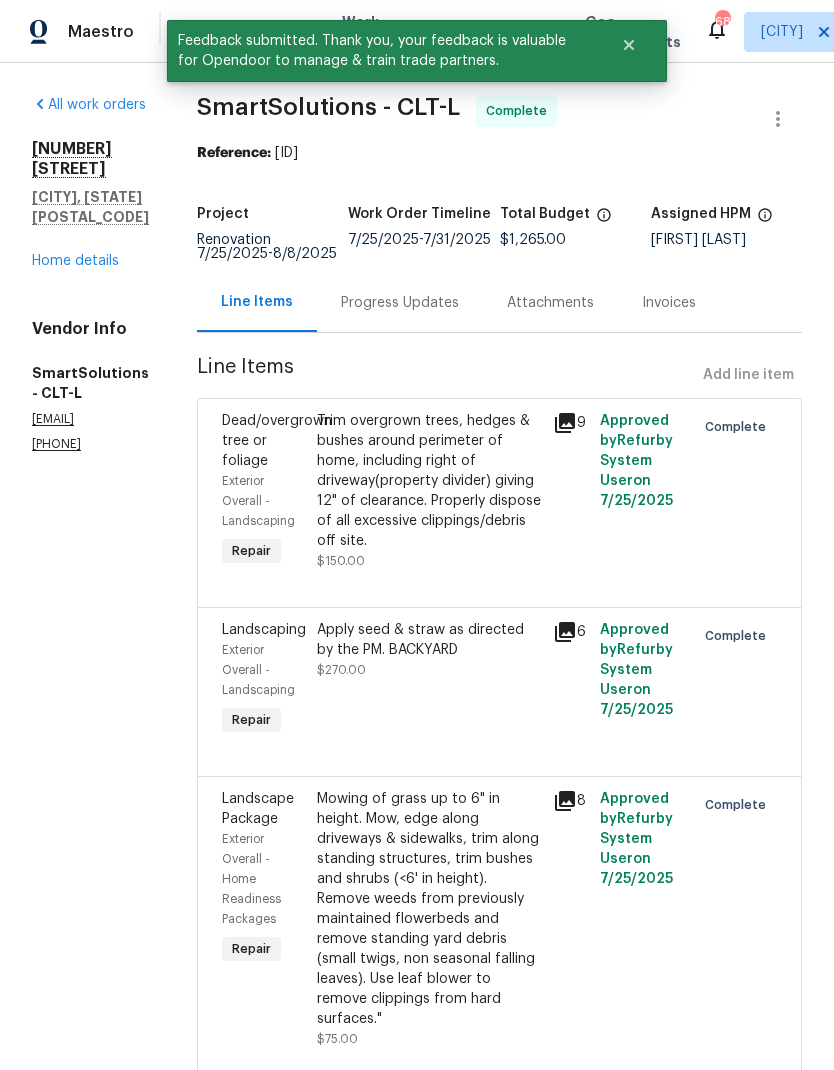 click on "Home details" at bounding box center [75, 261] 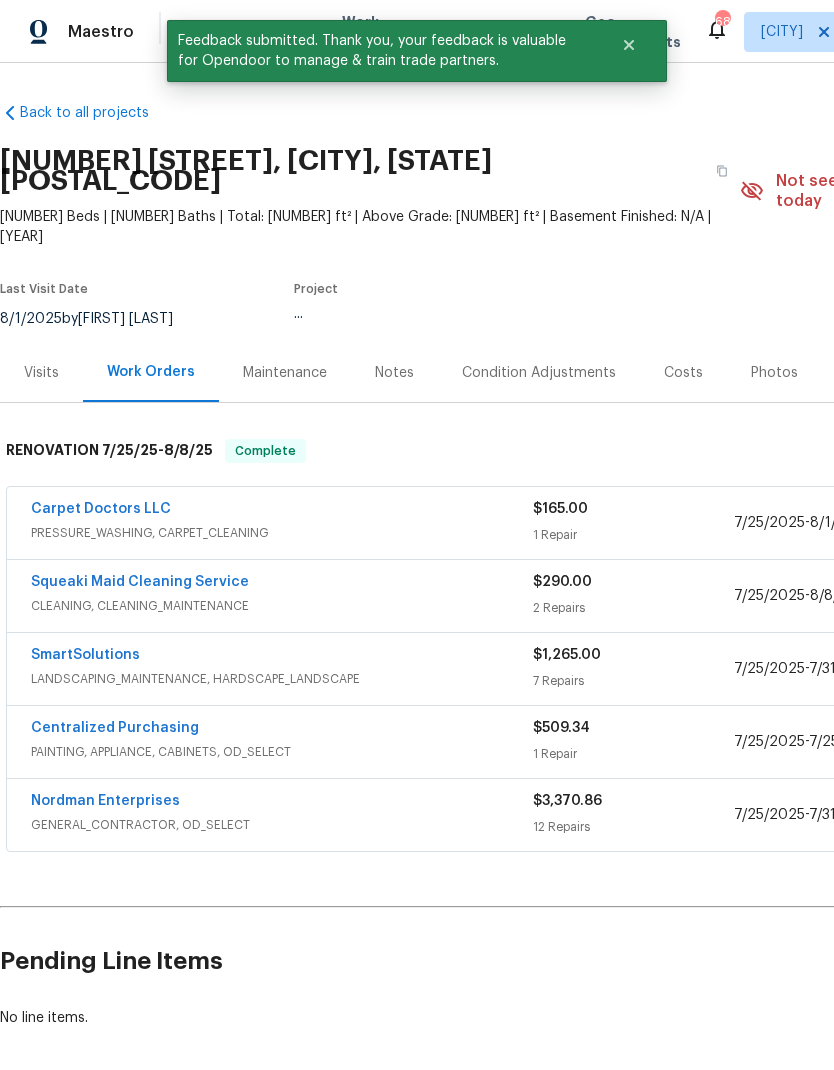 scroll, scrollTop: 53, scrollLeft: 0, axis: vertical 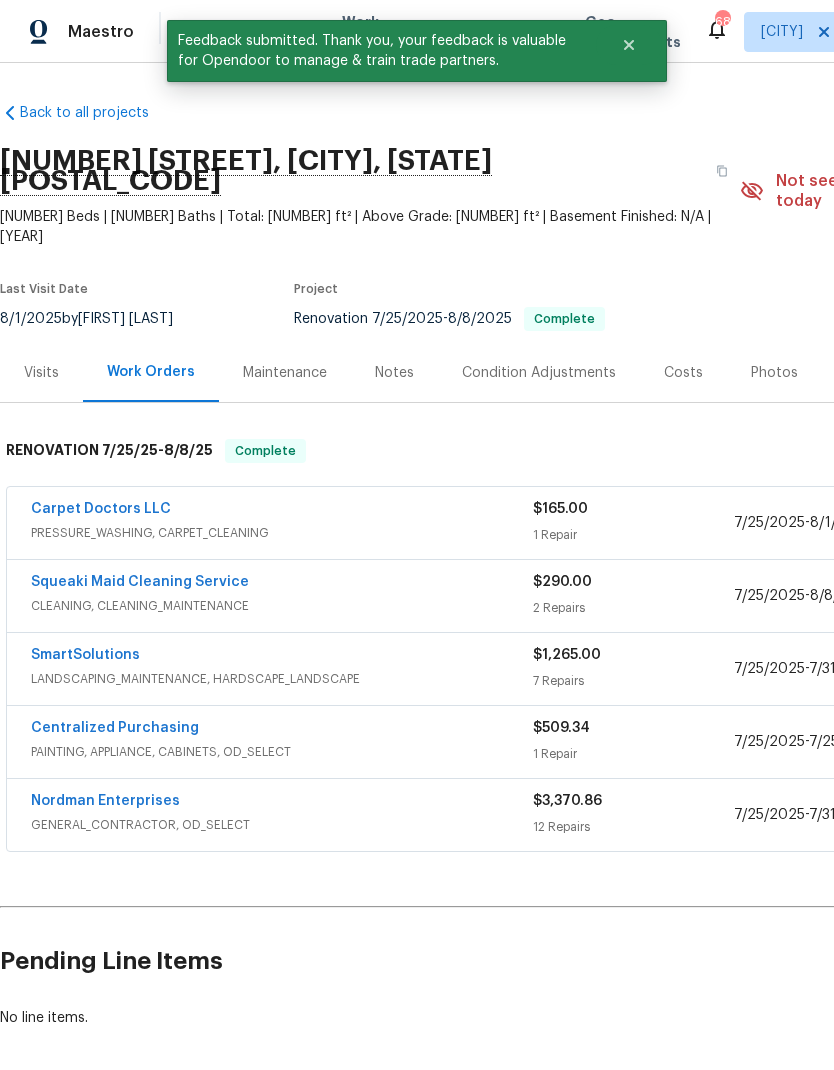 click on "Squeaki Maid Cleaning Service" at bounding box center (140, 582) 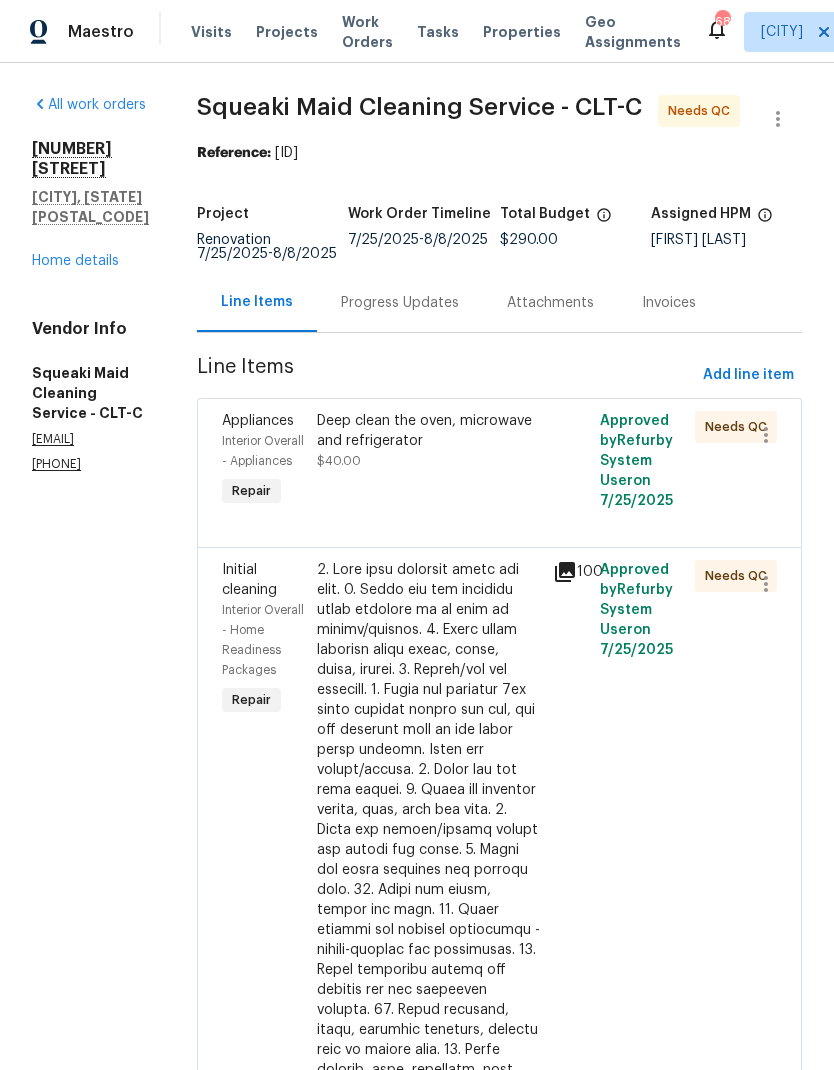 click on "Interior Overall - Appliances" at bounding box center [263, 451] 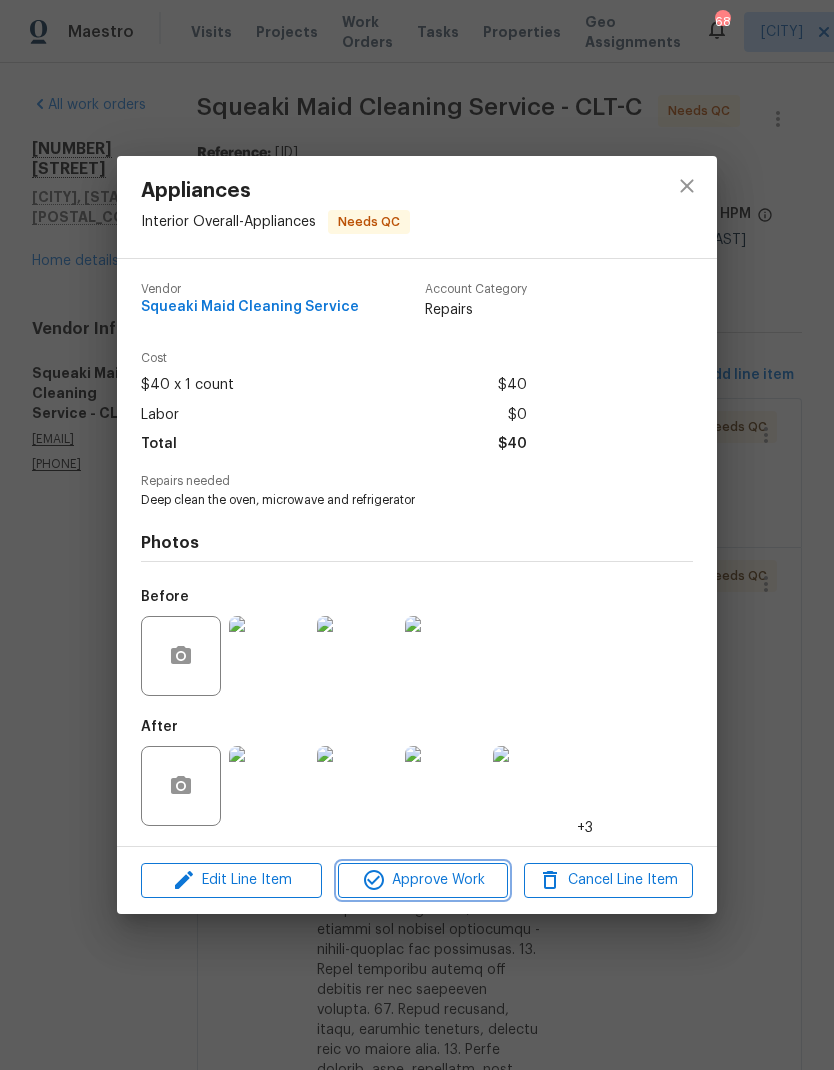 click on "Approve Work" at bounding box center [422, 880] 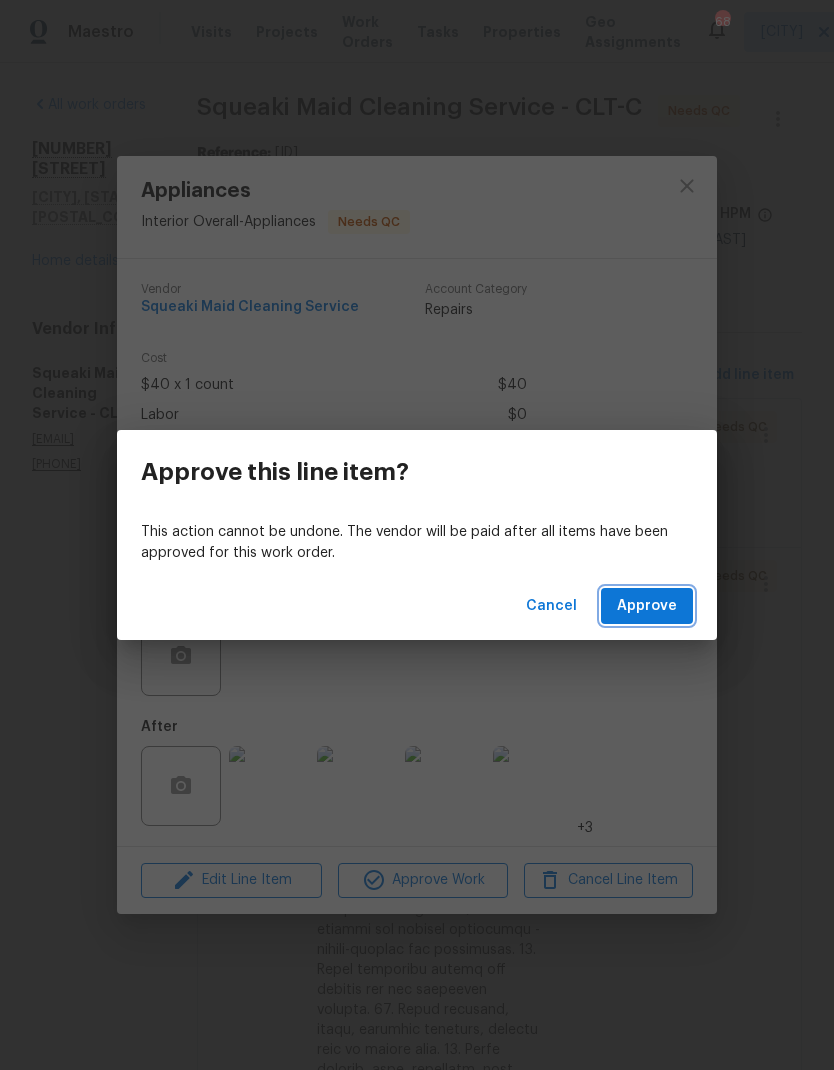 click on "Approve" at bounding box center [647, 606] 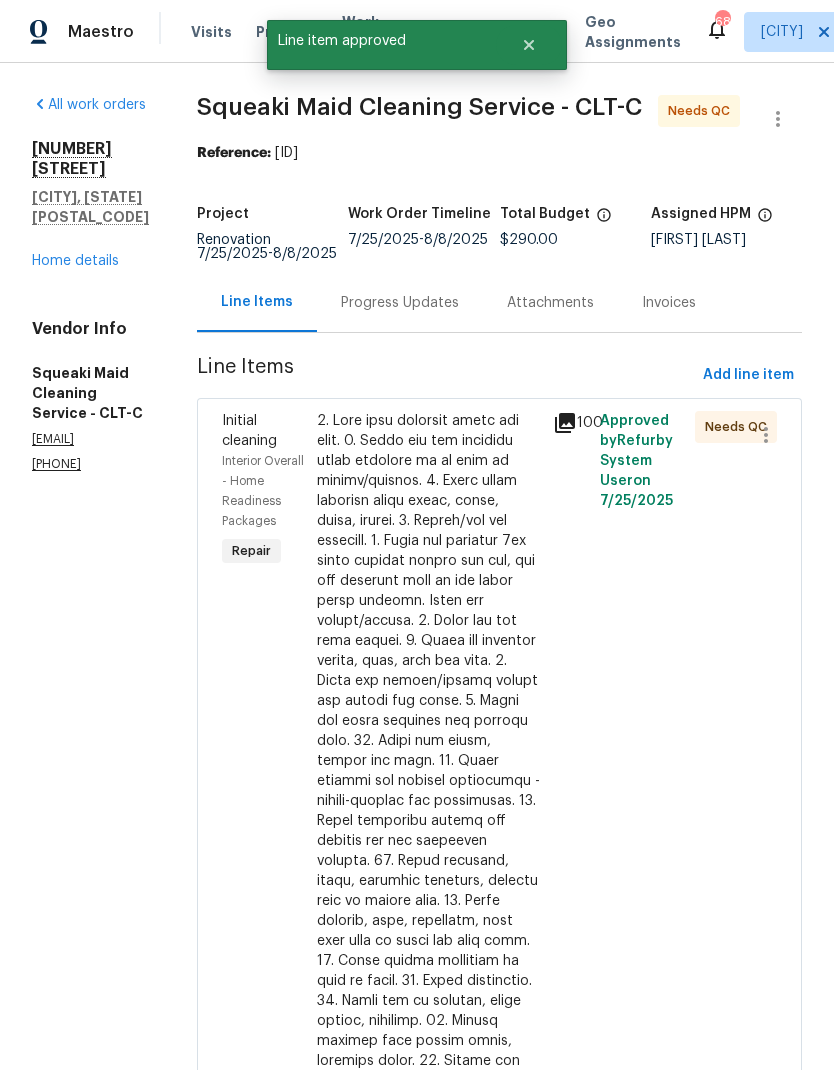 click on "Interior Overall - Home Readiness Packages" at bounding box center (263, 491) 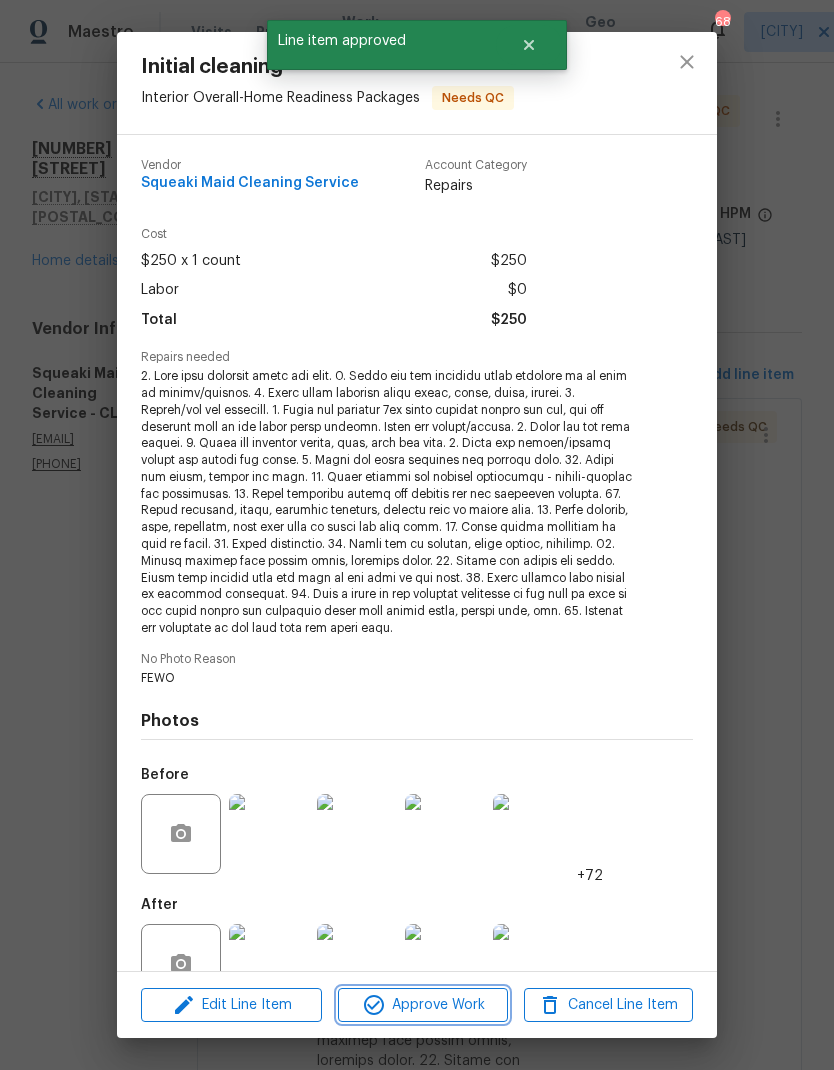 click on "Approve Work" at bounding box center (422, 1005) 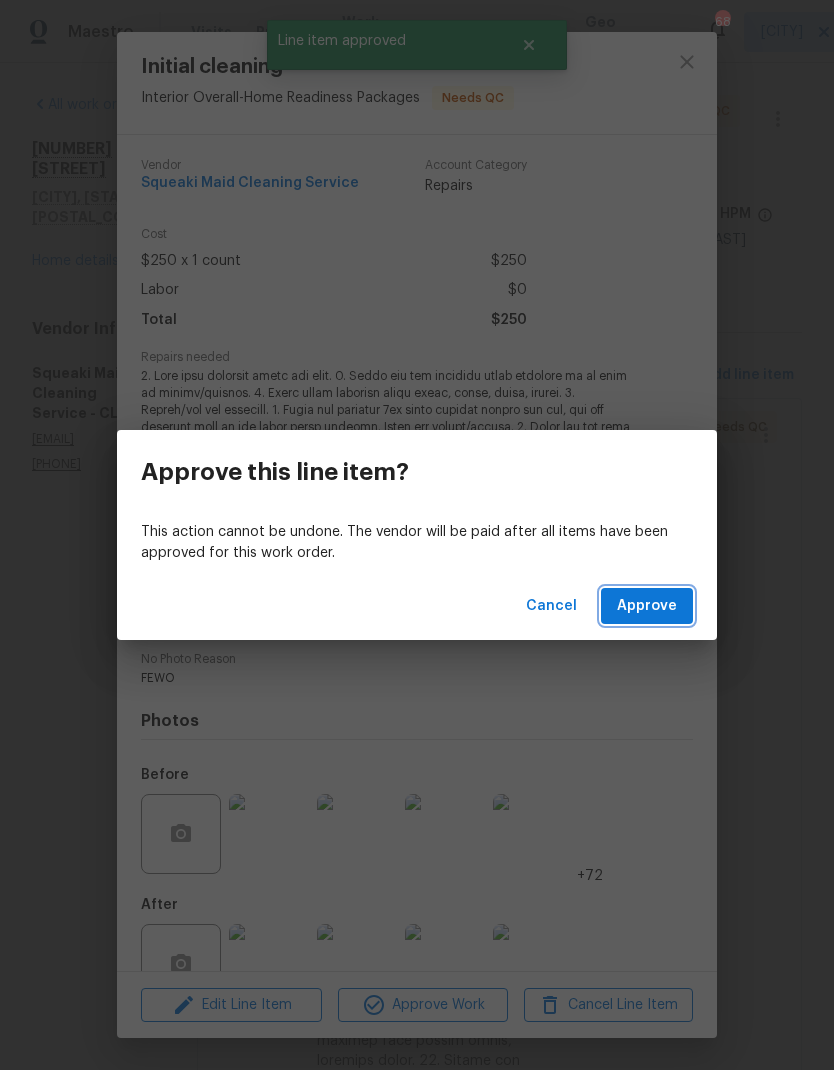 click on "Approve" at bounding box center [647, 606] 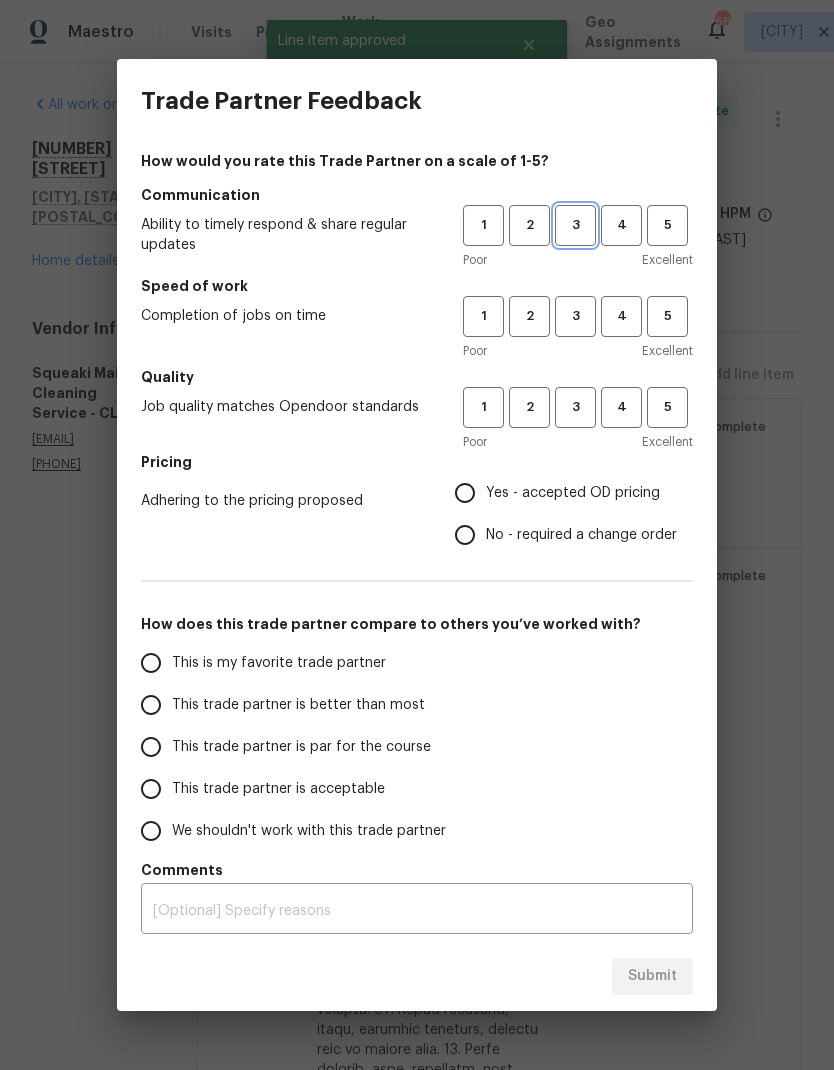 click on "3" at bounding box center [575, 225] 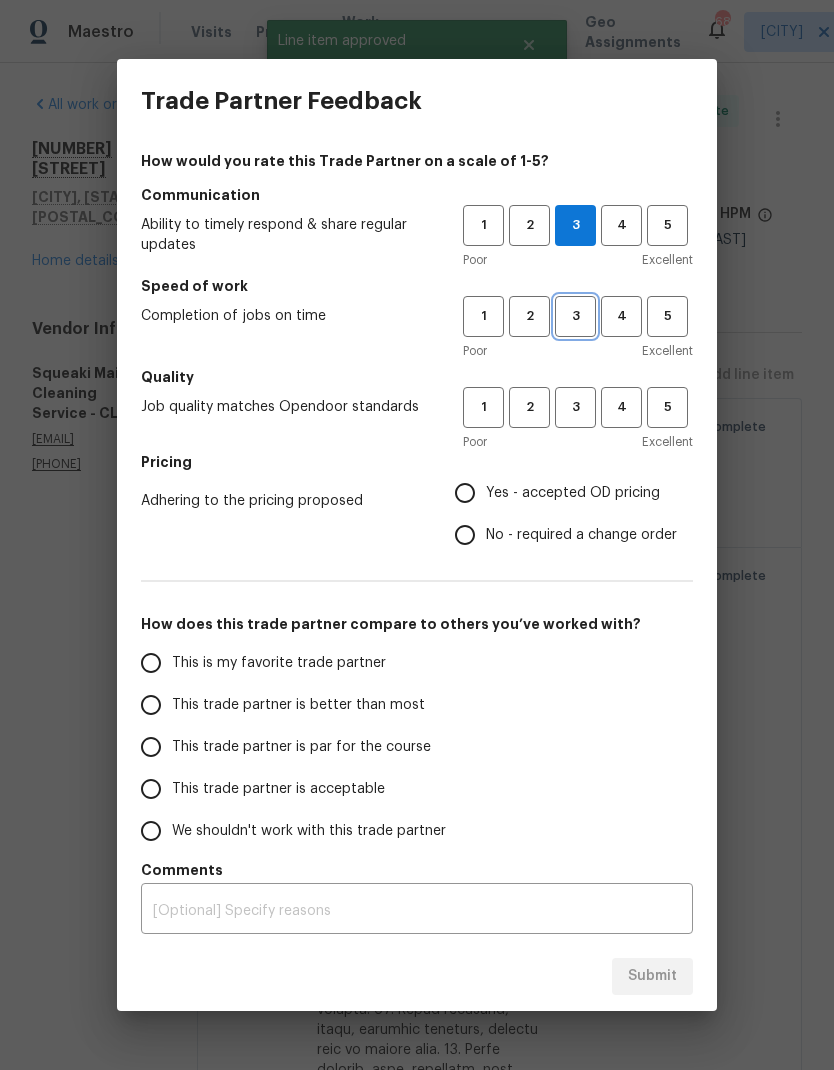 click on "3" at bounding box center (575, 316) 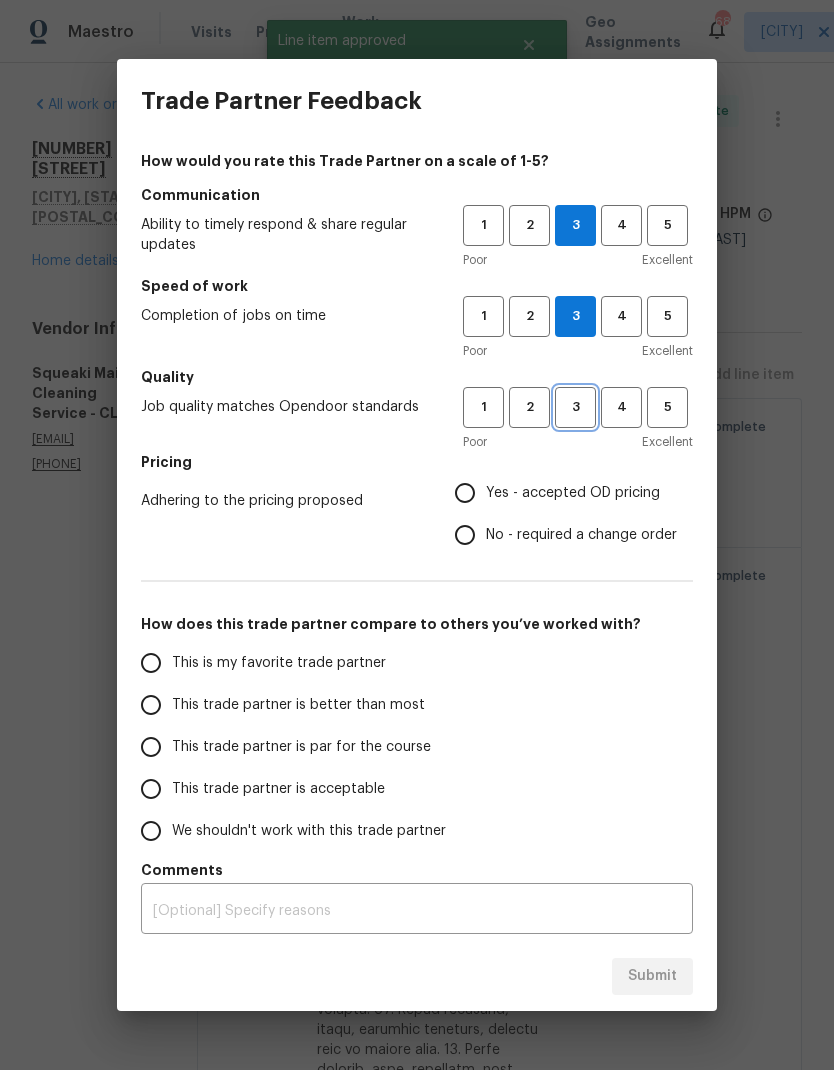 click on "3" at bounding box center (575, 407) 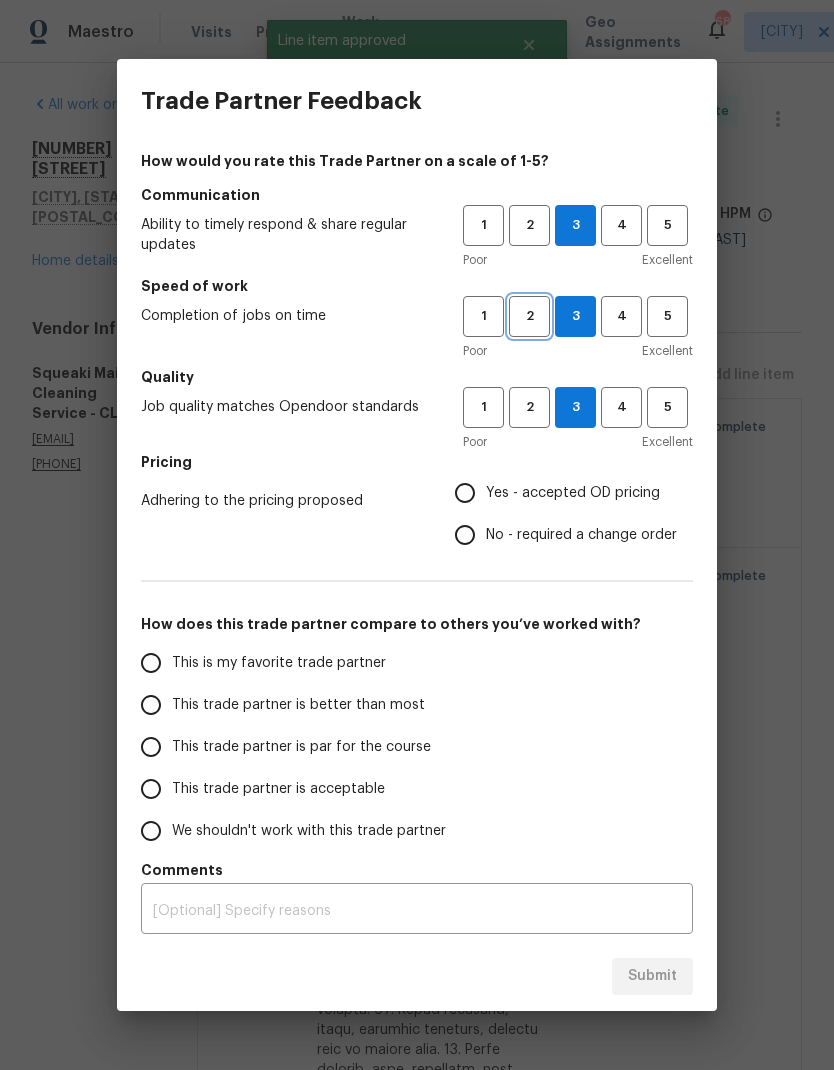 click on "2" at bounding box center (529, 316) 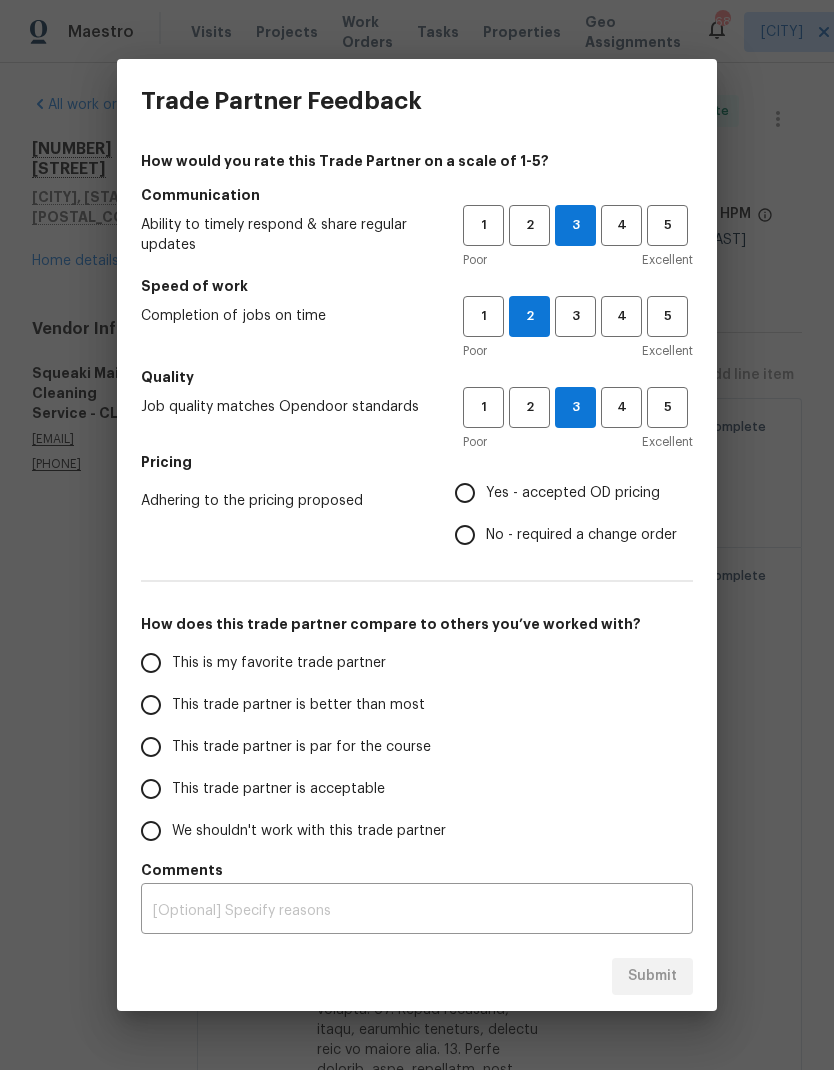 click on "Yes - accepted OD pricing" at bounding box center (465, 493) 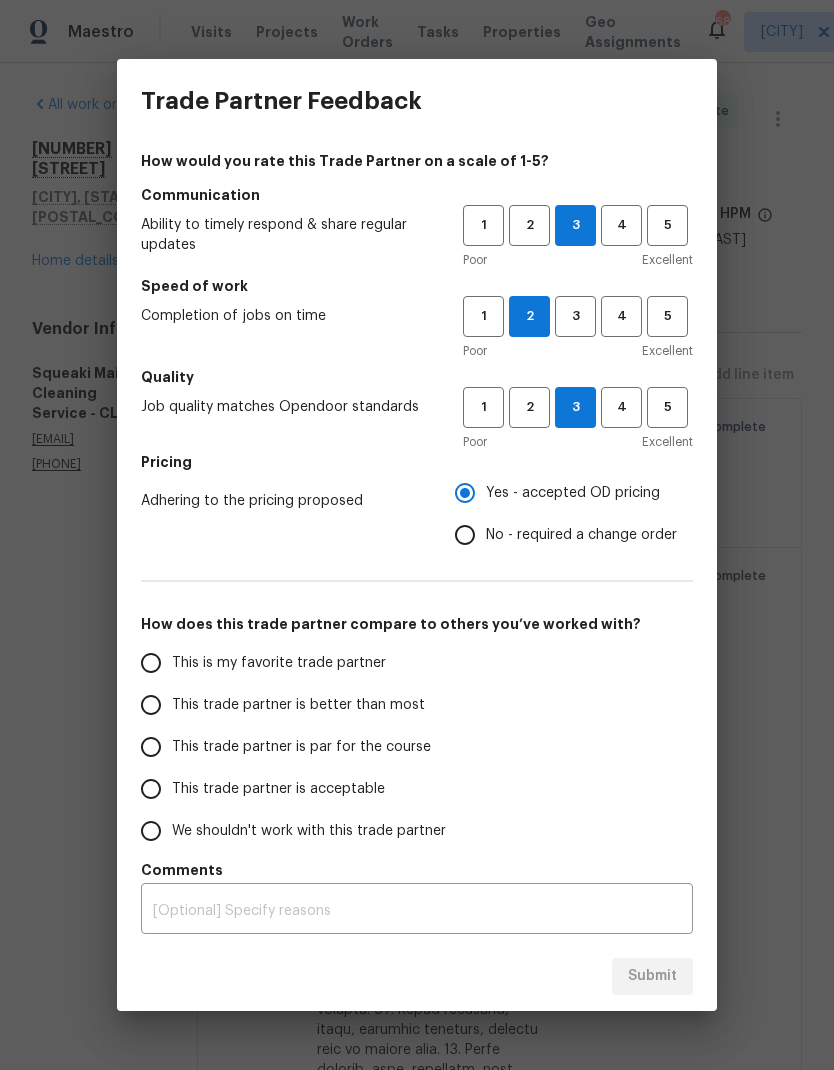 click on "This trade partner is par for the course" at bounding box center (151, 747) 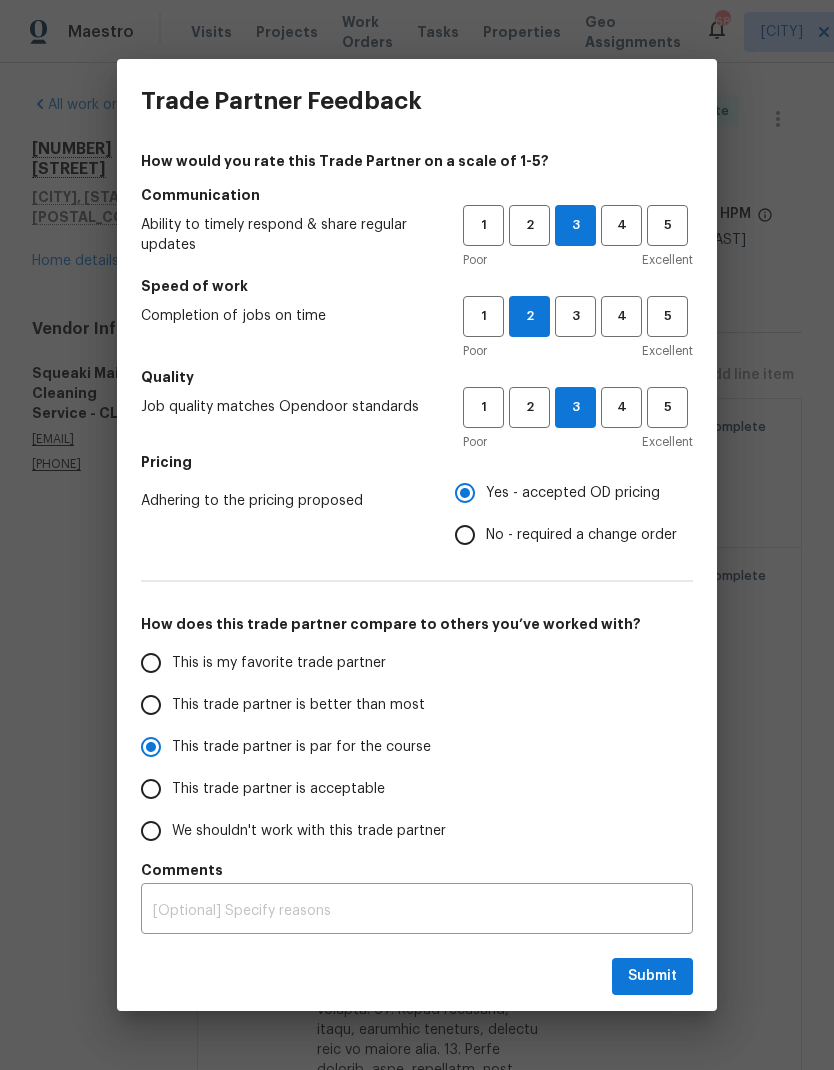 click at bounding box center (417, 911) 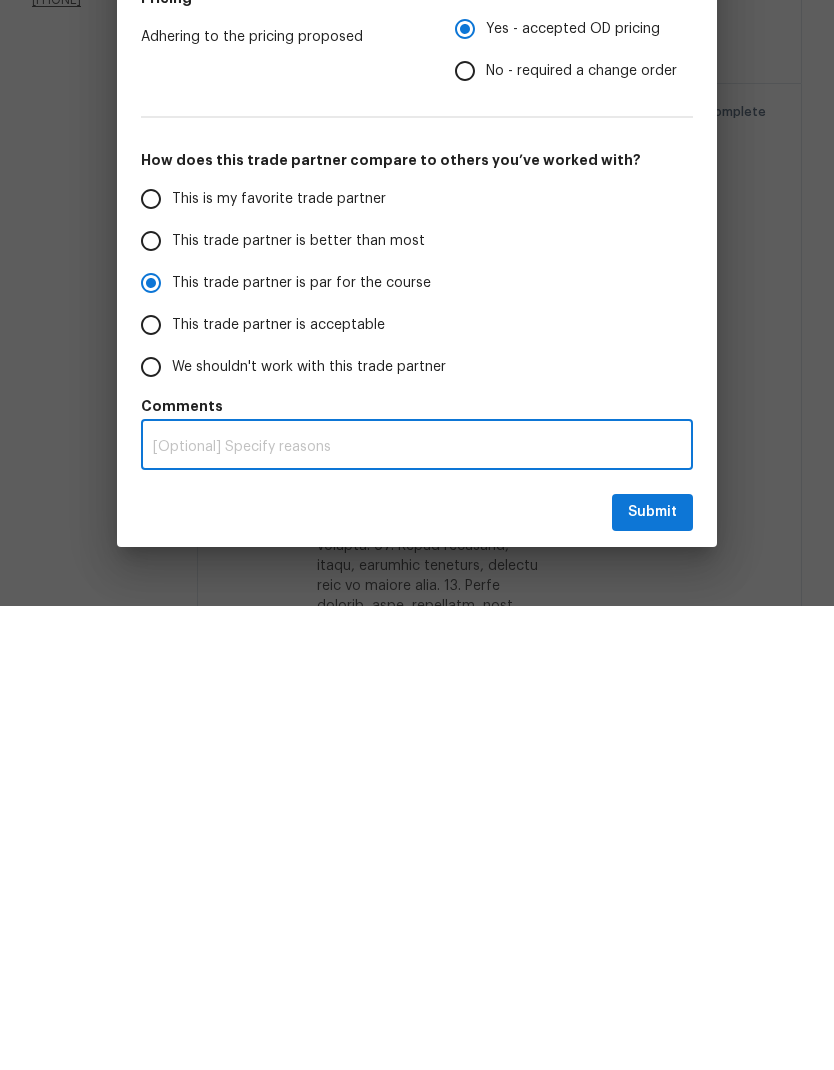 click at bounding box center [417, 911] 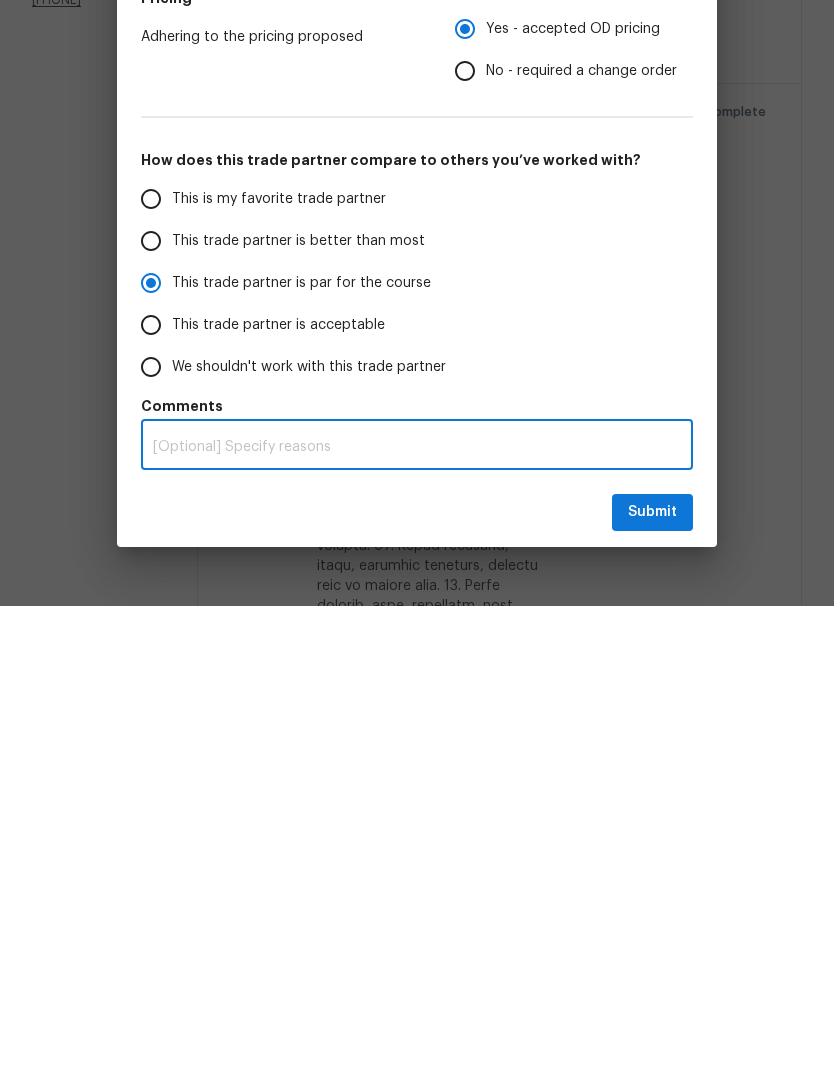 scroll, scrollTop: 80, scrollLeft: 0, axis: vertical 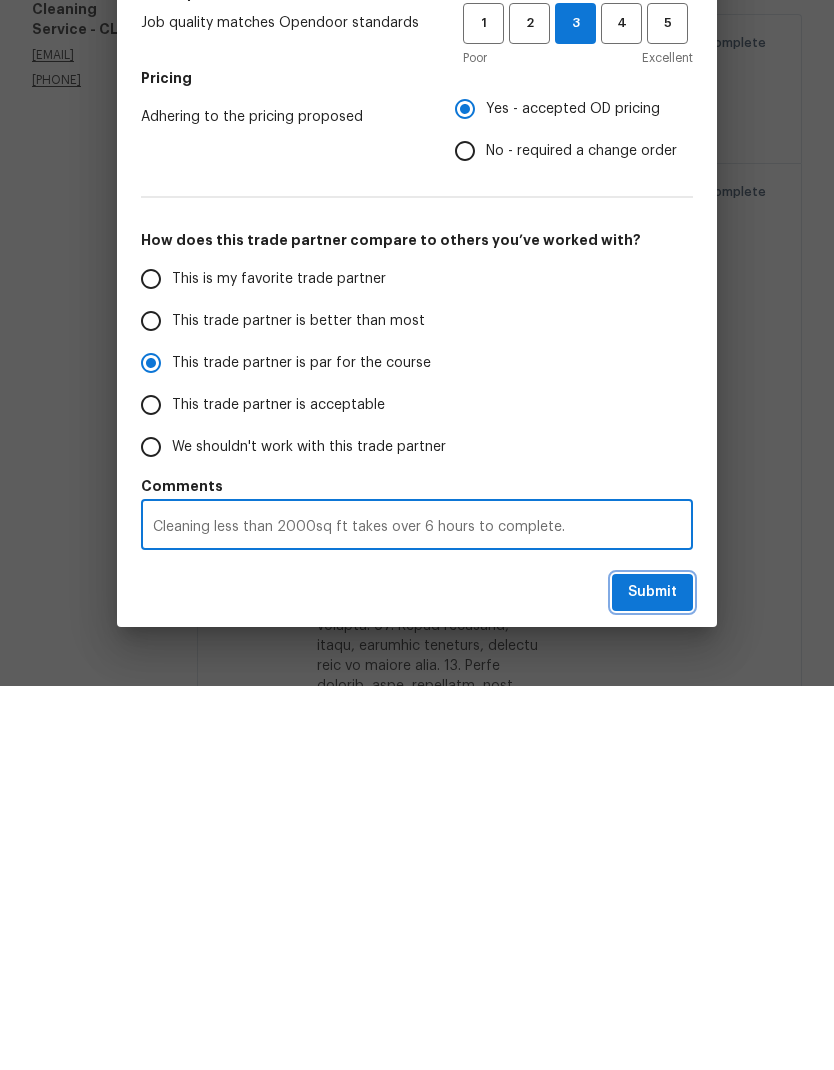 click on "Submit" at bounding box center [652, 976] 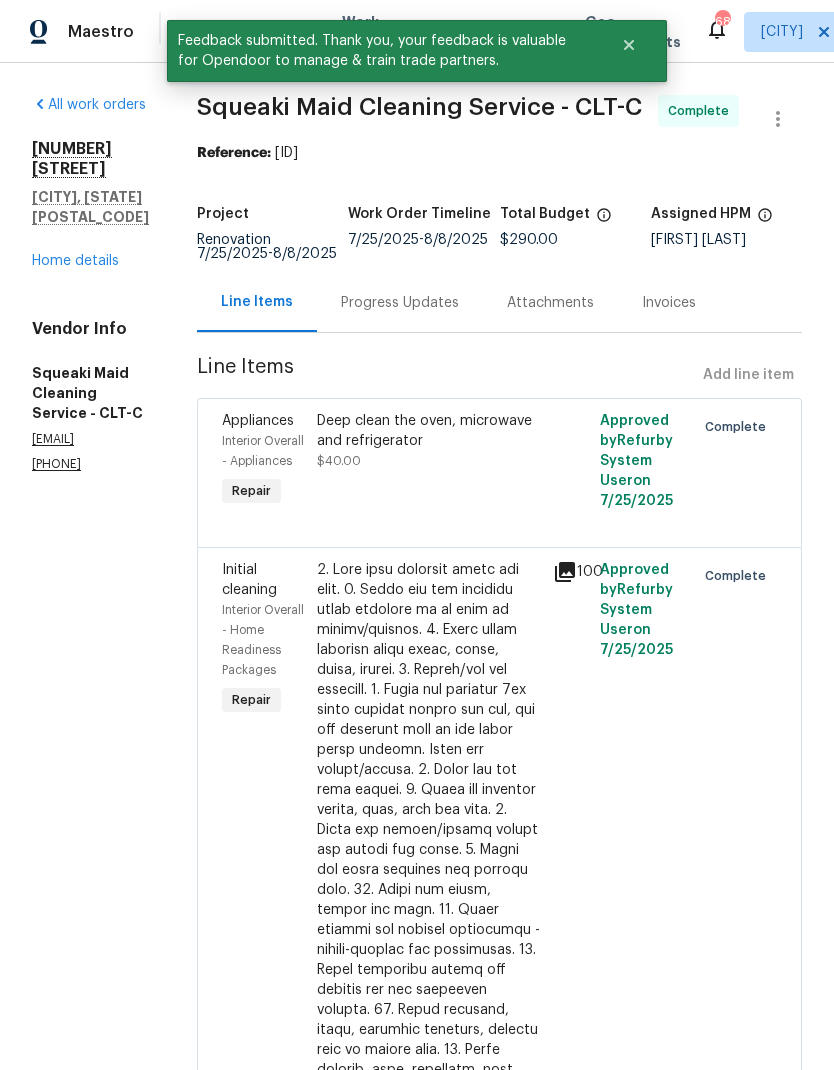click on "Home details" at bounding box center [75, 261] 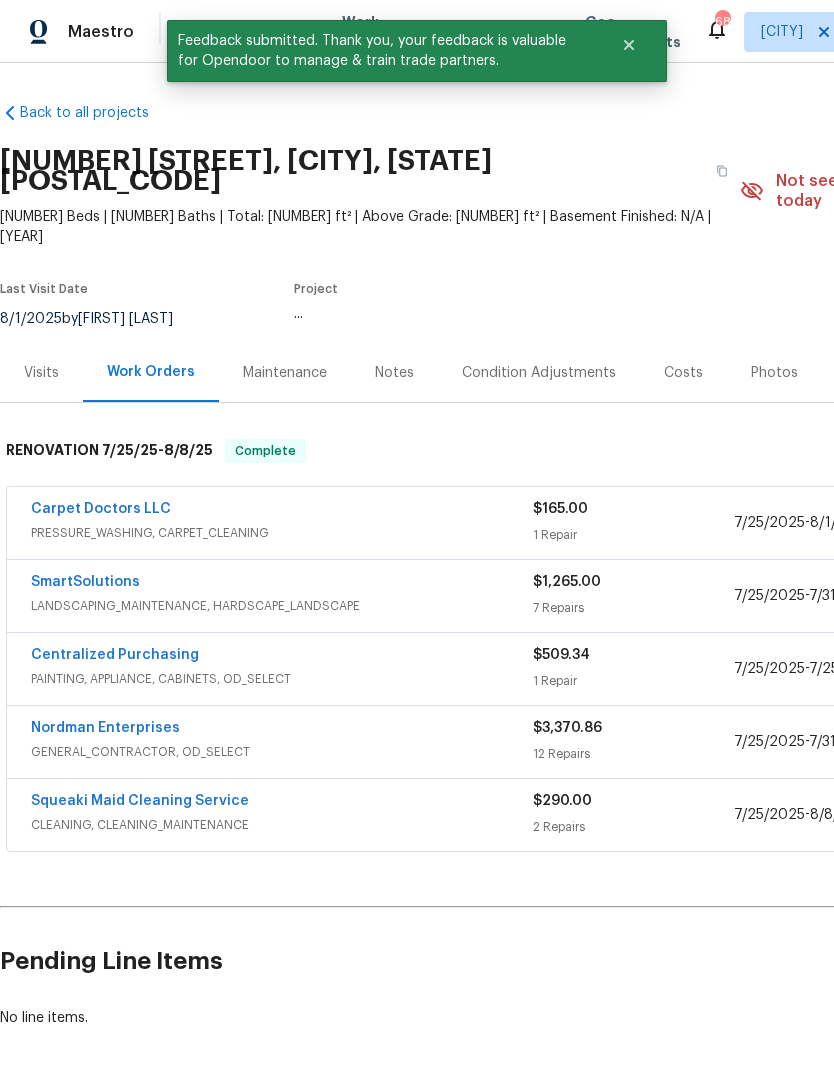 scroll, scrollTop: 53, scrollLeft: 0, axis: vertical 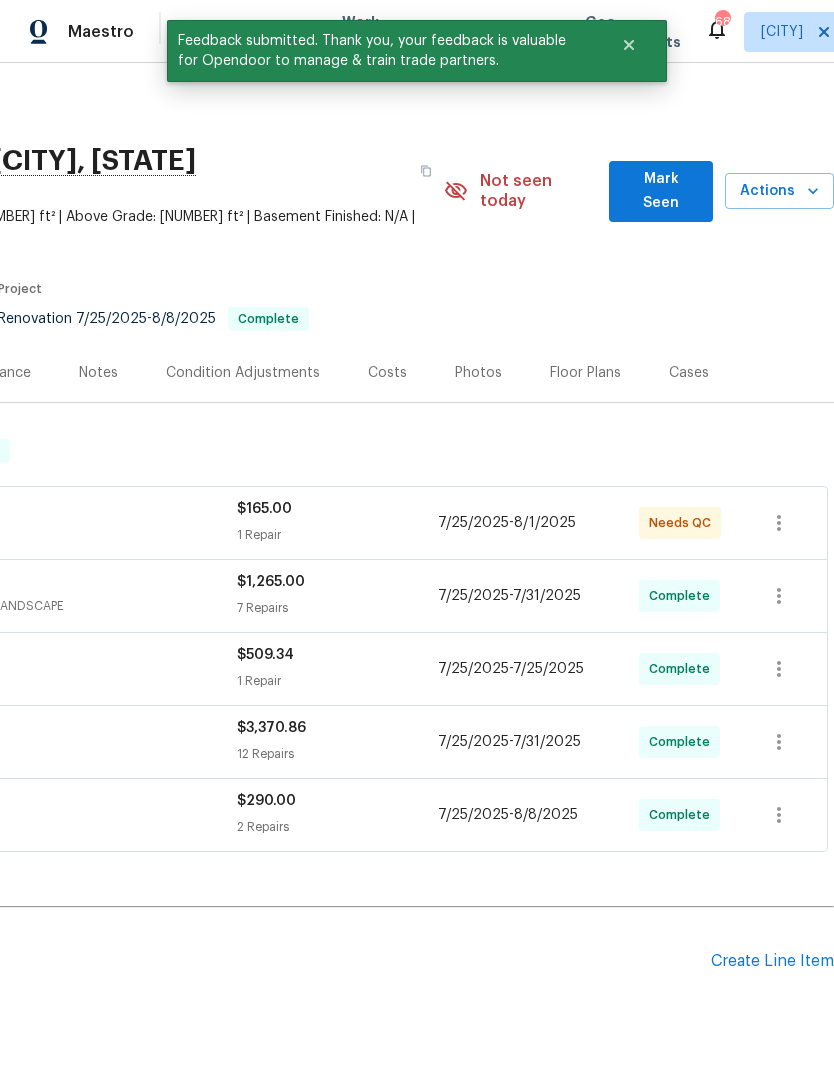 click on "Mark Seen" at bounding box center (661, 191) 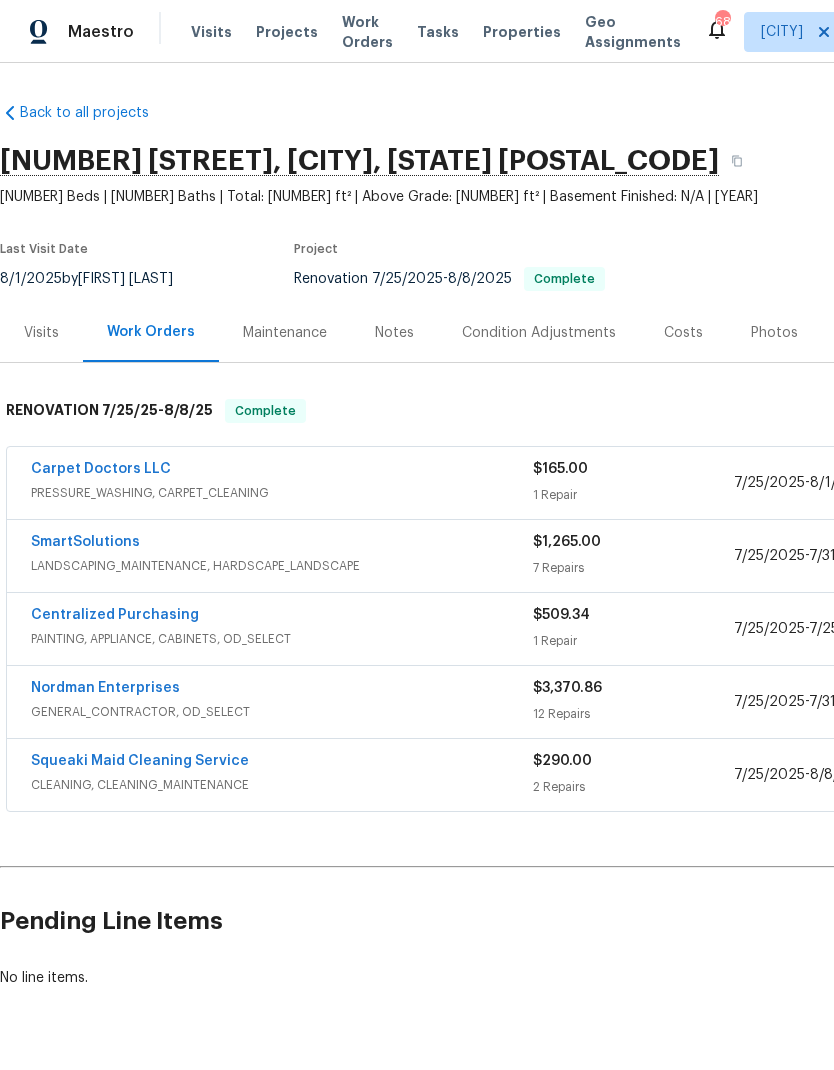 scroll, scrollTop: 0, scrollLeft: 0, axis: both 